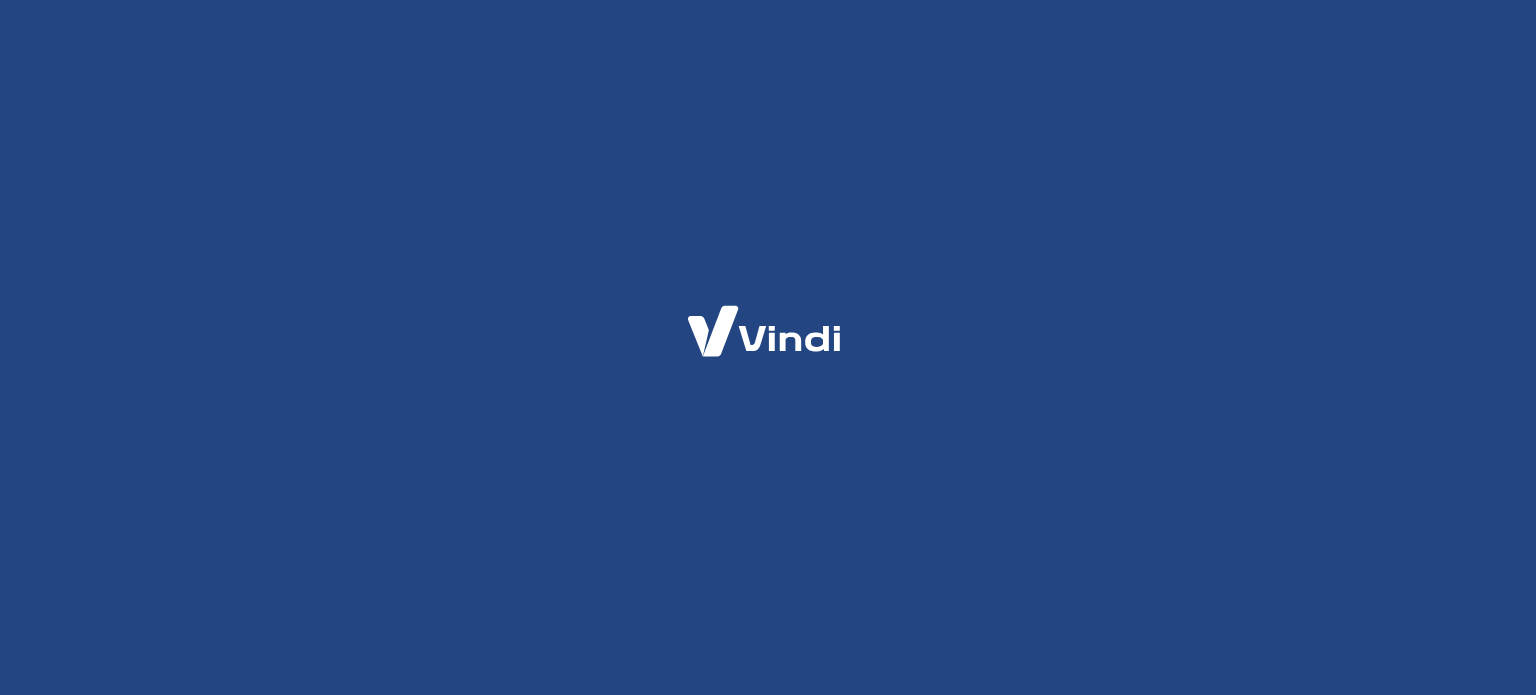 scroll, scrollTop: 0, scrollLeft: 0, axis: both 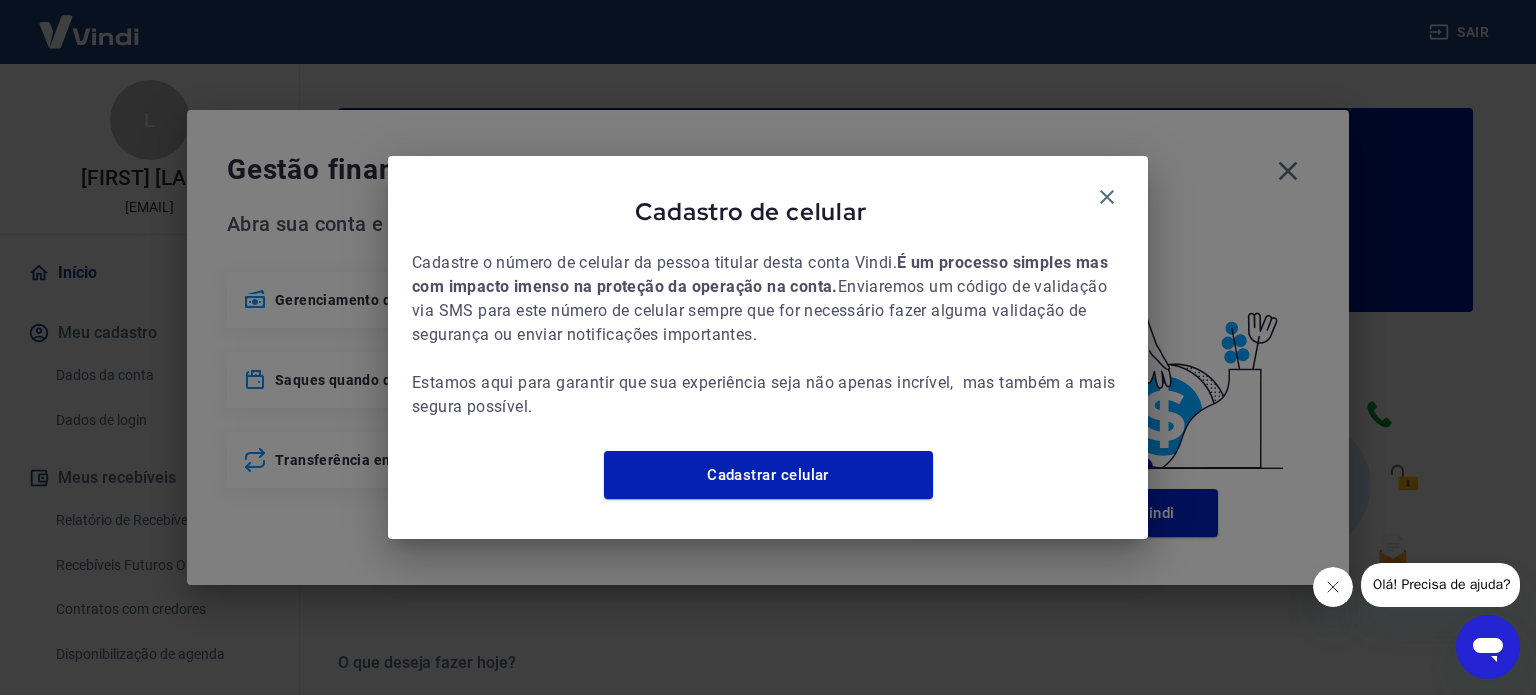drag, startPoint x: 1101, startPoint y: 186, endPoint x: 1224, endPoint y: 168, distance: 124.3101 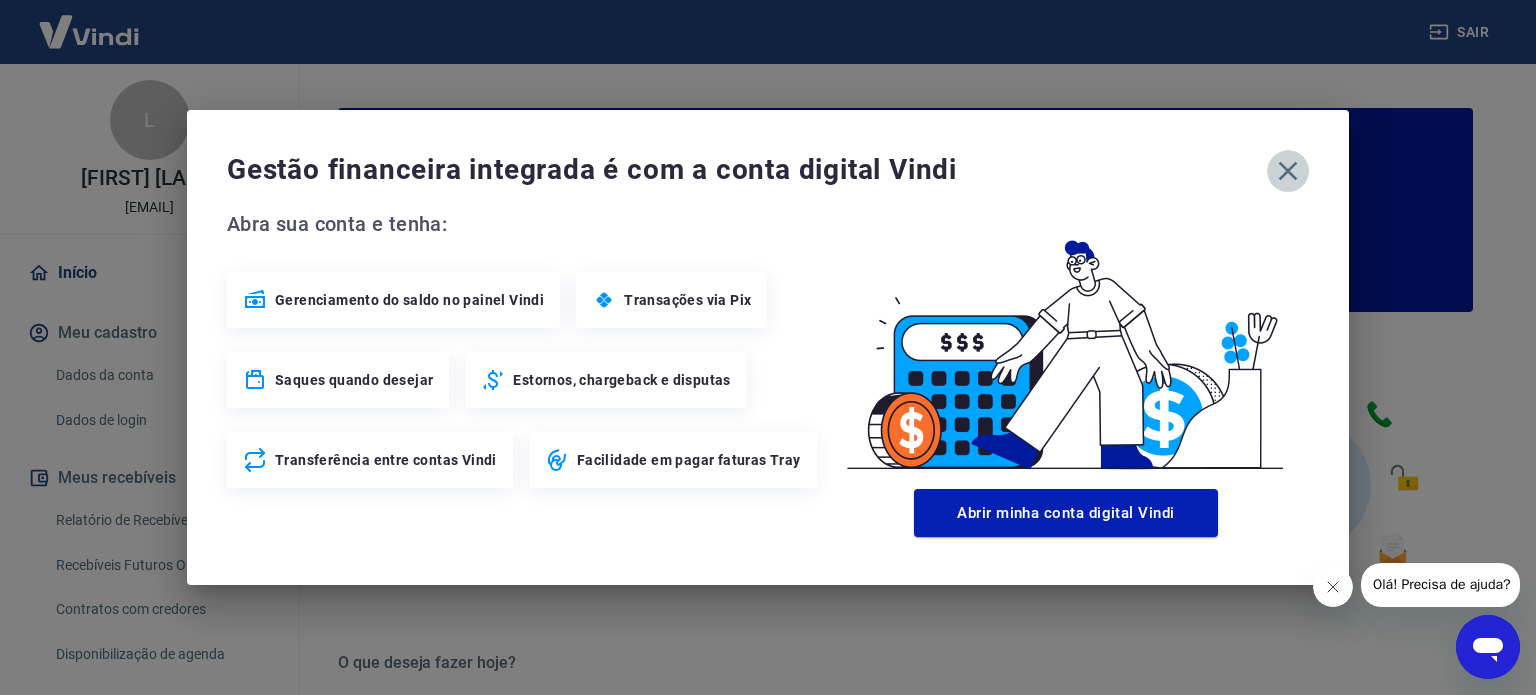 drag, startPoint x: 1284, startPoint y: 163, endPoint x: 1244, endPoint y: 243, distance: 89.44272 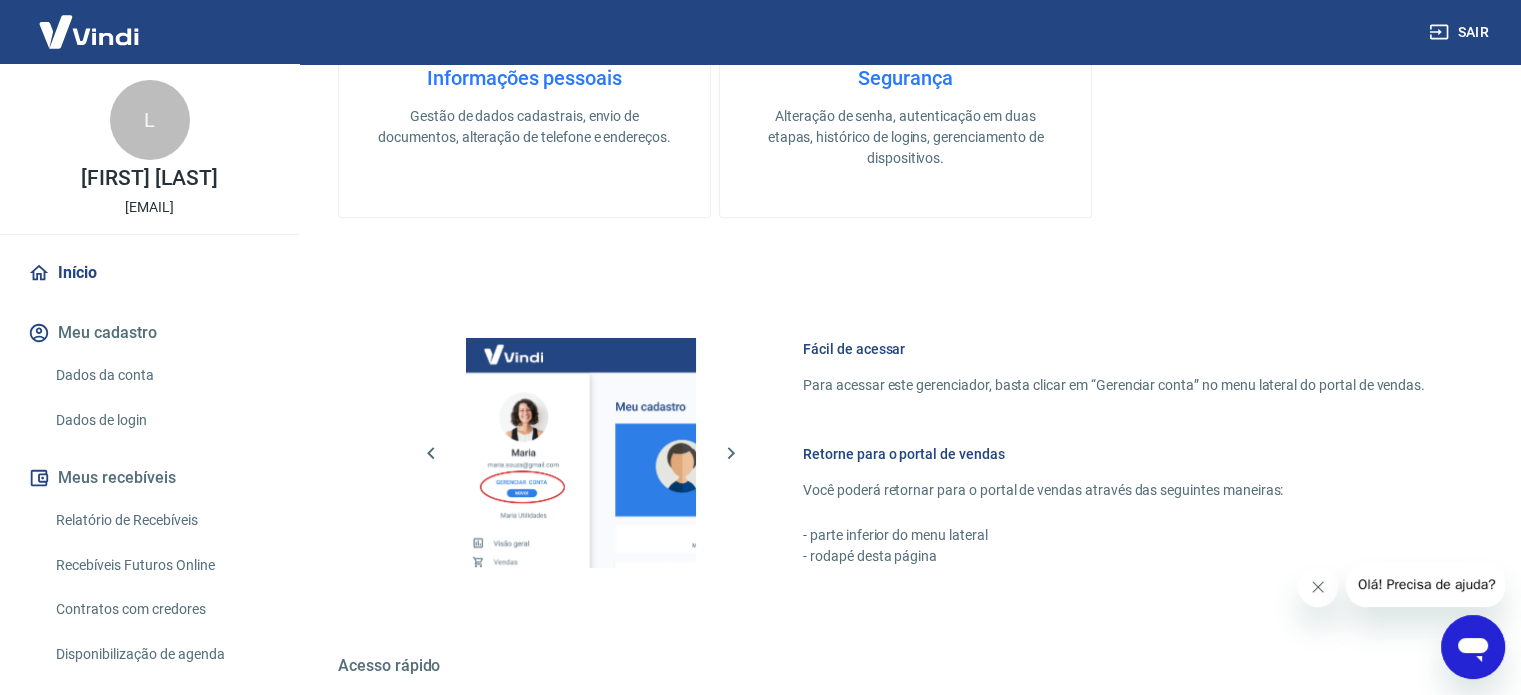 scroll, scrollTop: 1091, scrollLeft: 0, axis: vertical 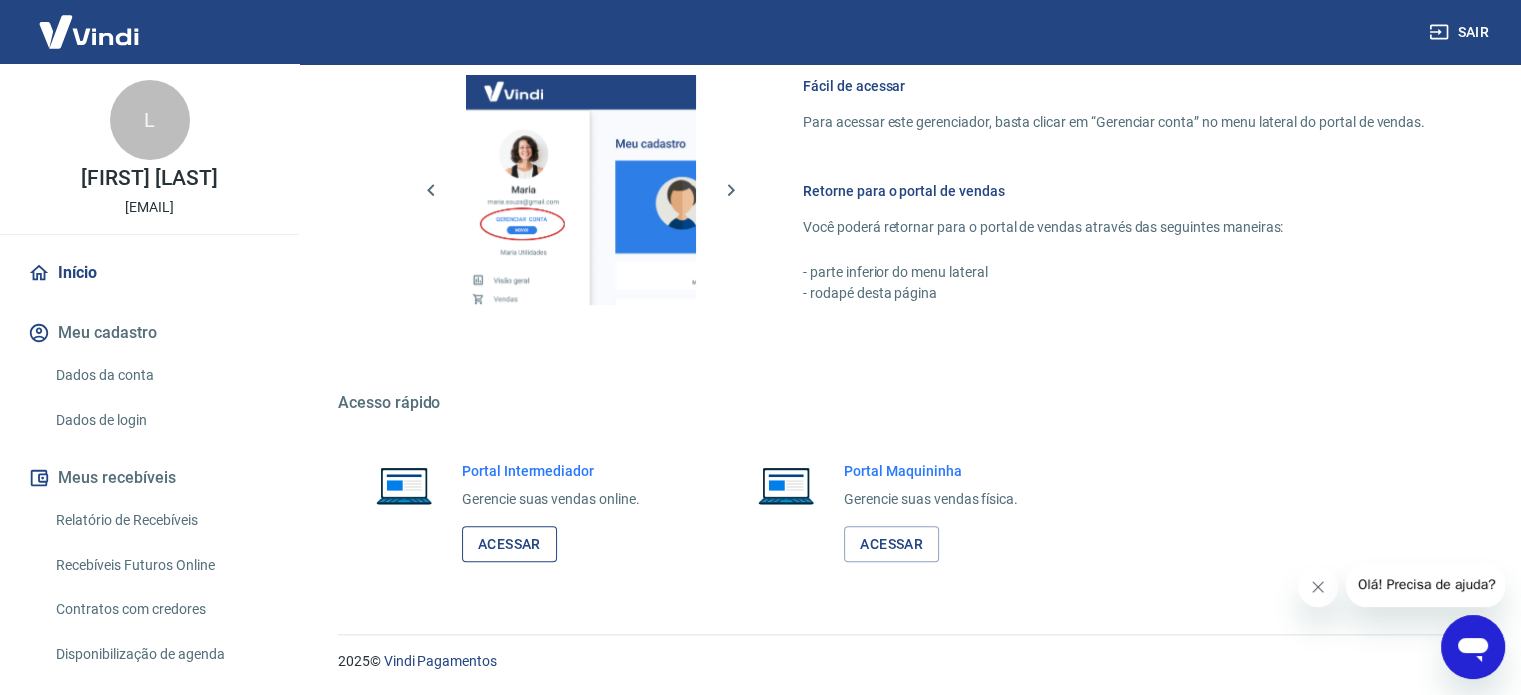 click on "Acessar" at bounding box center (509, 544) 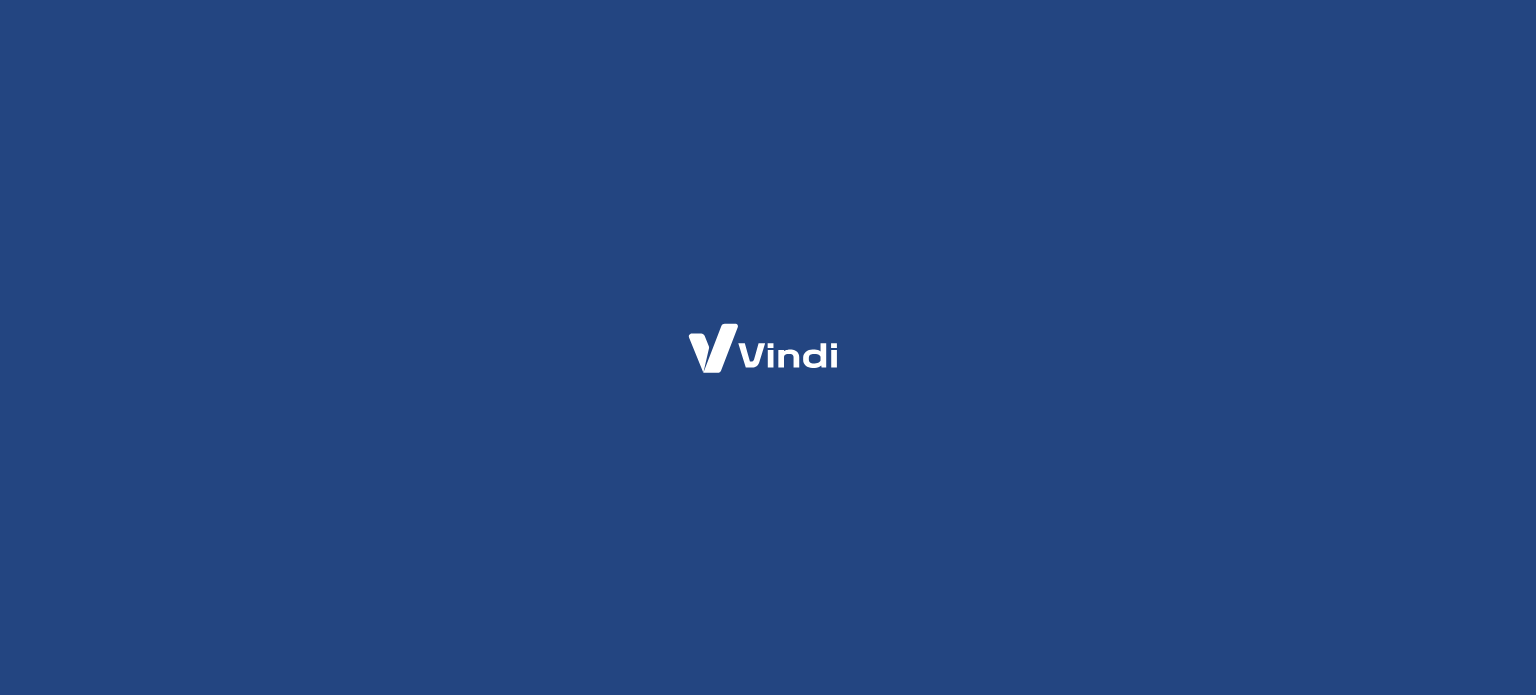 scroll, scrollTop: 0, scrollLeft: 0, axis: both 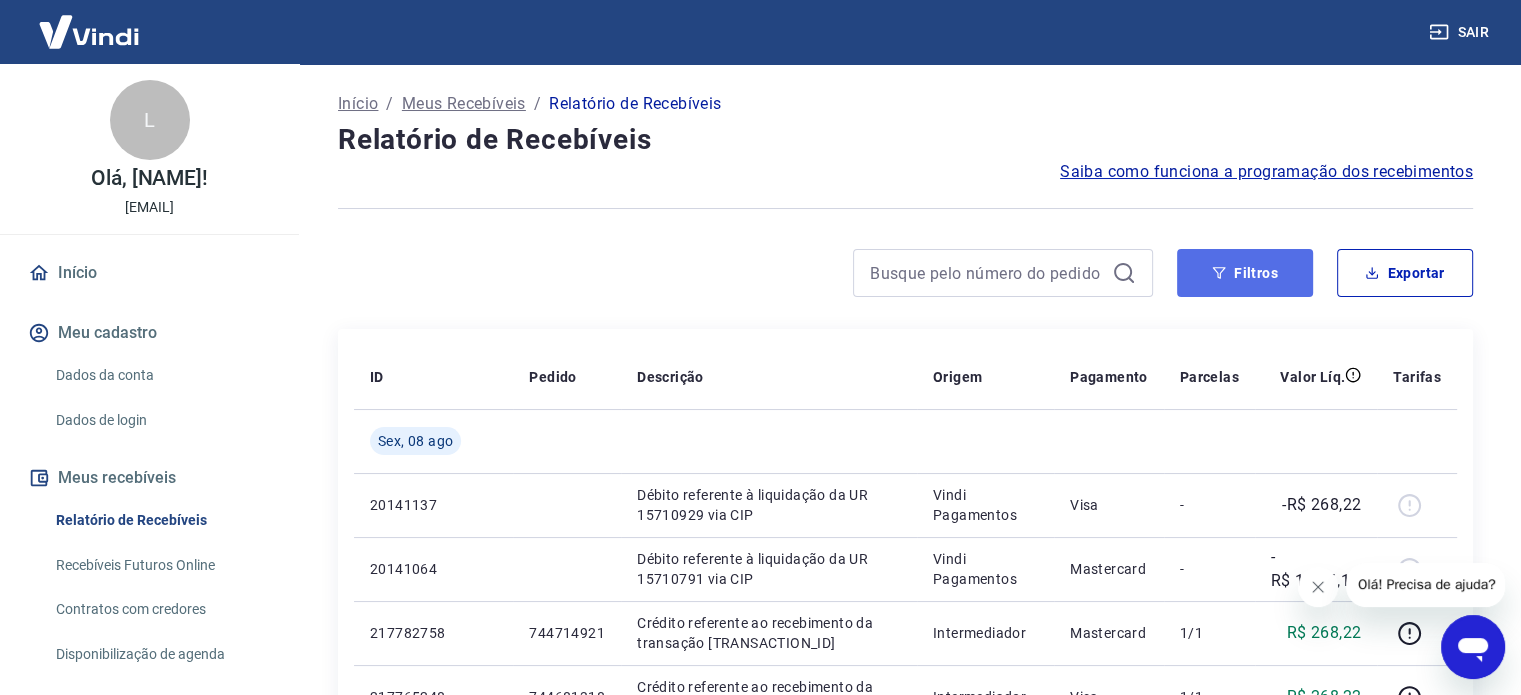 click on "Filtros" at bounding box center (1245, 273) 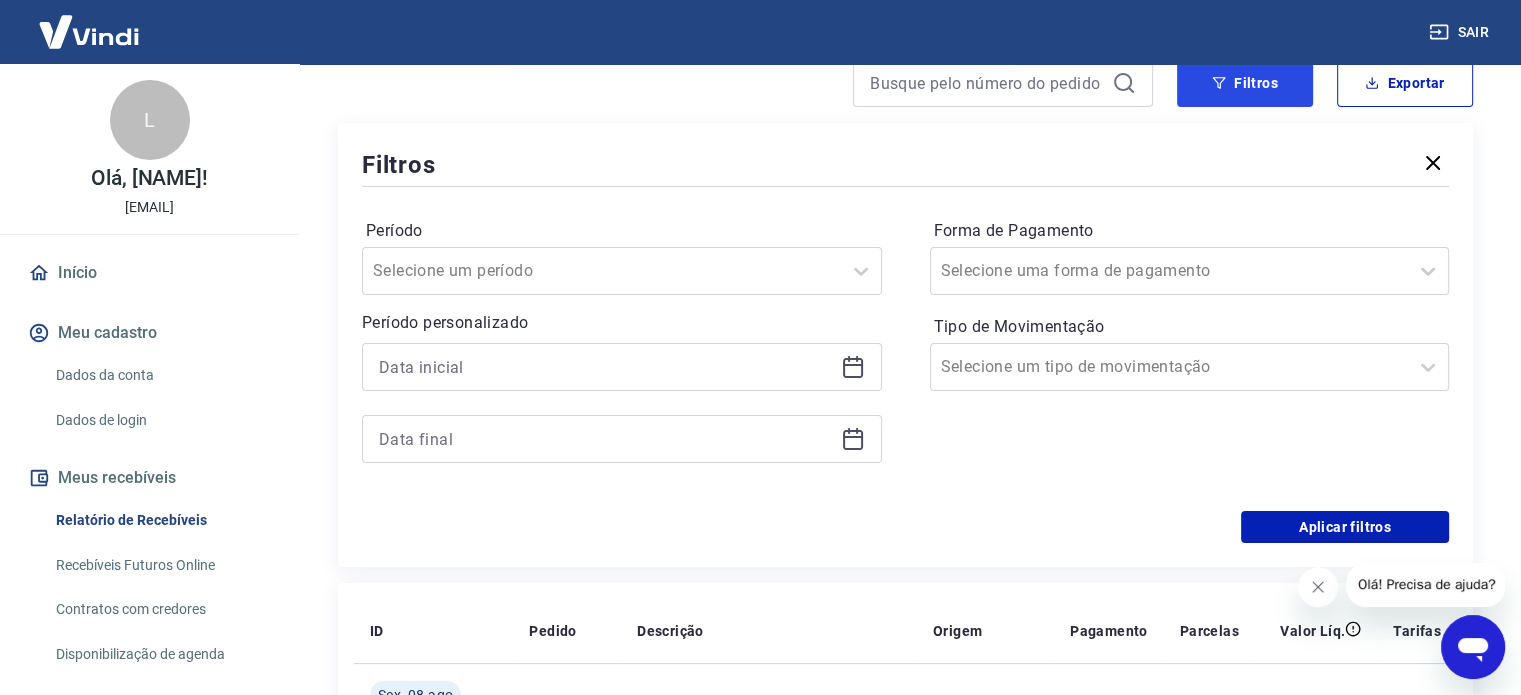 scroll, scrollTop: 200, scrollLeft: 0, axis: vertical 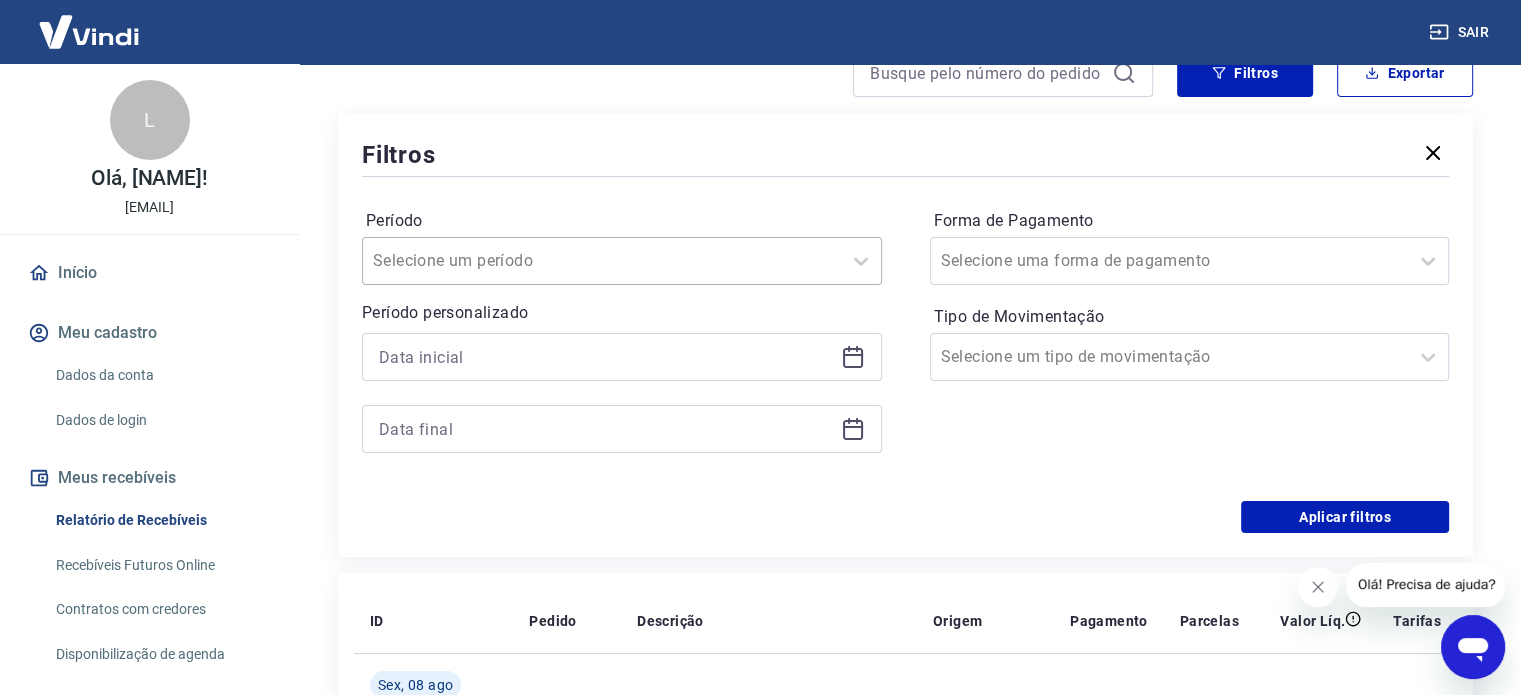 click at bounding box center (602, 261) 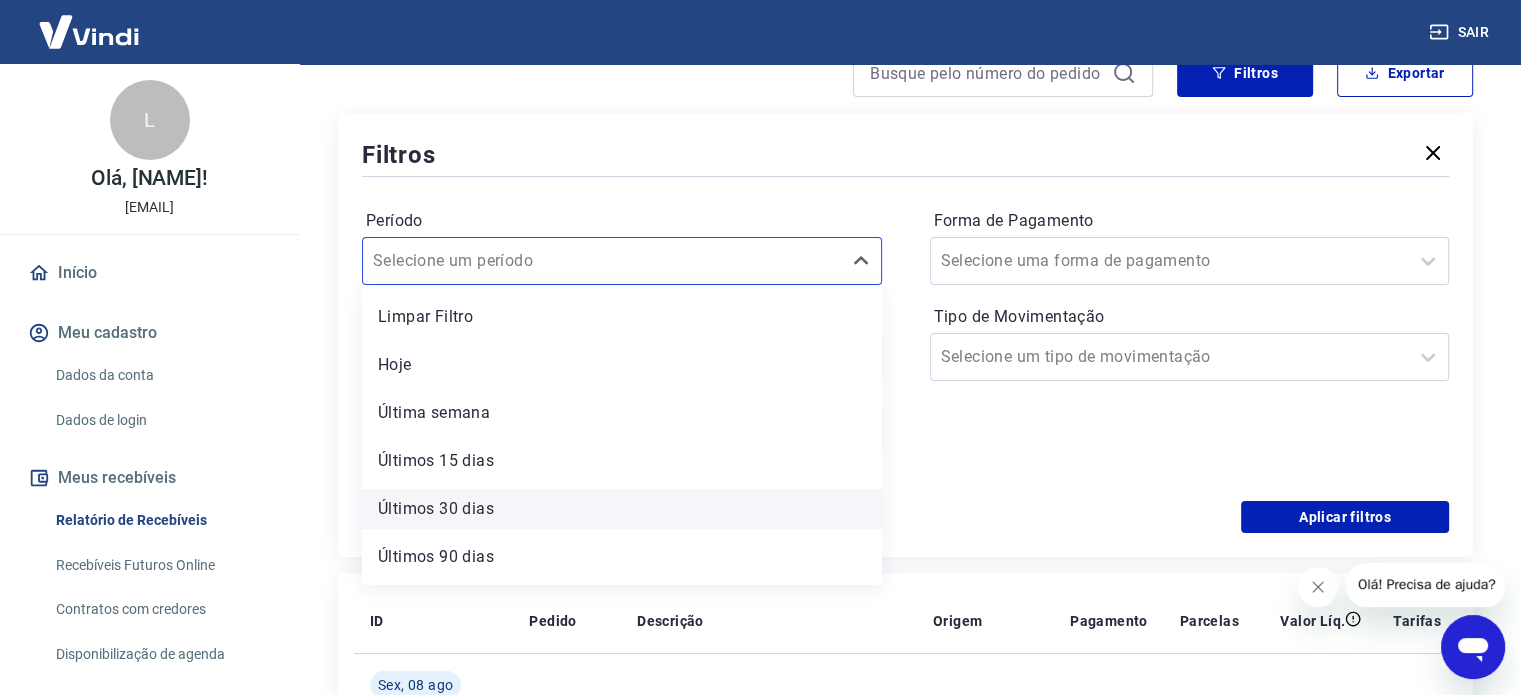 scroll, scrollTop: 44, scrollLeft: 0, axis: vertical 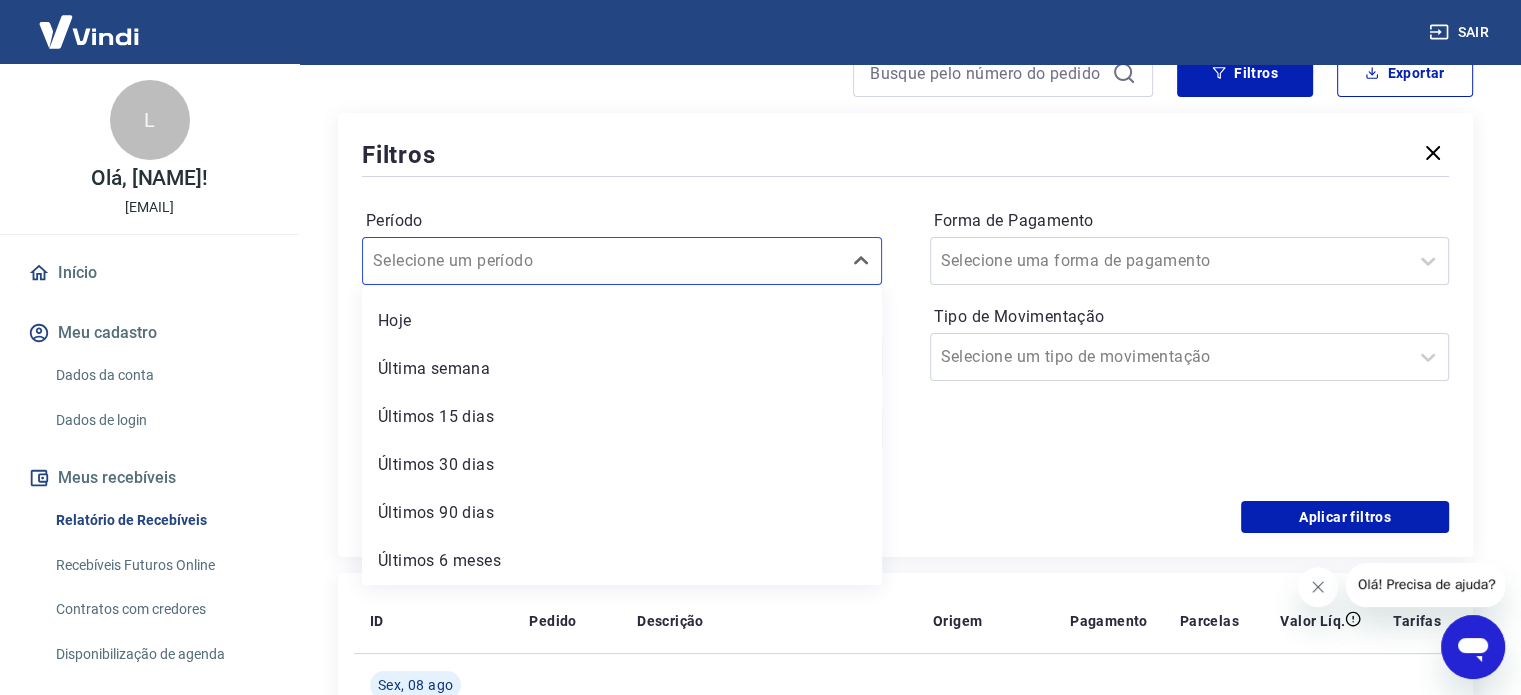 click on "Forma de Pagamento Selecione uma forma de pagamento Tipo de Movimentação Selecione um tipo de movimentação" at bounding box center (1190, 341) 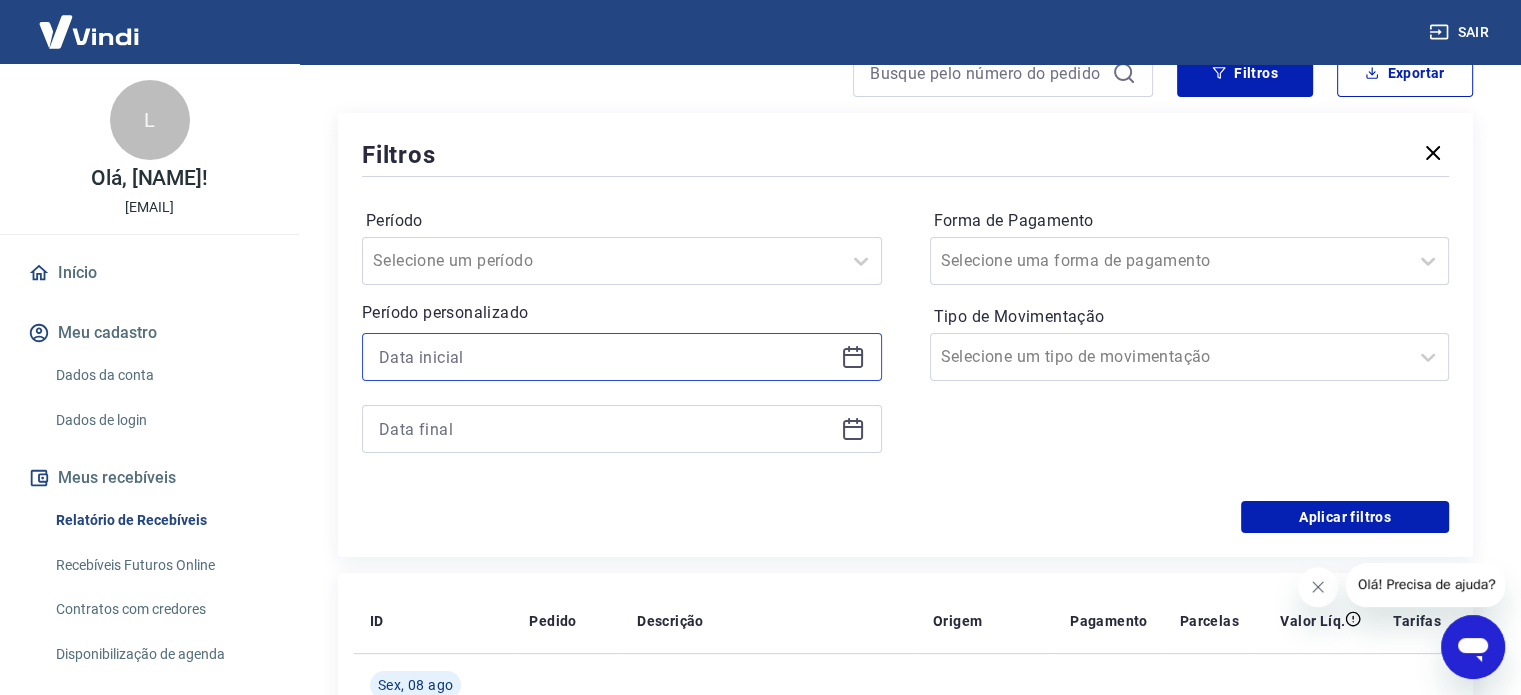 click at bounding box center (606, 357) 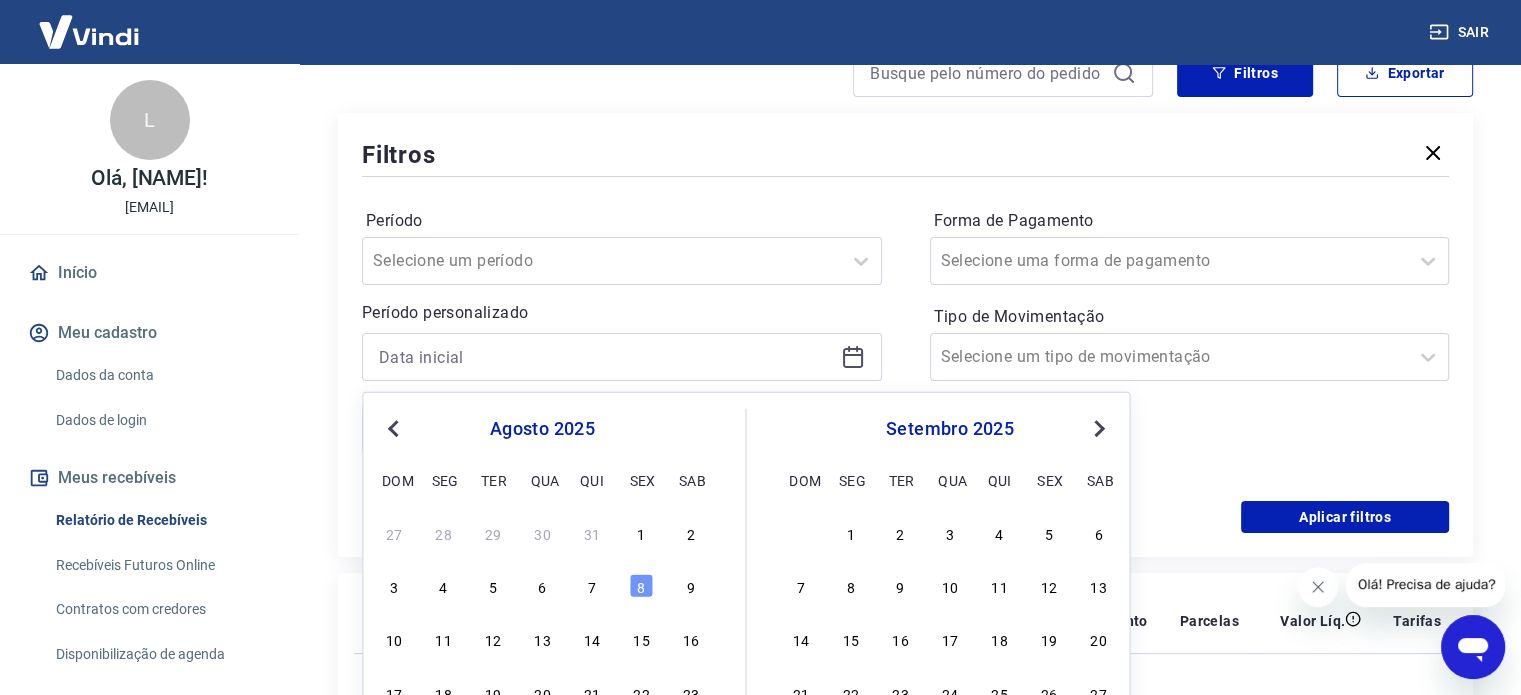 click on "Previous Month" at bounding box center (395, 427) 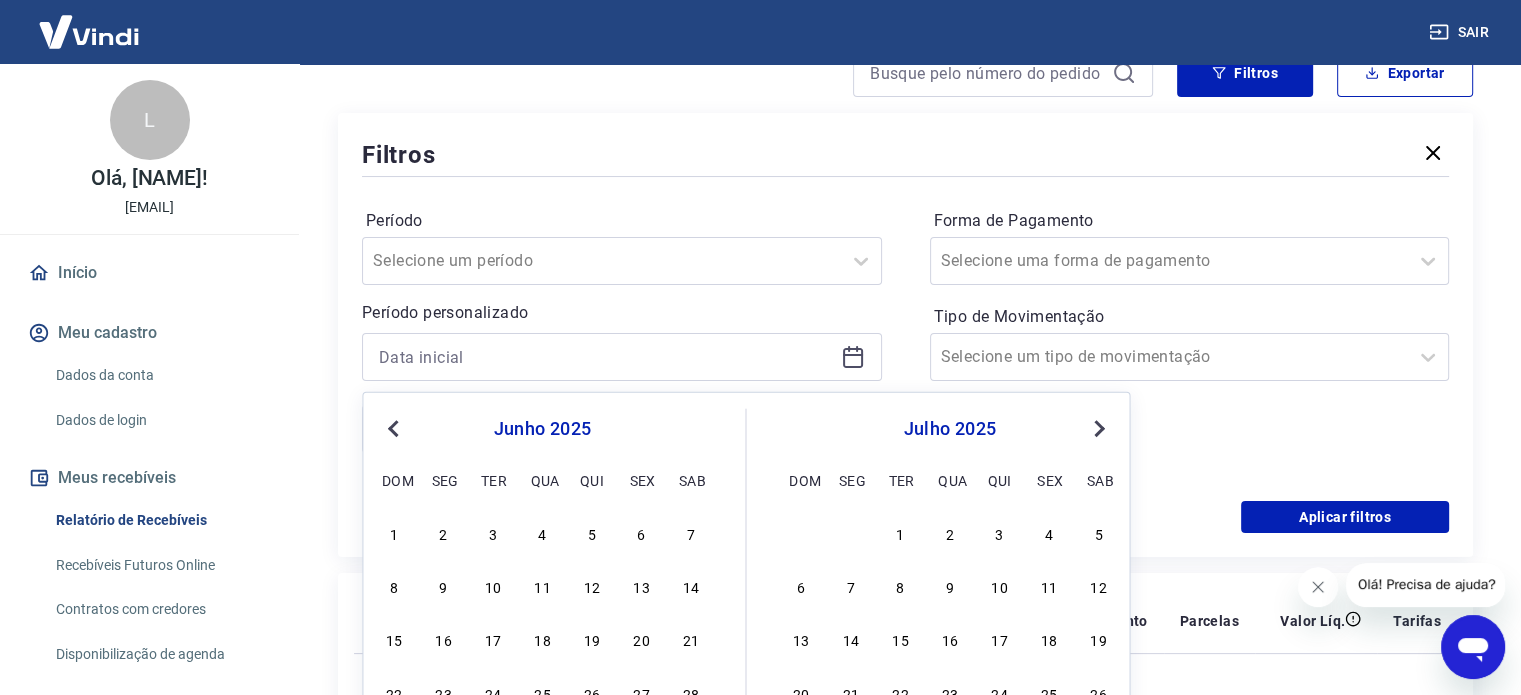 click on "Previous Month" at bounding box center [395, 427] 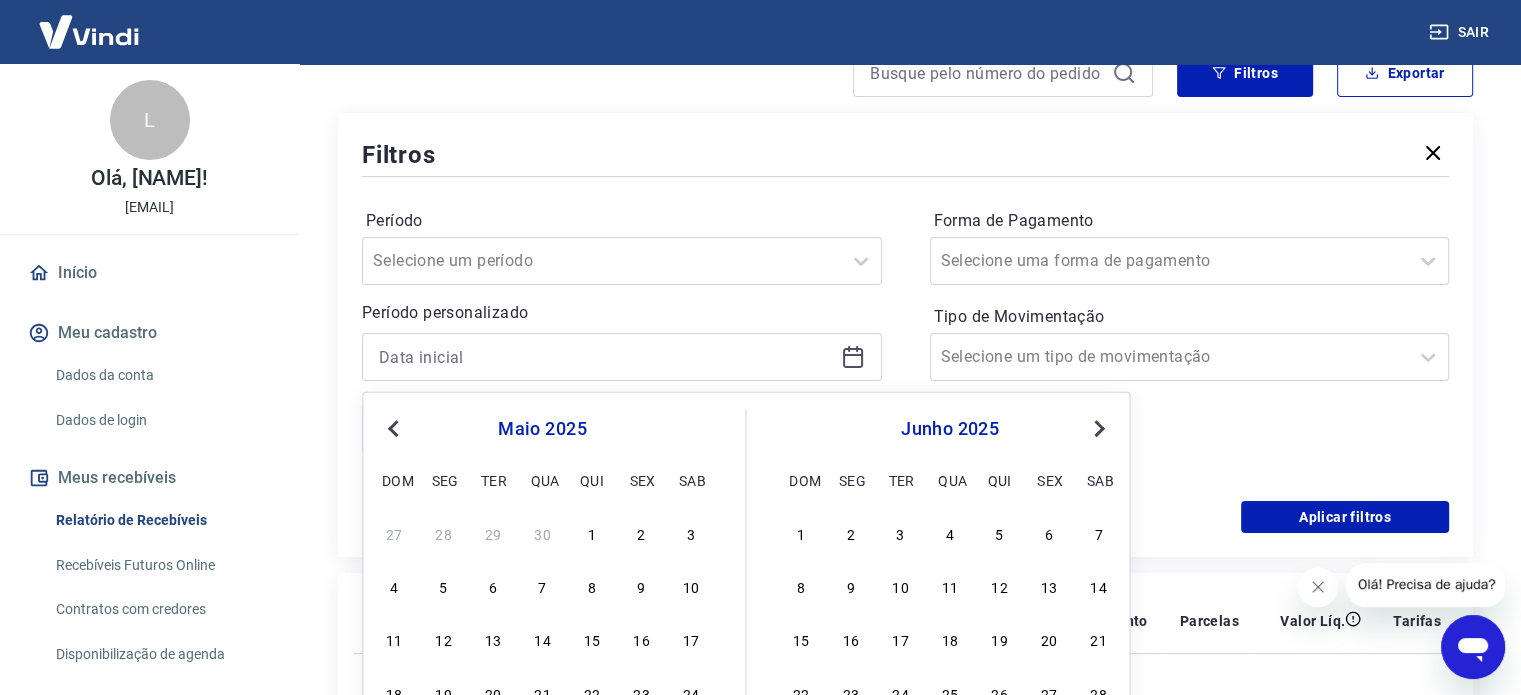 click on "Previous Month" at bounding box center [395, 427] 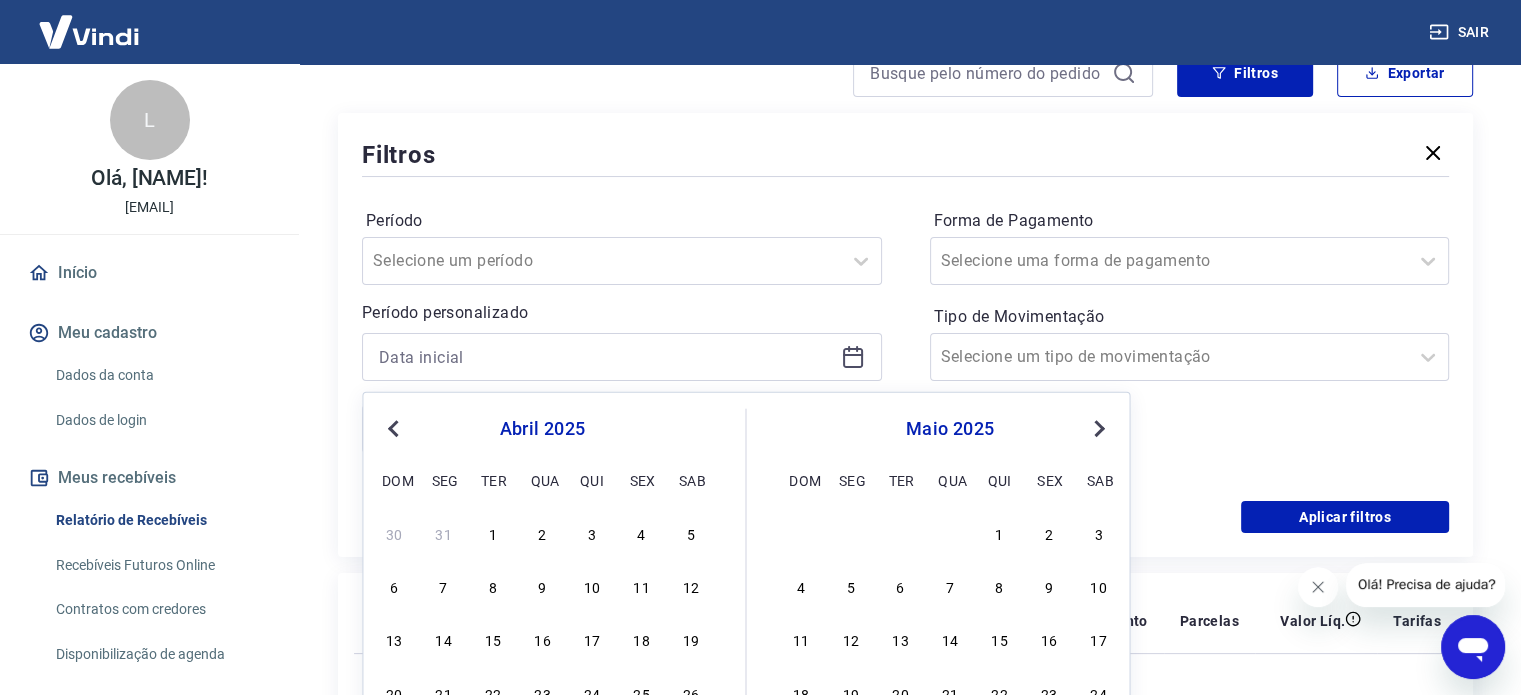 click on "Previous Month" at bounding box center (395, 427) 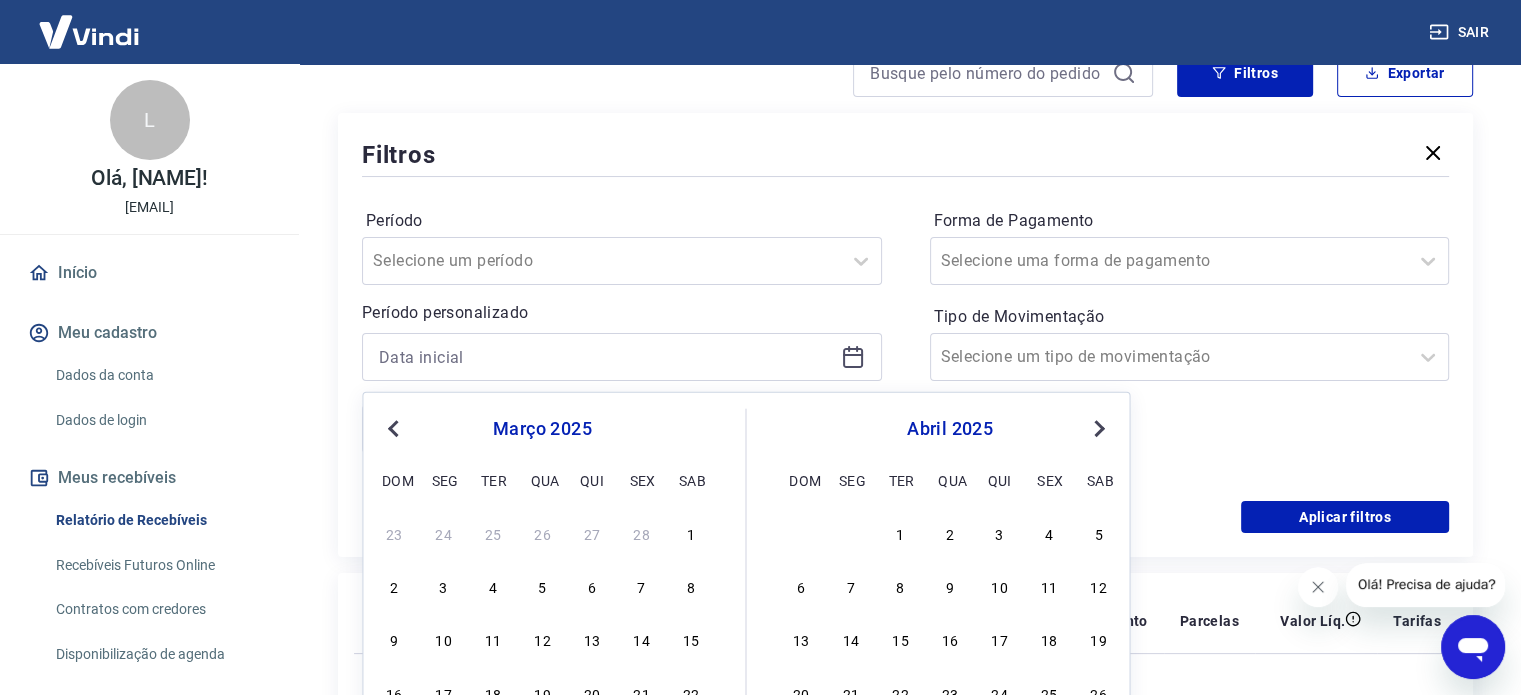 click on "Previous Month" at bounding box center (395, 427) 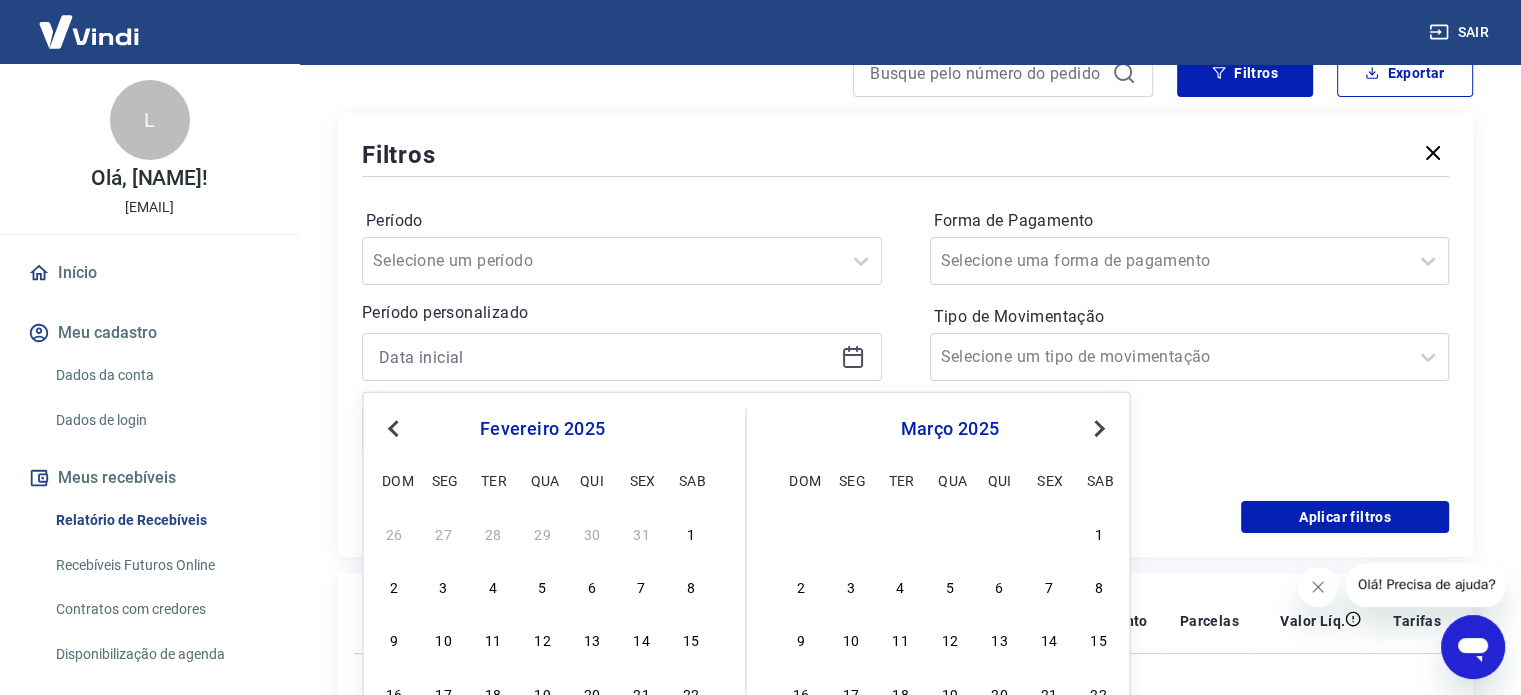 click on "Previous Month" at bounding box center [395, 427] 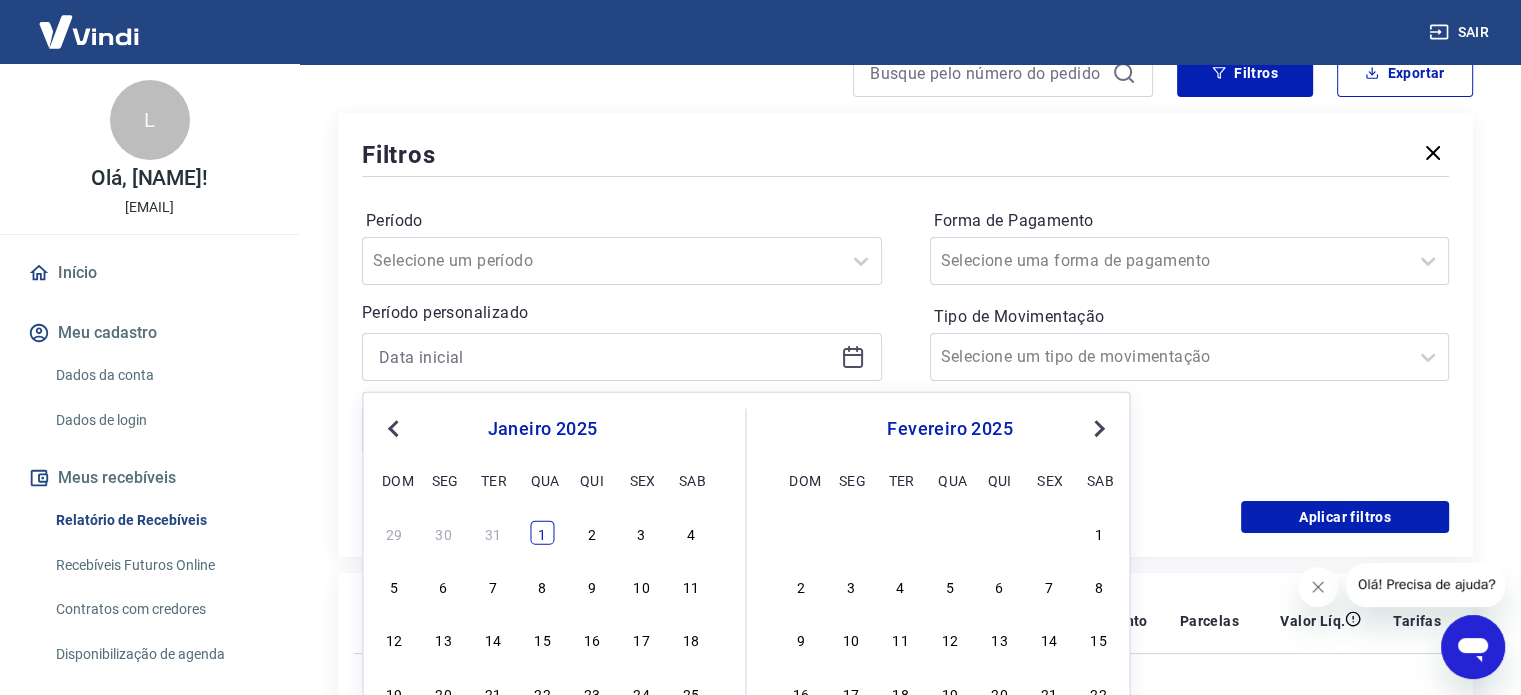 click on "1" at bounding box center (542, 533) 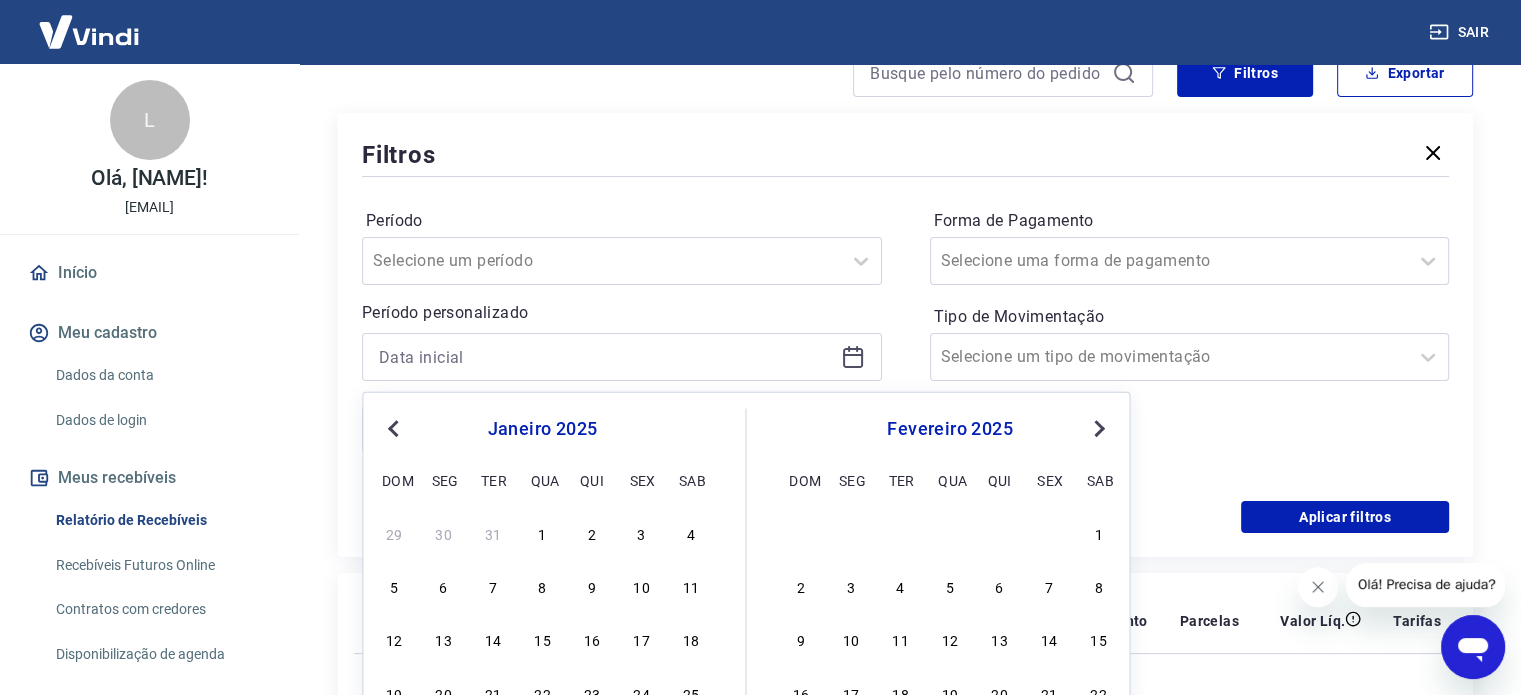 type on "01/01/2025" 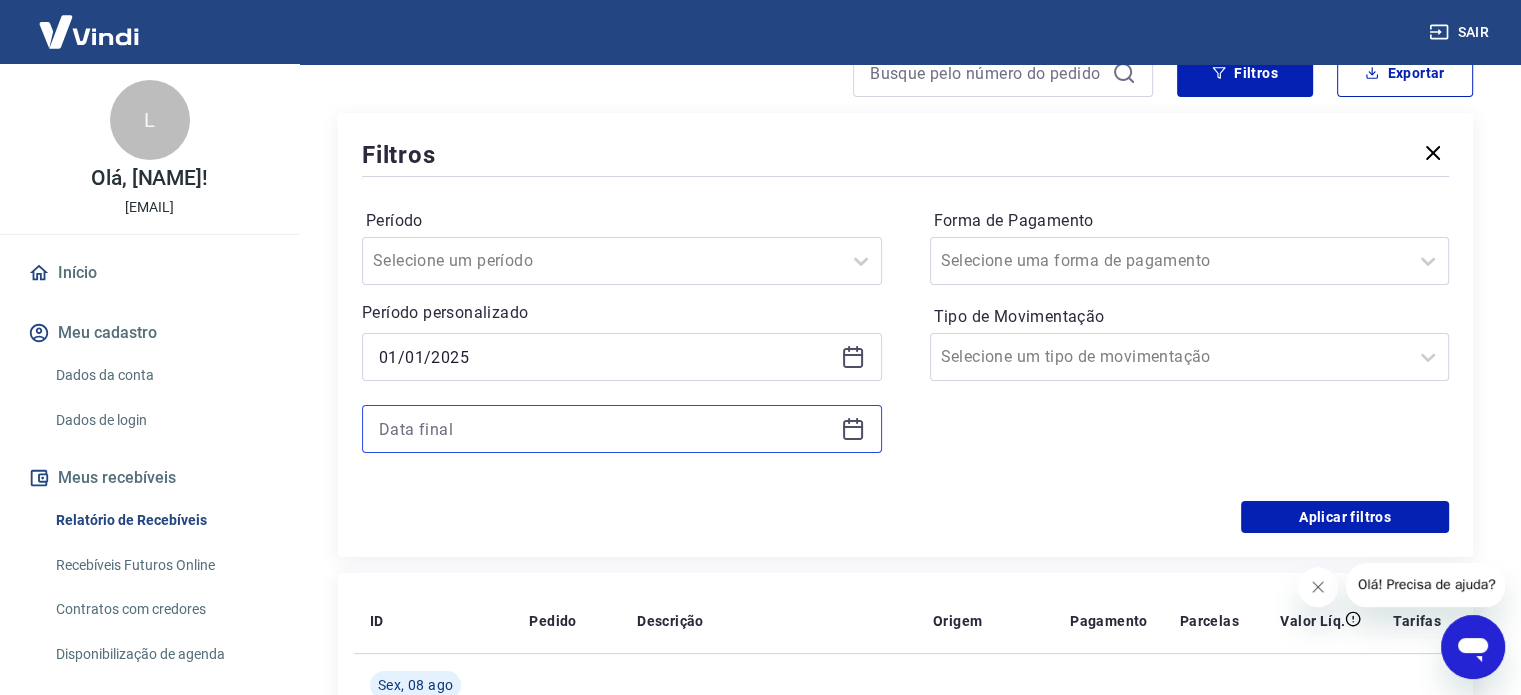 drag, startPoint x: 792, startPoint y: 427, endPoint x: 780, endPoint y: 432, distance: 13 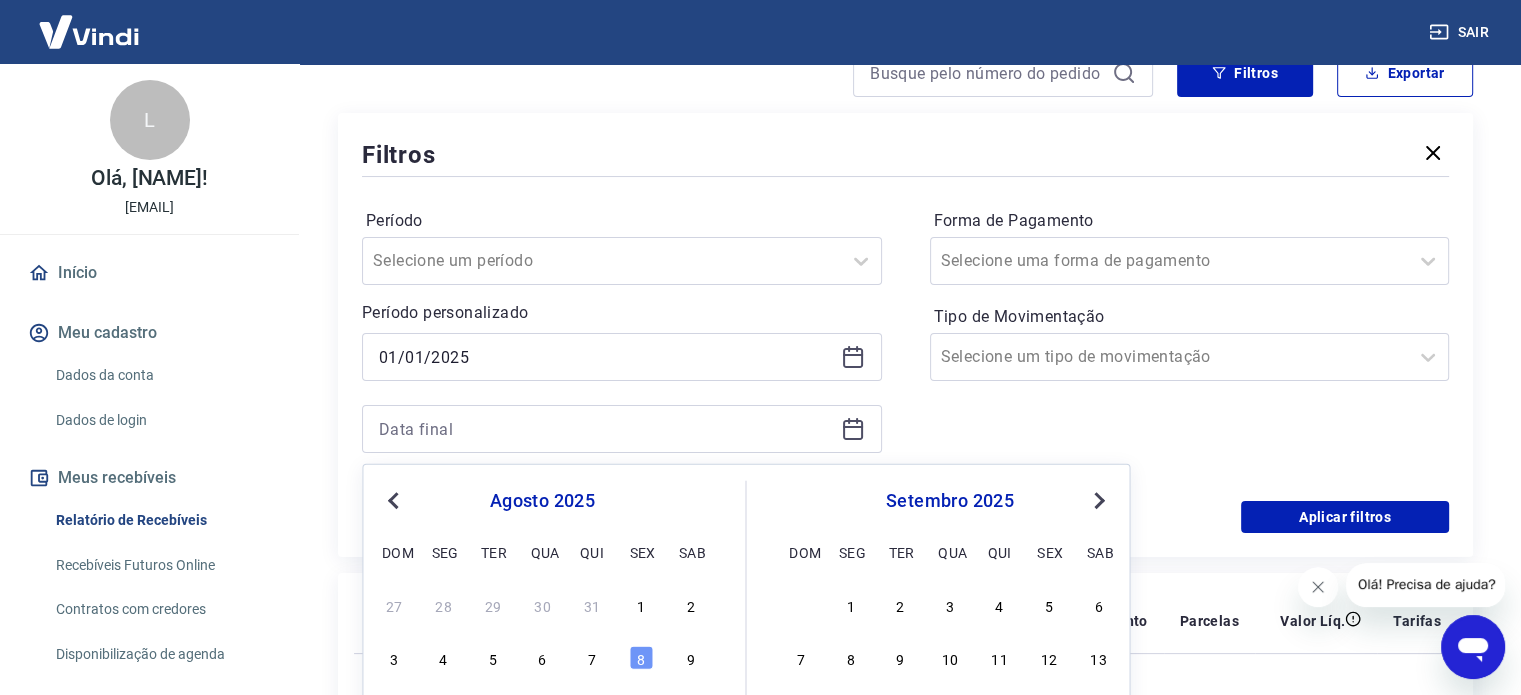 click on "Previous Month" at bounding box center [393, 501] 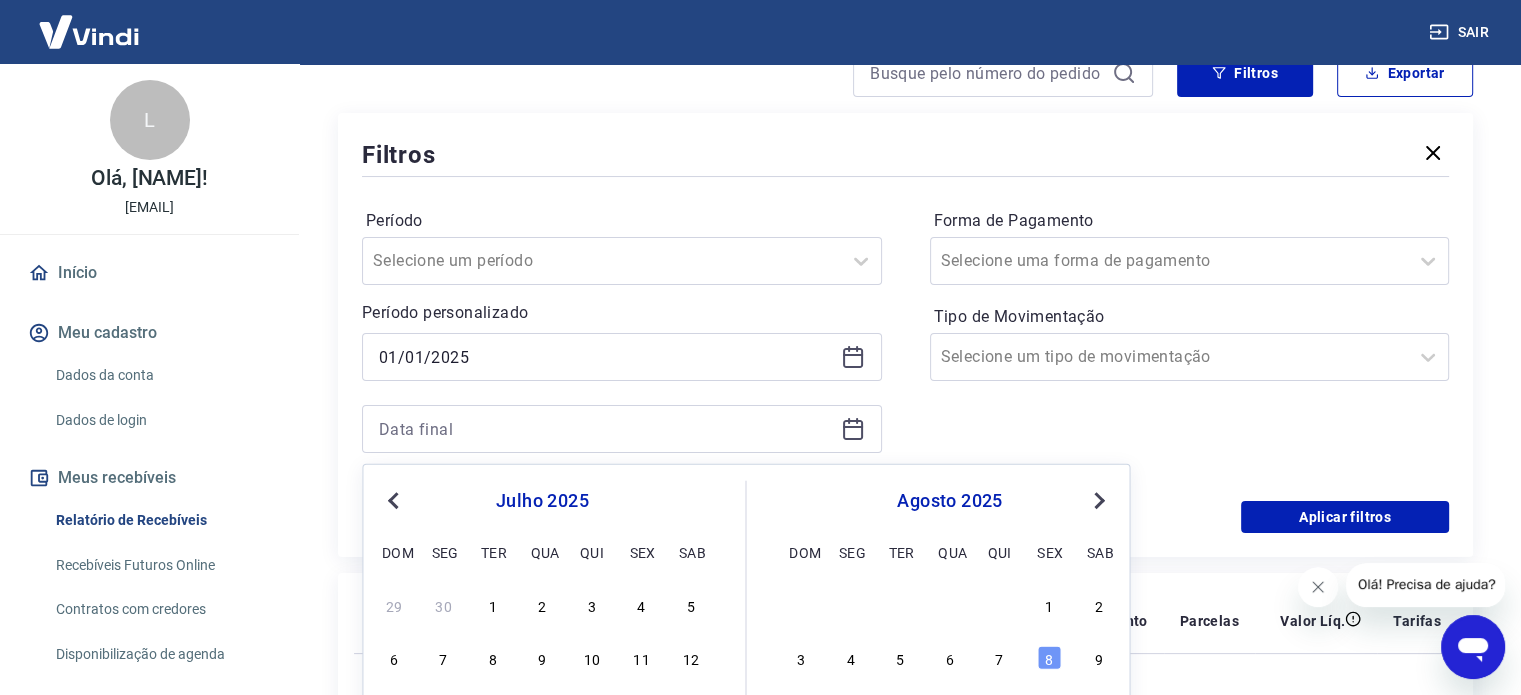 click on "Previous Month" at bounding box center (393, 501) 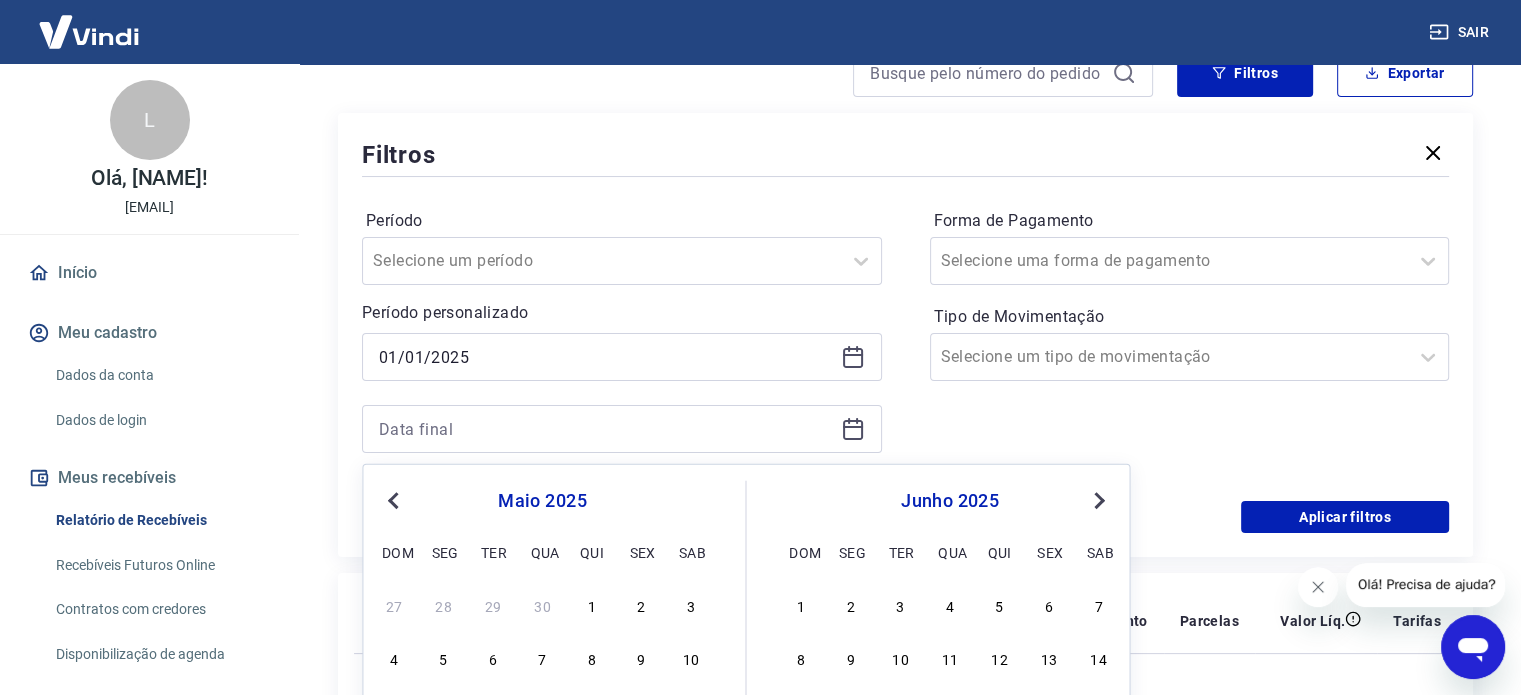 click on "Previous Month" at bounding box center [393, 501] 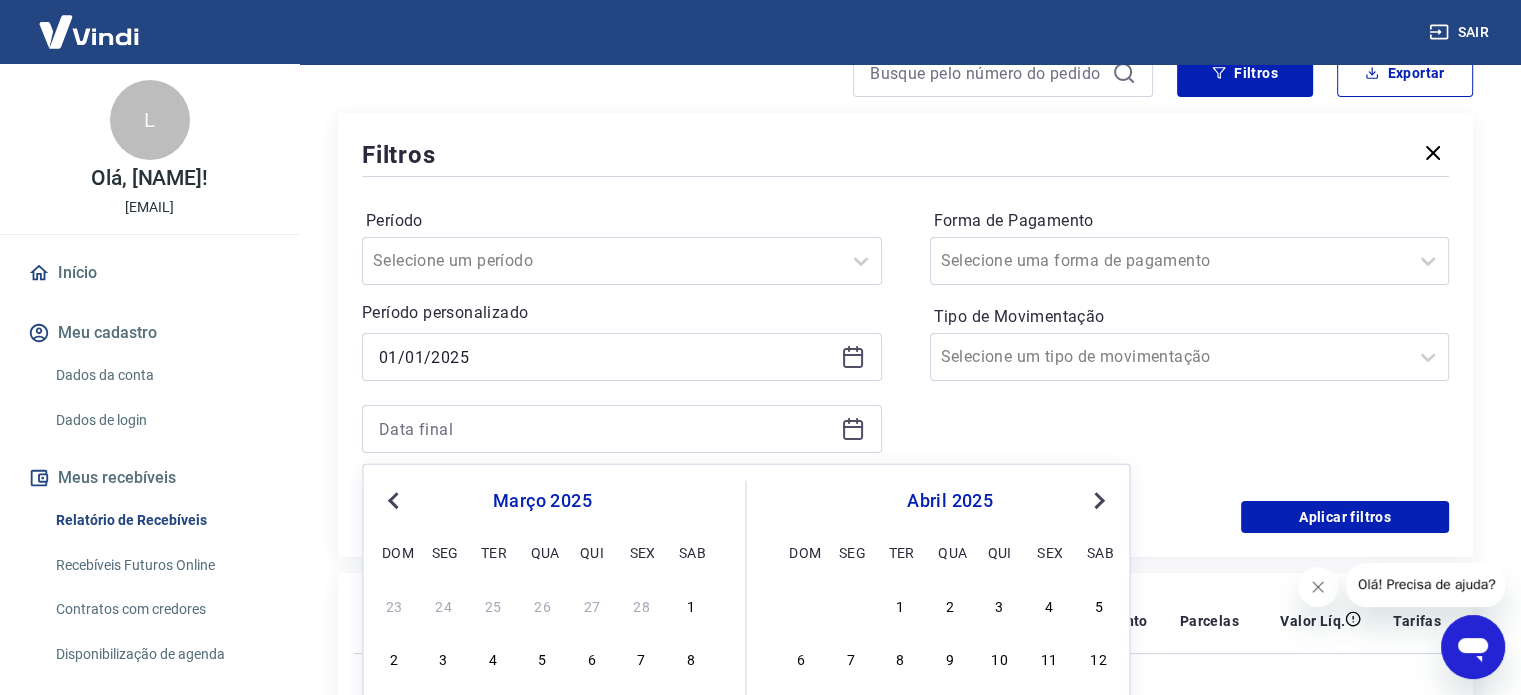 click on "Previous Month" at bounding box center [393, 501] 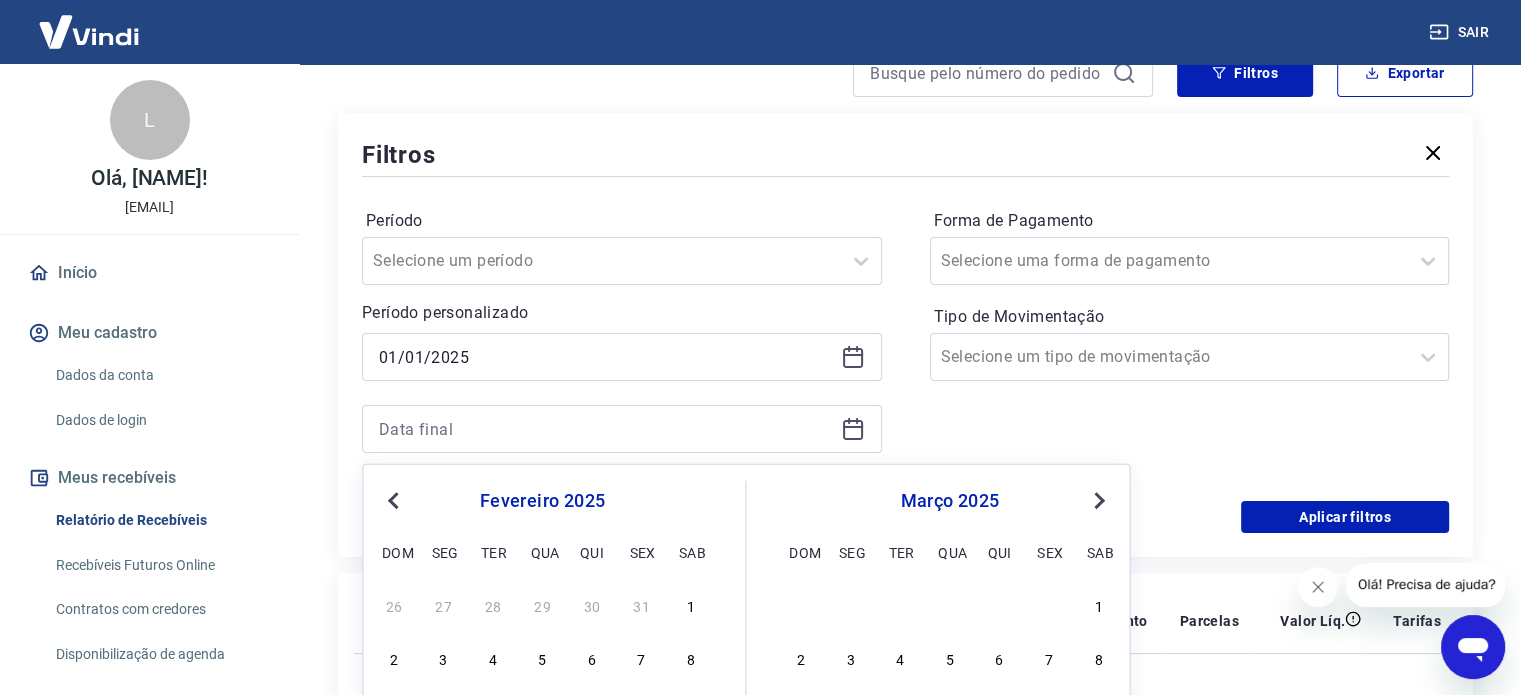 click on "Previous Month" at bounding box center [393, 501] 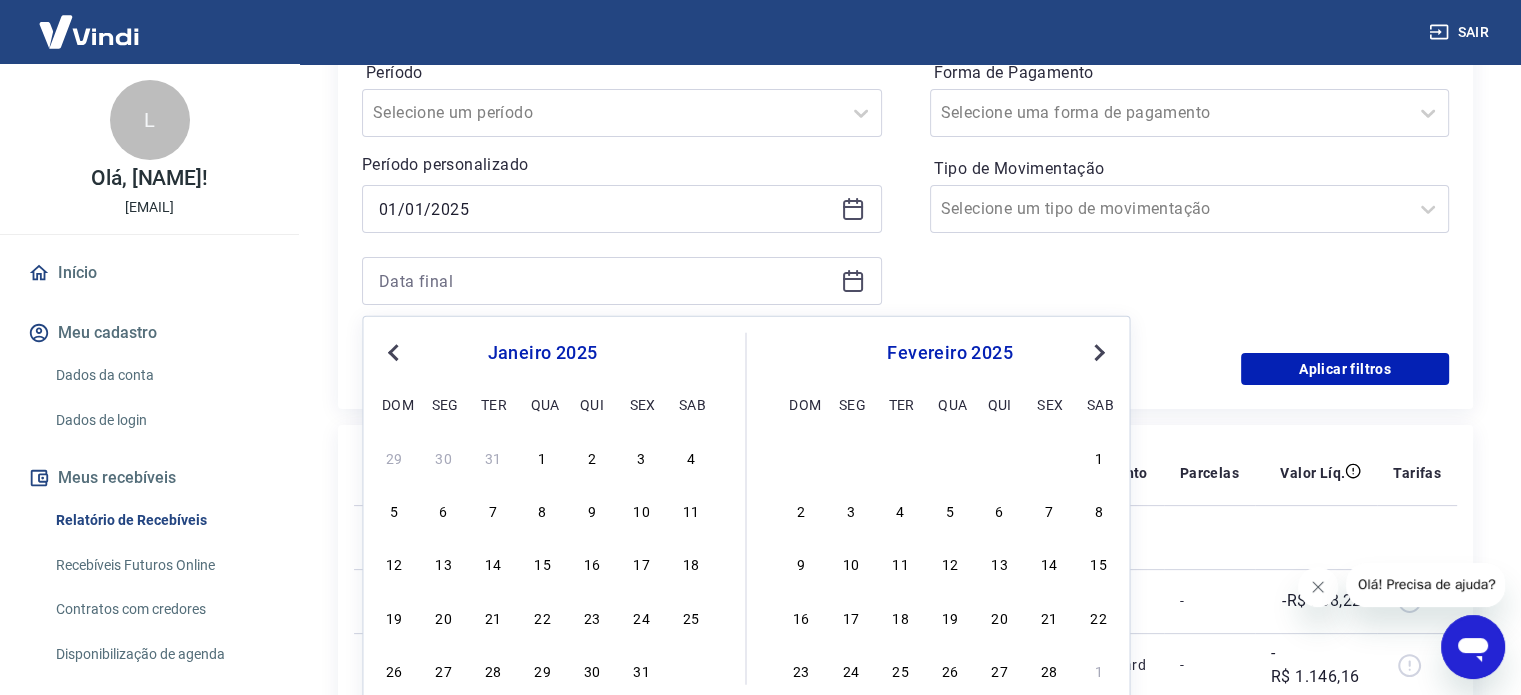 scroll, scrollTop: 400, scrollLeft: 0, axis: vertical 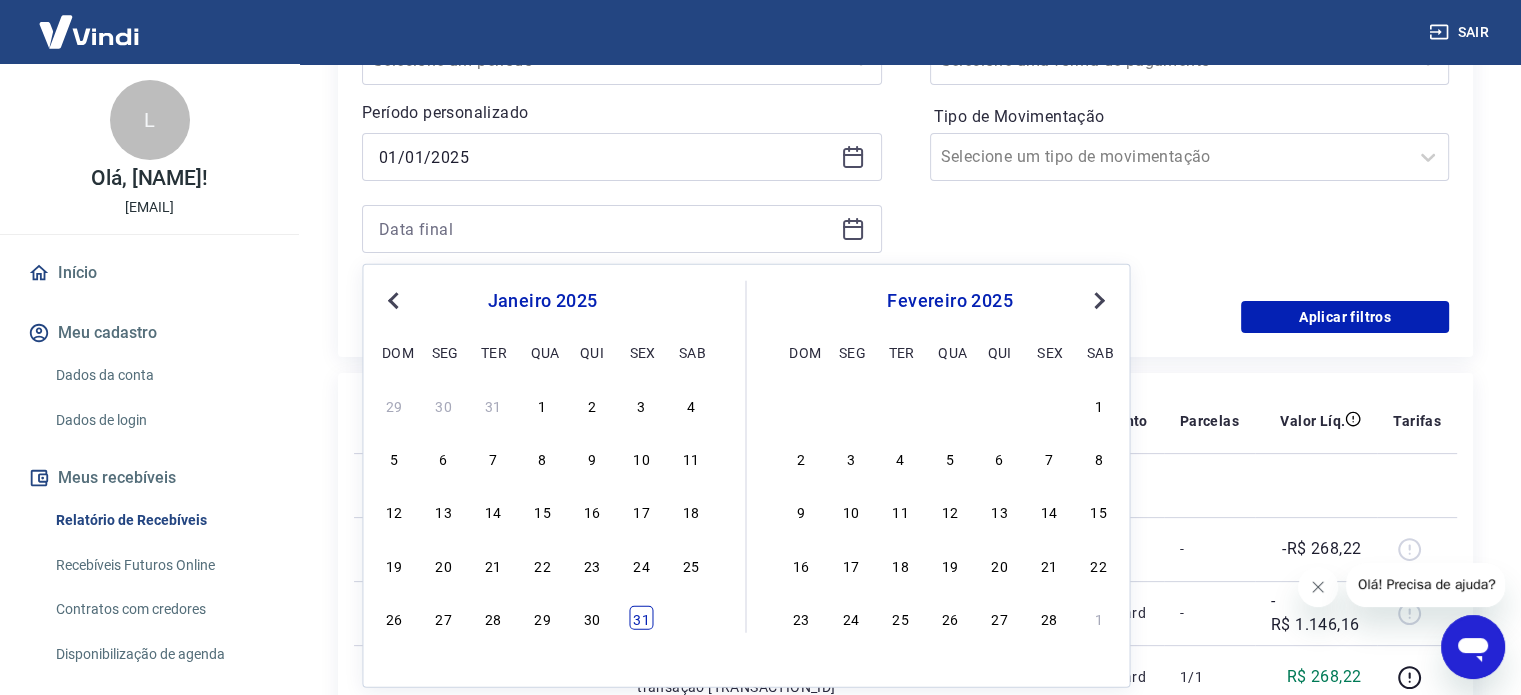 click on "31" at bounding box center [641, 618] 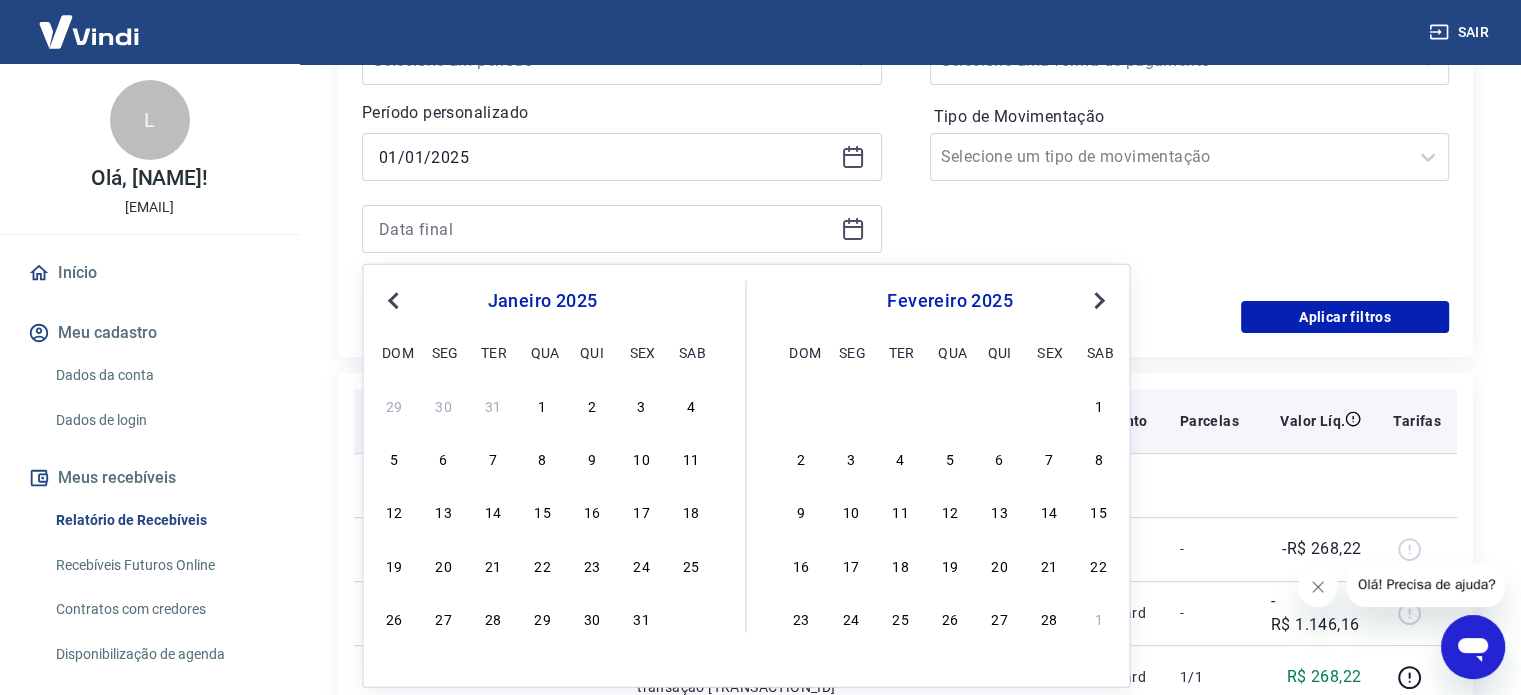 type on "31/01/2025" 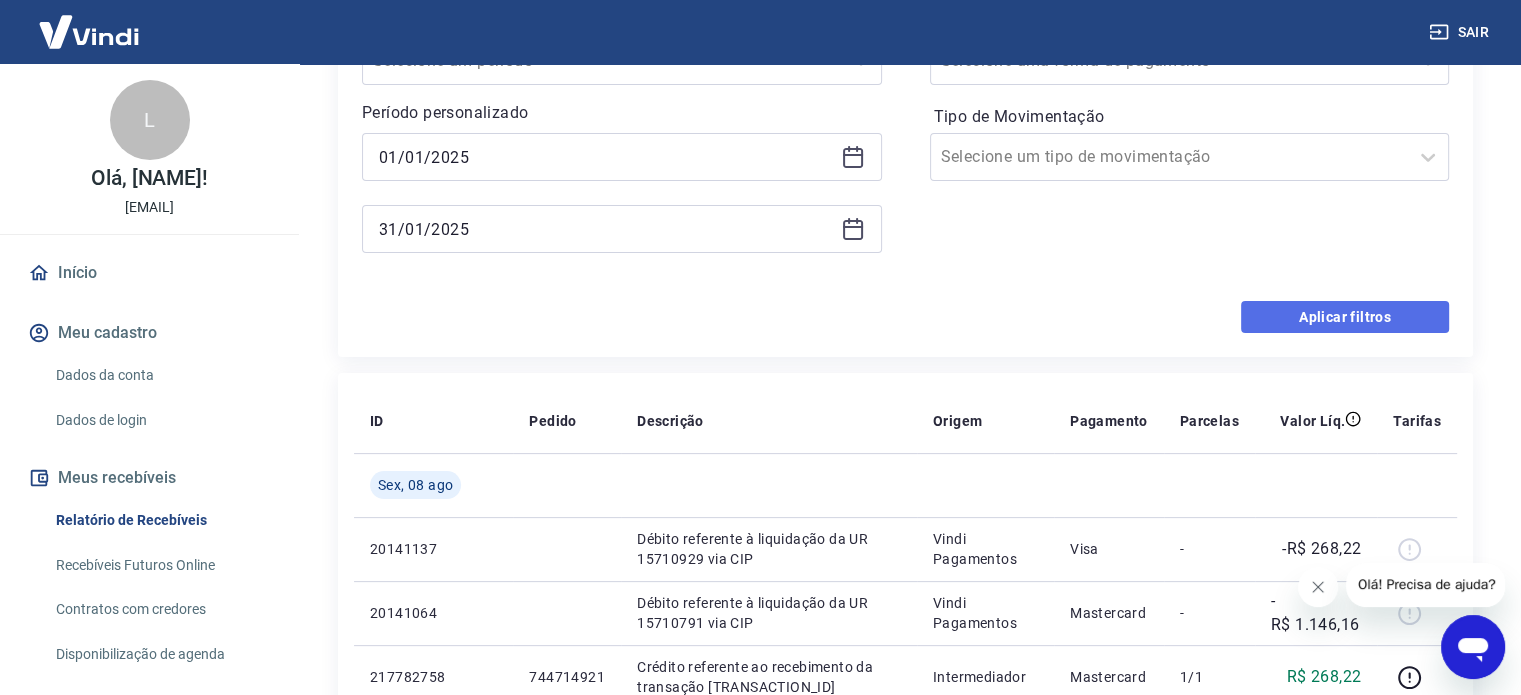 click on "Aplicar filtros" at bounding box center [1345, 317] 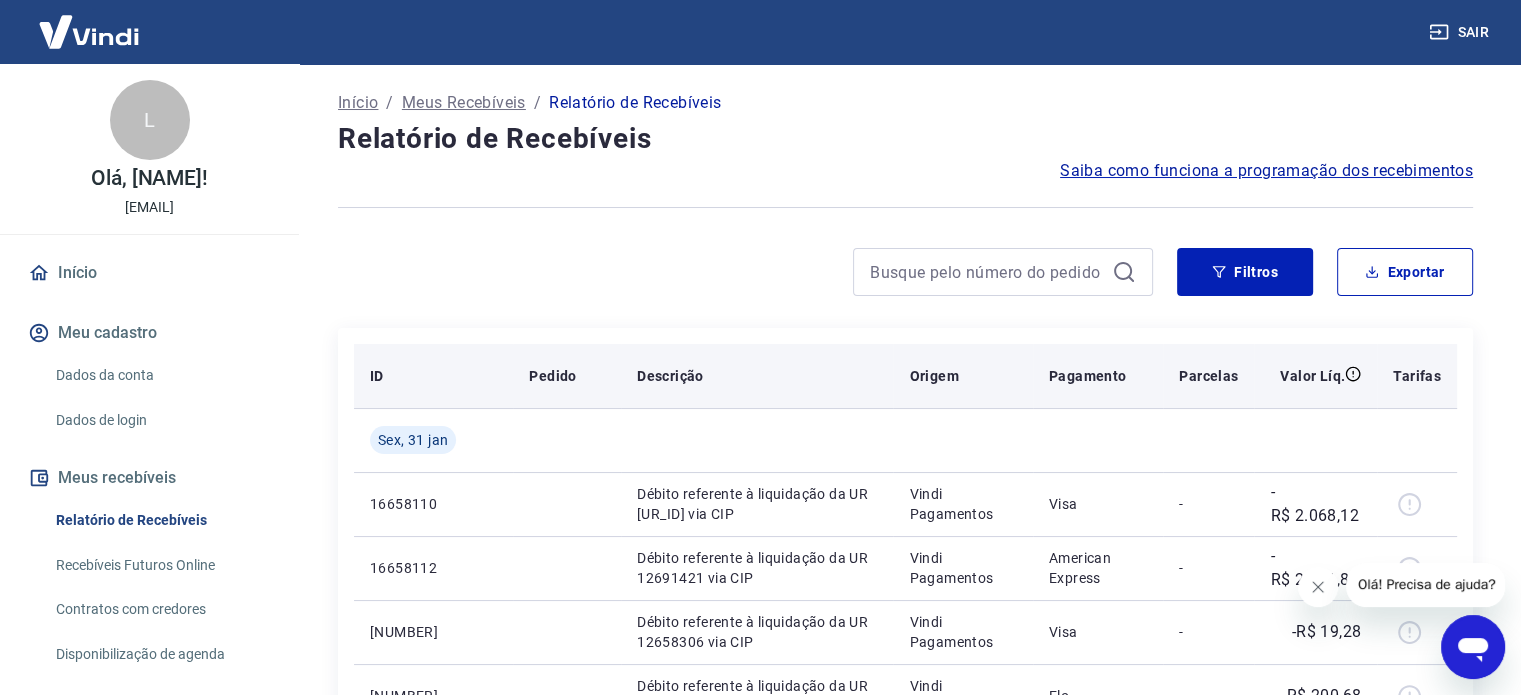 scroll, scrollTop: 0, scrollLeft: 0, axis: both 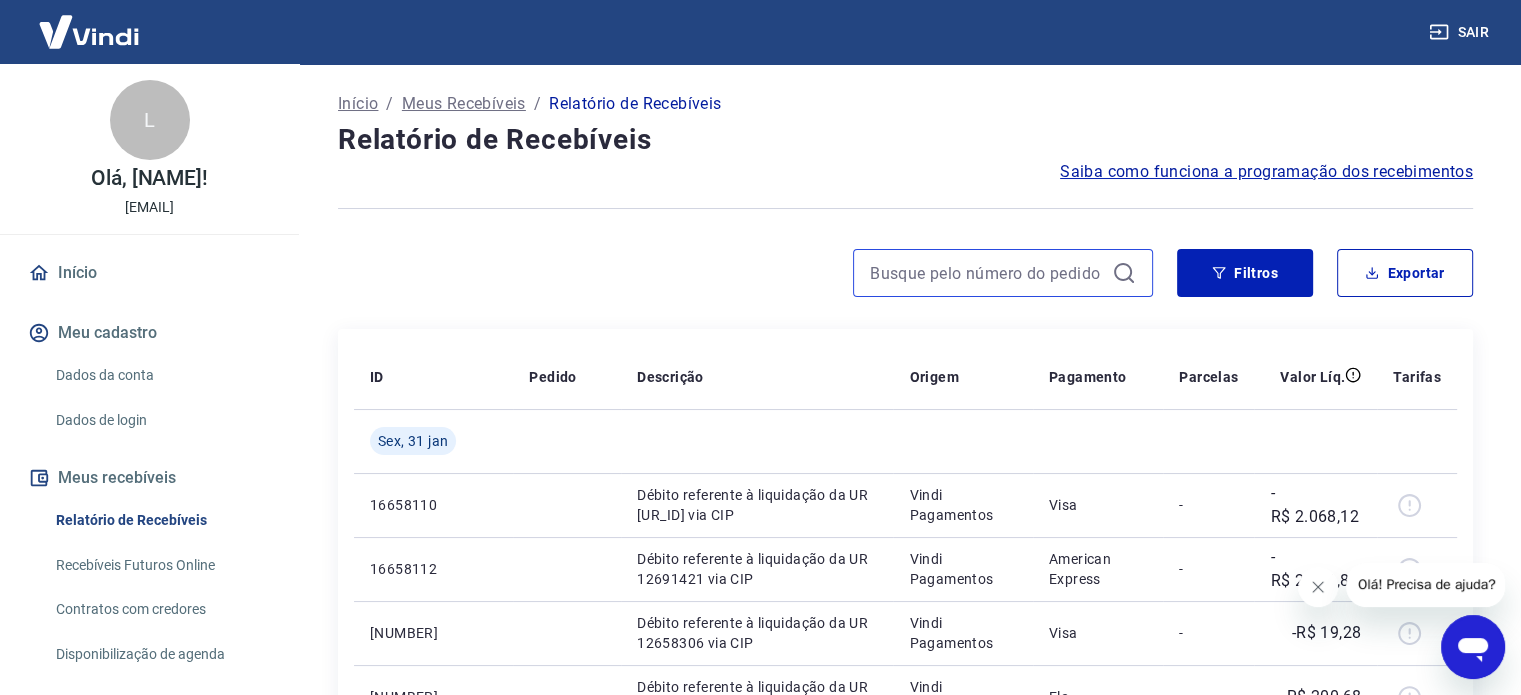 click at bounding box center [987, 273] 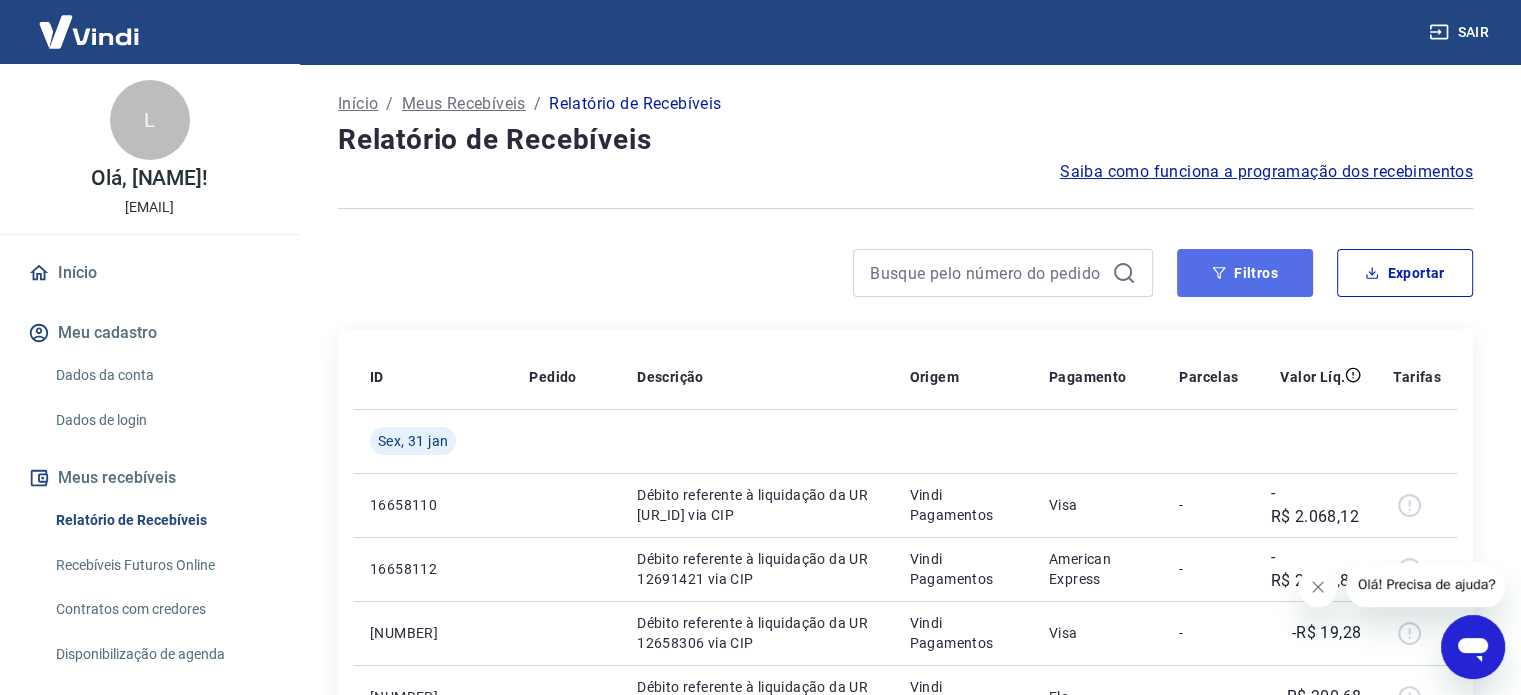 click on "Filtros" at bounding box center (1245, 273) 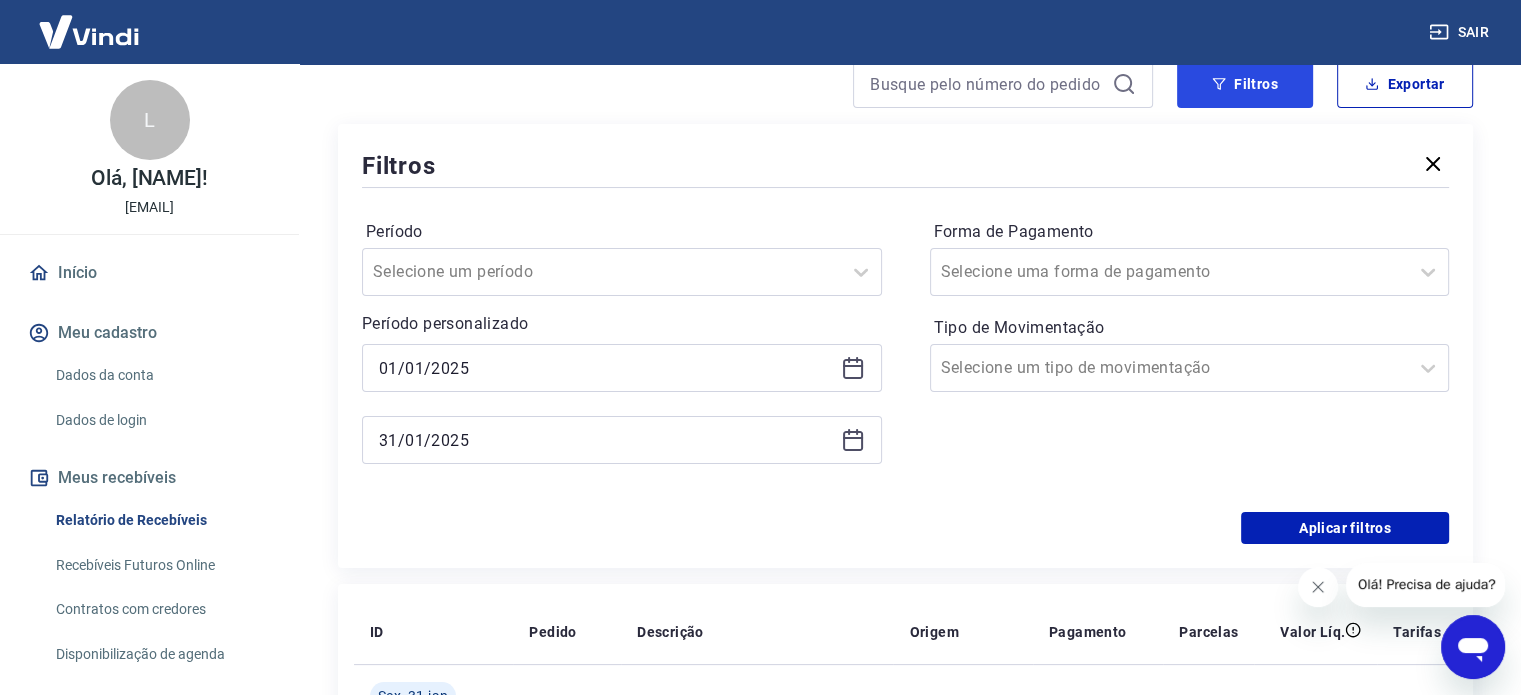 scroll, scrollTop: 200, scrollLeft: 0, axis: vertical 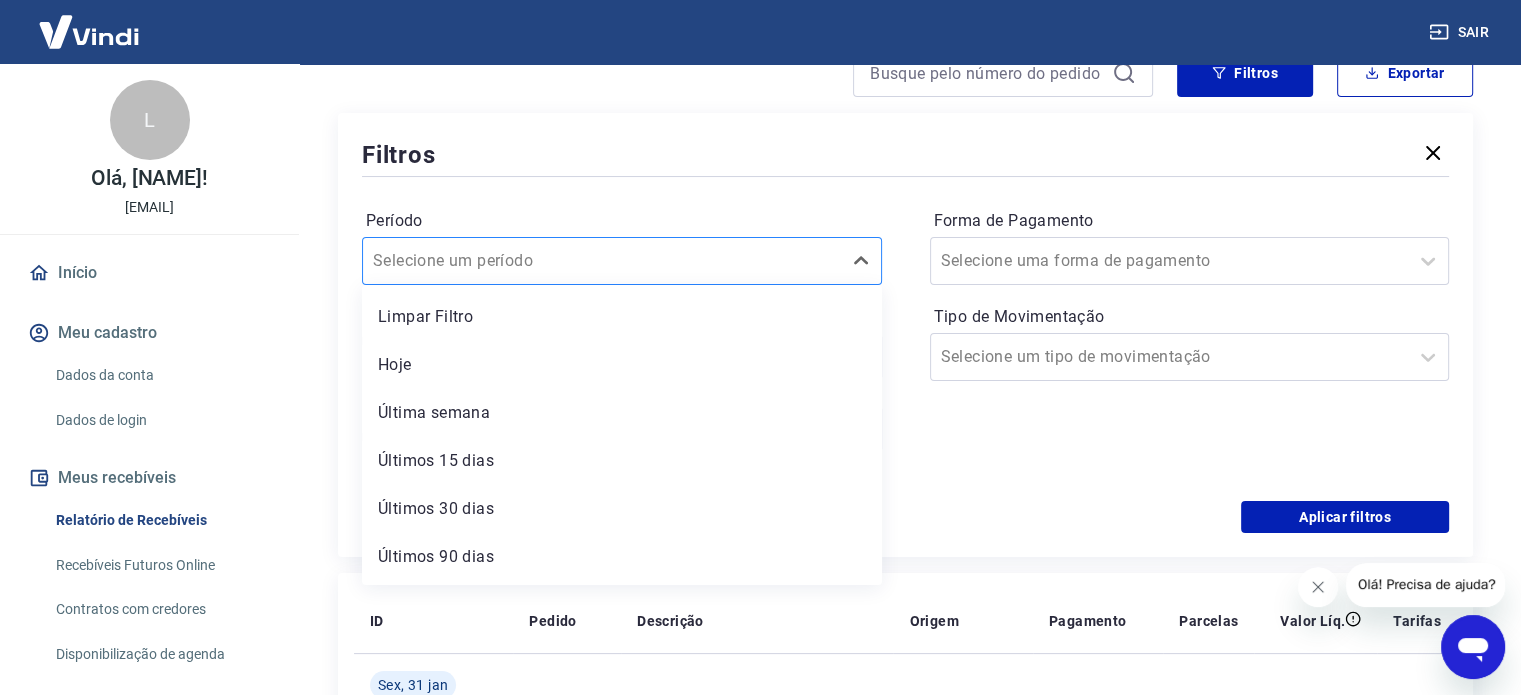 click at bounding box center [602, 261] 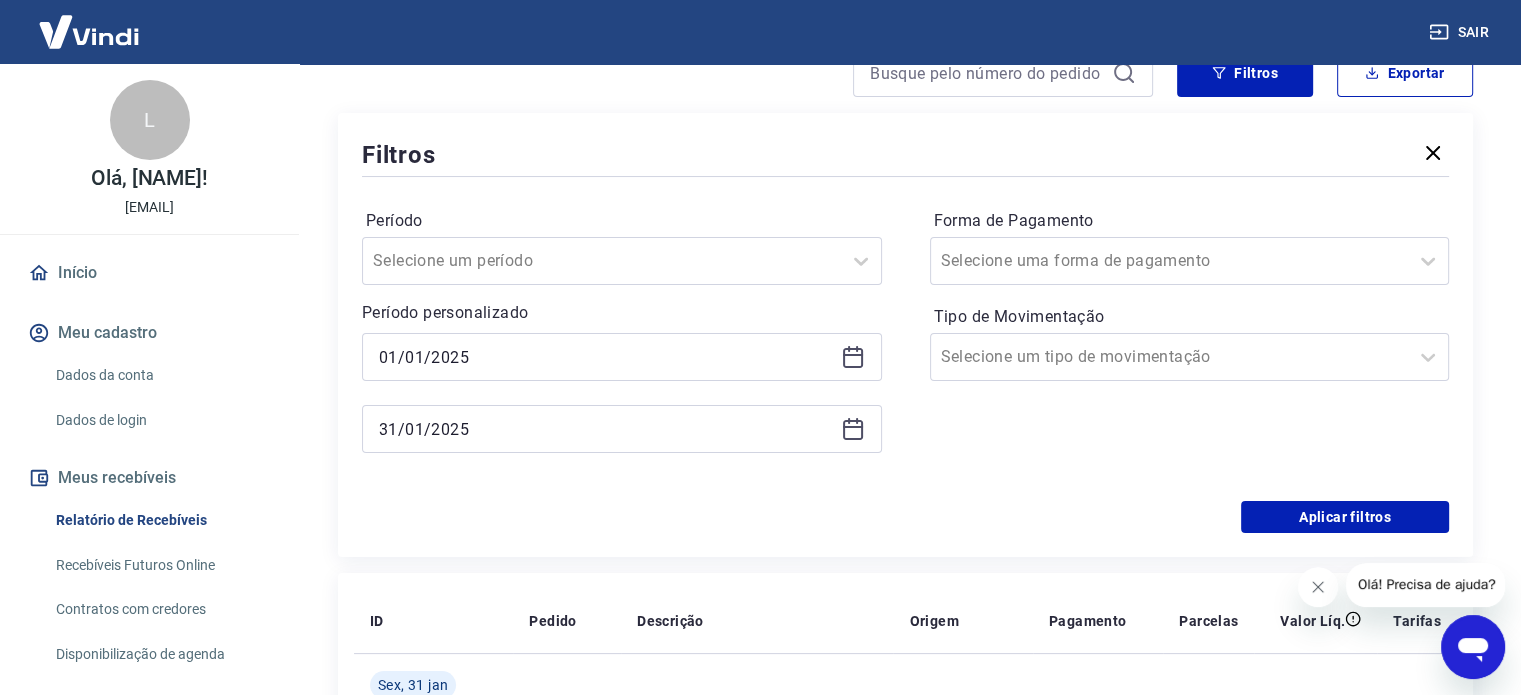 click on "Período Selecione um período Período personalizado 01/01/2025 31/01/2025 Forma de Pagamento Selecione uma forma de pagamento Tipo de Movimentação Selecione um tipo de movimentação" at bounding box center [905, 341] 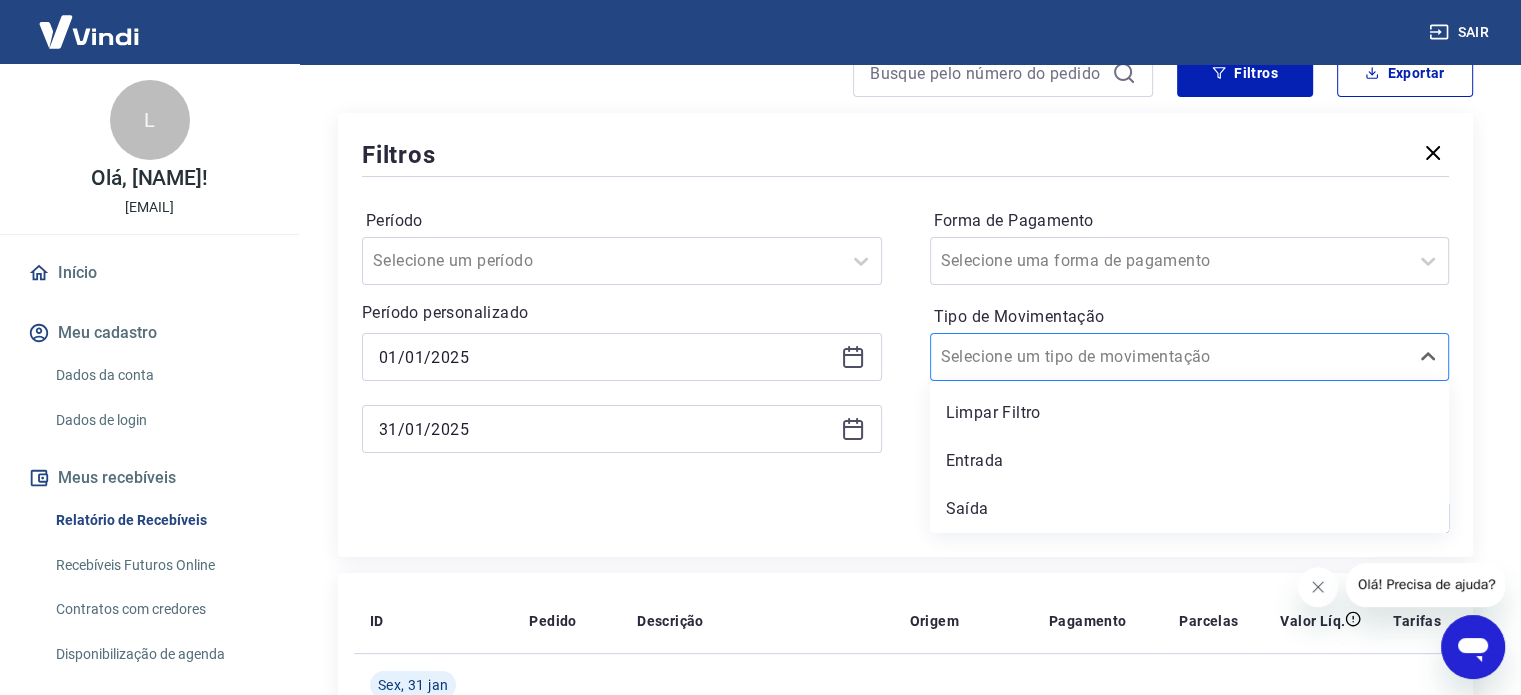 click on "Tipo de Movimentação" at bounding box center (1042, 357) 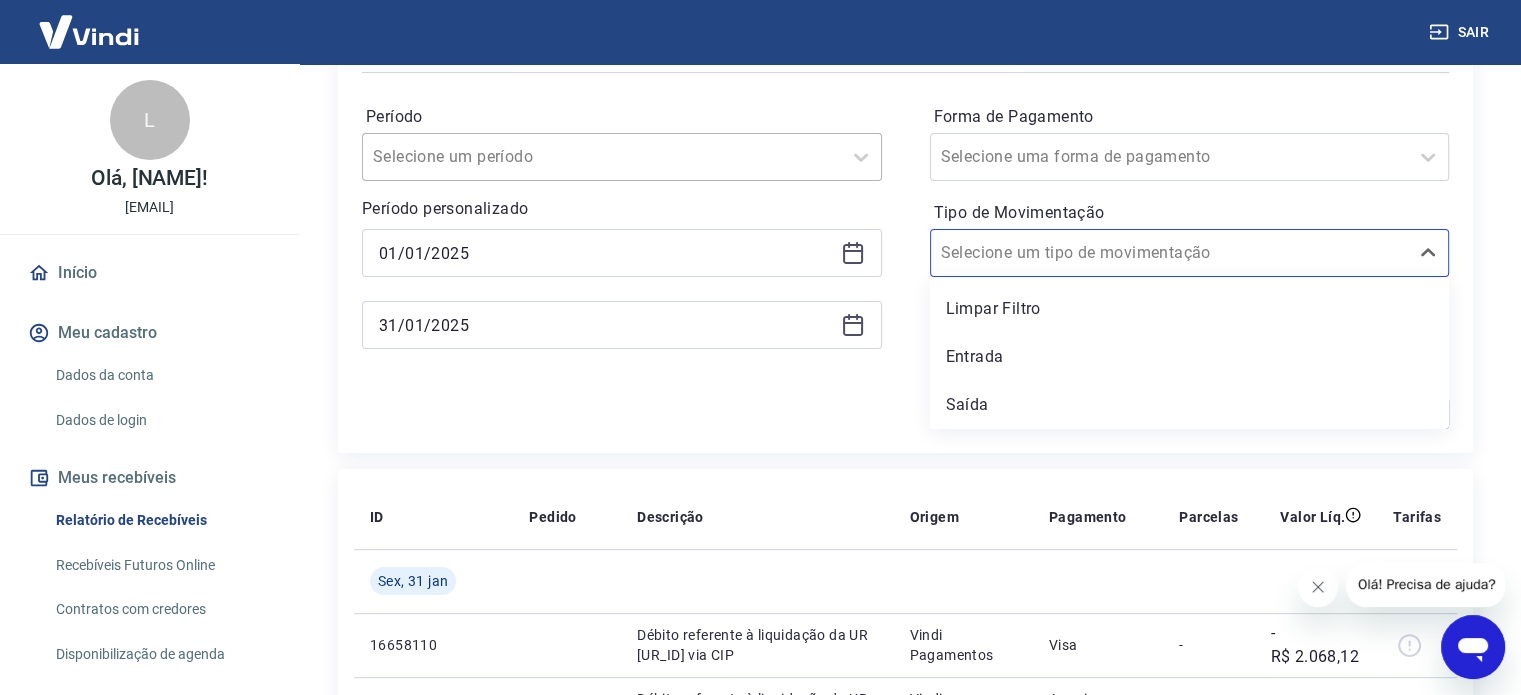 scroll, scrollTop: 0, scrollLeft: 0, axis: both 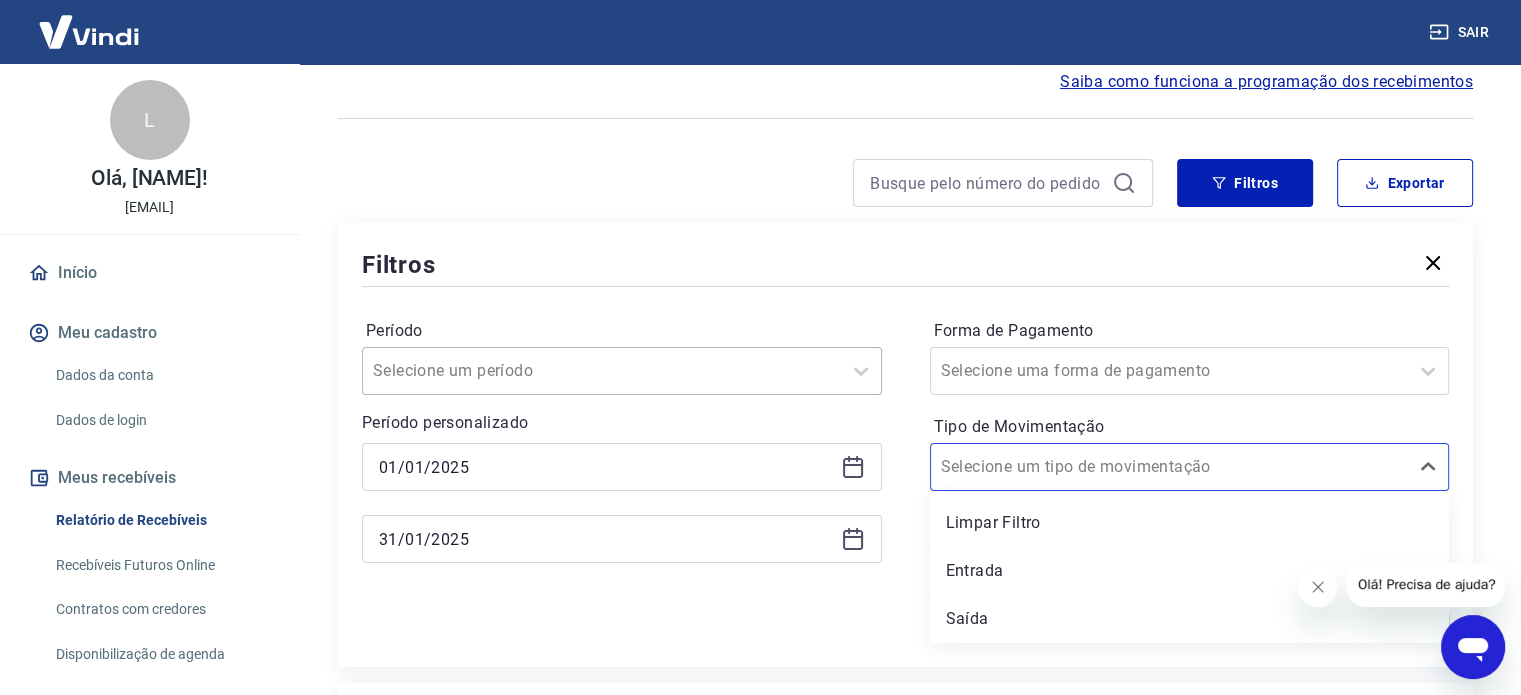 click on "Selecione um período" at bounding box center [622, 371] 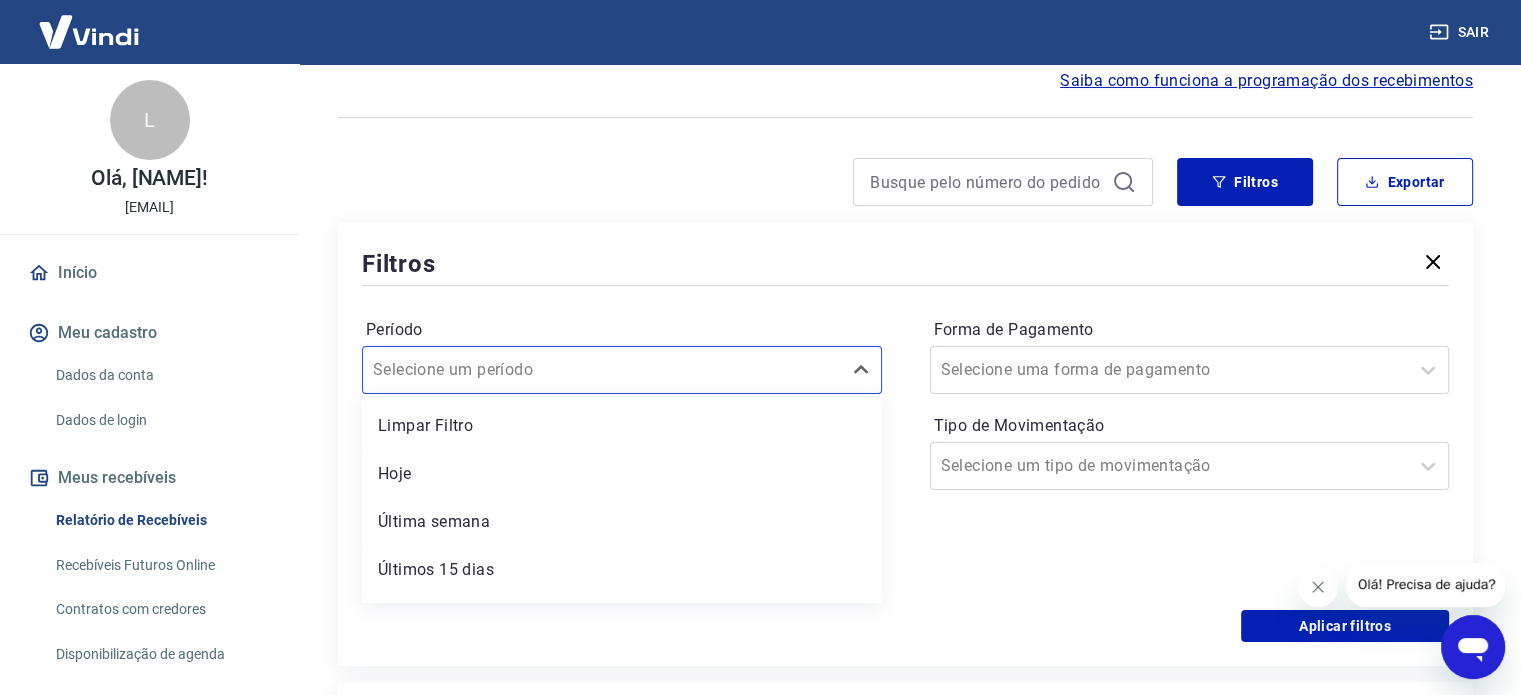 click on "Período option Limpar Filtro focused, 1 of 7. 7 results available. Use Up and Down to choose options, press Enter to select the currently focused option, press Escape to exit the menu, press Tab to select the option and exit the menu. Selecione um período Limpar Filtro Hoje Última semana Últimos 15 dias Últimos 30 dias Últimos 90 dias Últimos 6 meses Período personalizado 01/01/2025 31/01/2025 Forma de Pagamento Selecione uma forma de pagamento Tipo de Movimentação Selecione um tipo de movimentação" at bounding box center [905, 450] 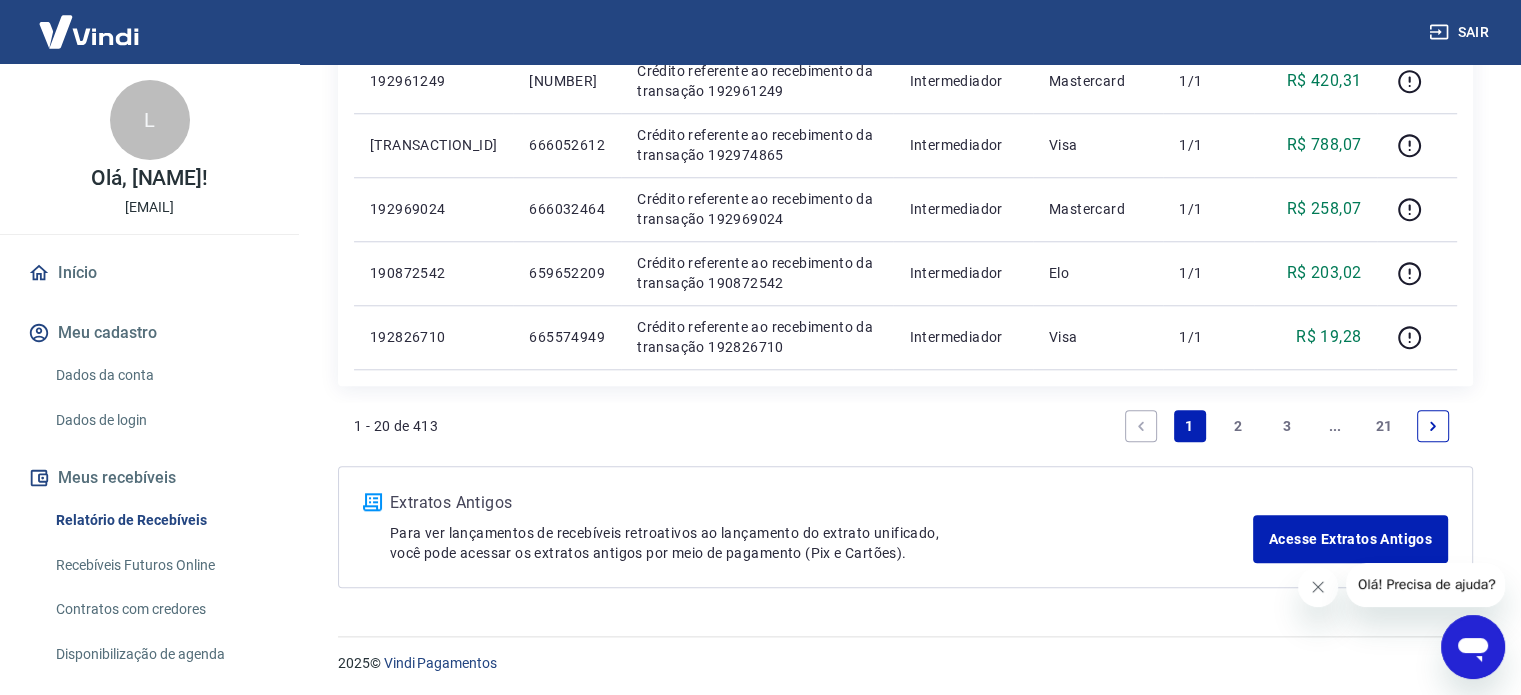 scroll, scrollTop: 1829, scrollLeft: 0, axis: vertical 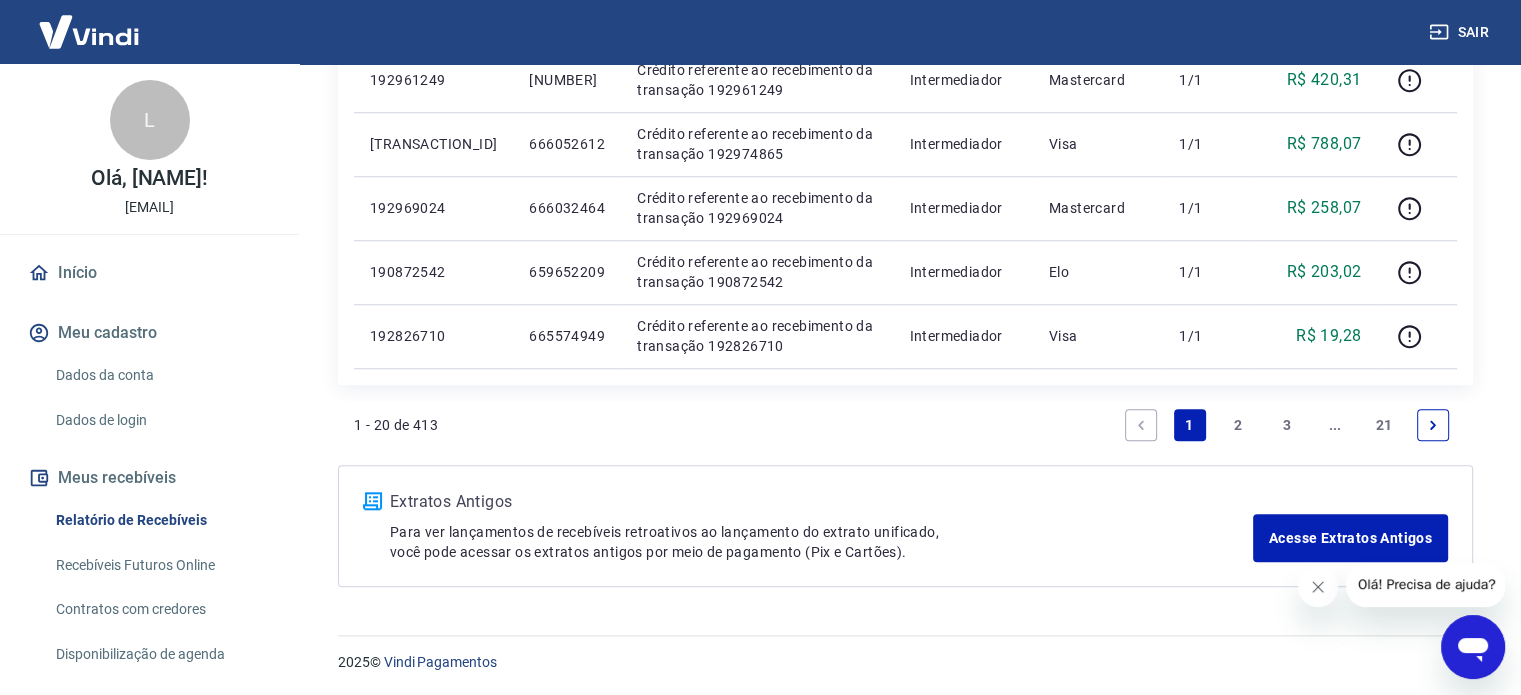 click on "2" at bounding box center (1238, 425) 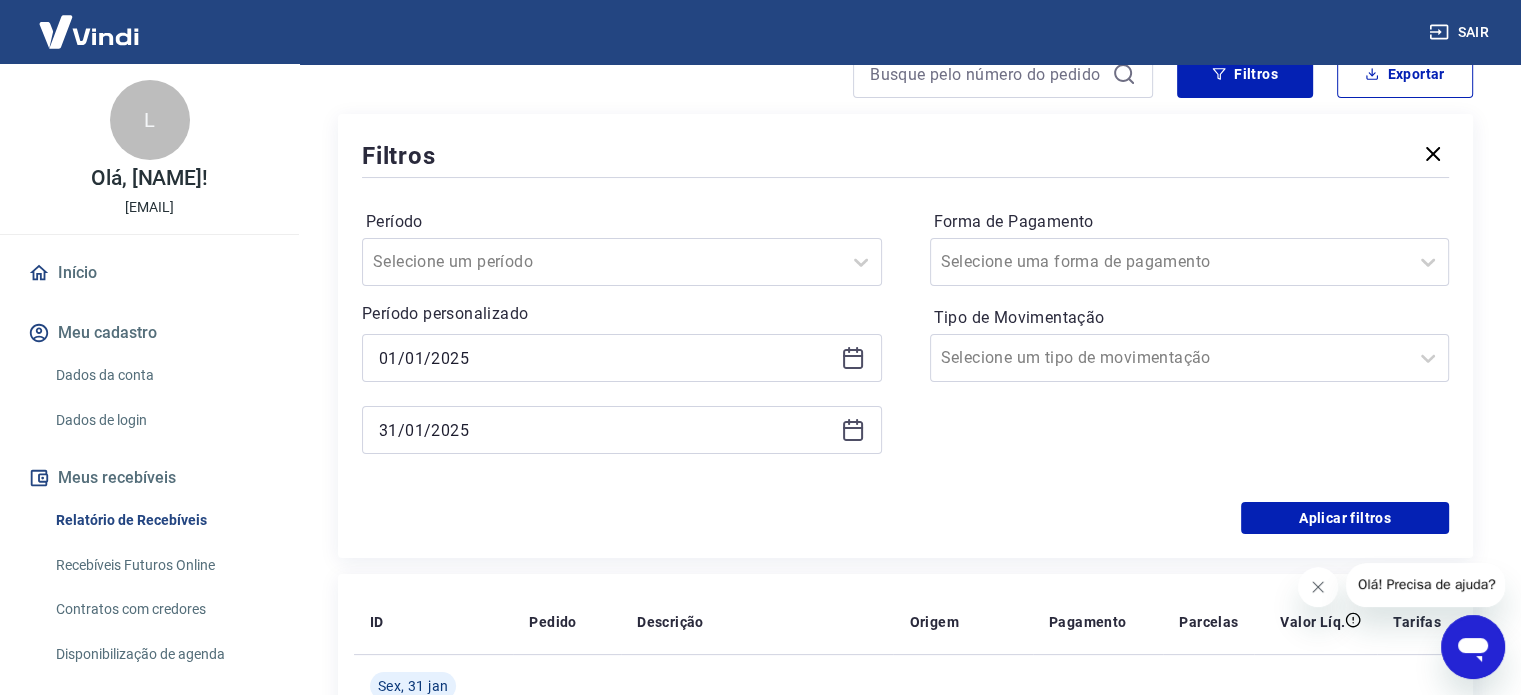 scroll, scrollTop: 200, scrollLeft: 0, axis: vertical 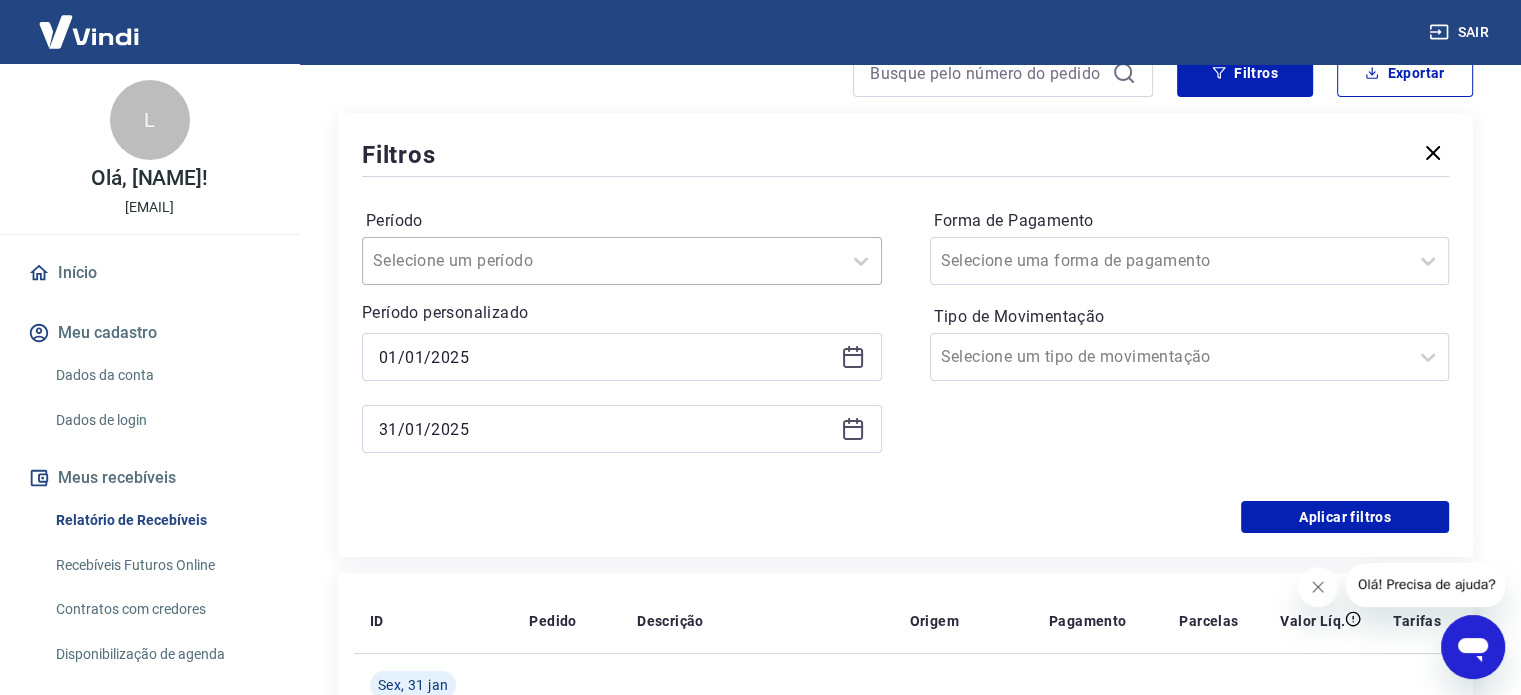 click on "Período" at bounding box center [474, 261] 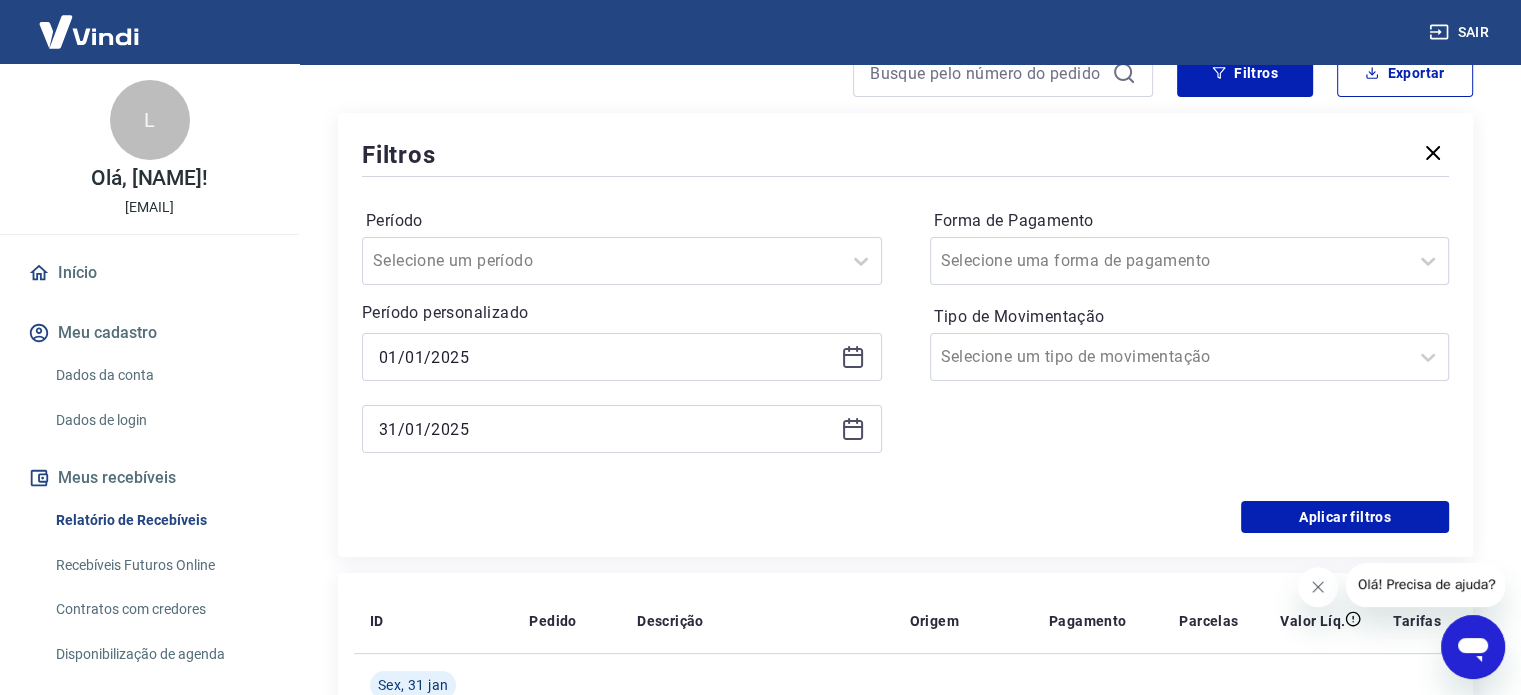 click on "Período Selecione um período Período personalizado 01/01/2025 31/01/2025 Forma de Pagamento Selecione uma forma de pagamento Tipo de Movimentação Selecione um tipo de movimentação" at bounding box center [905, 341] 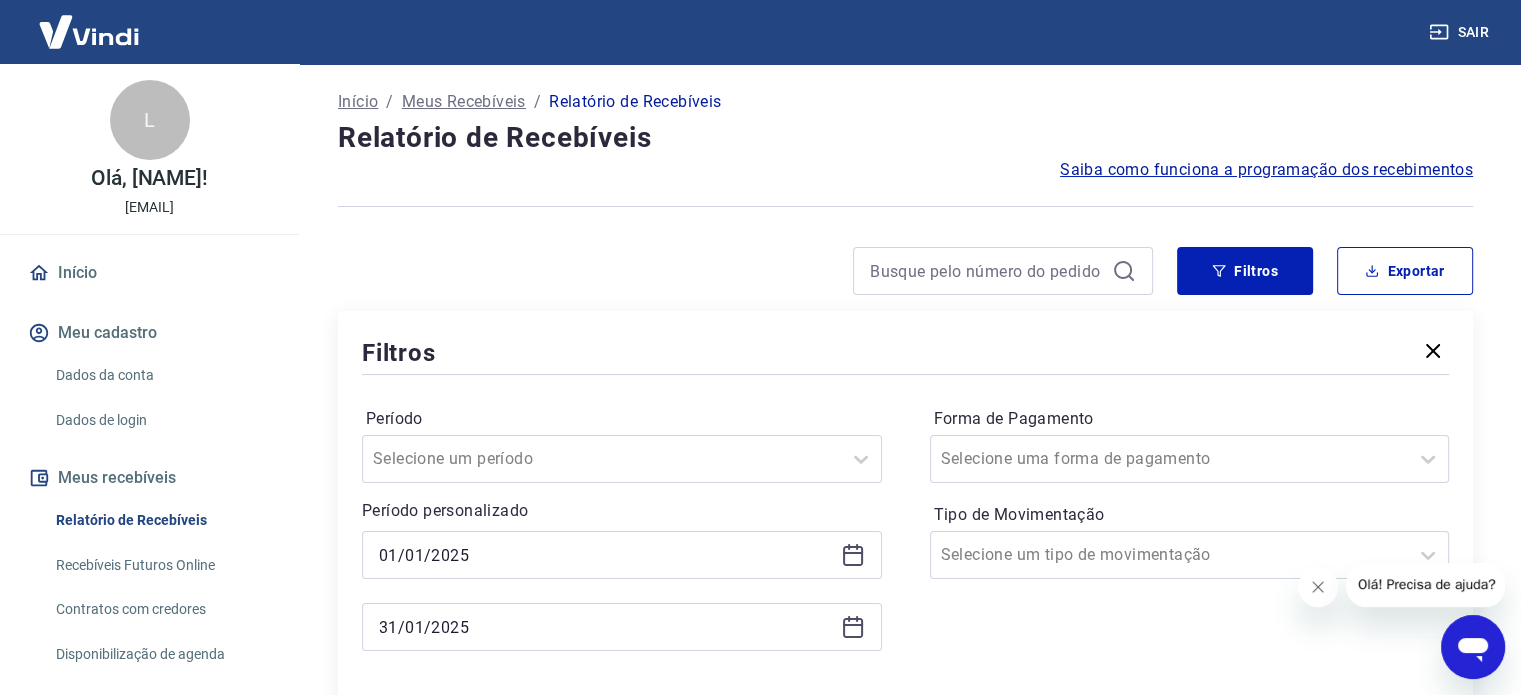 scroll, scrollTop: 0, scrollLeft: 0, axis: both 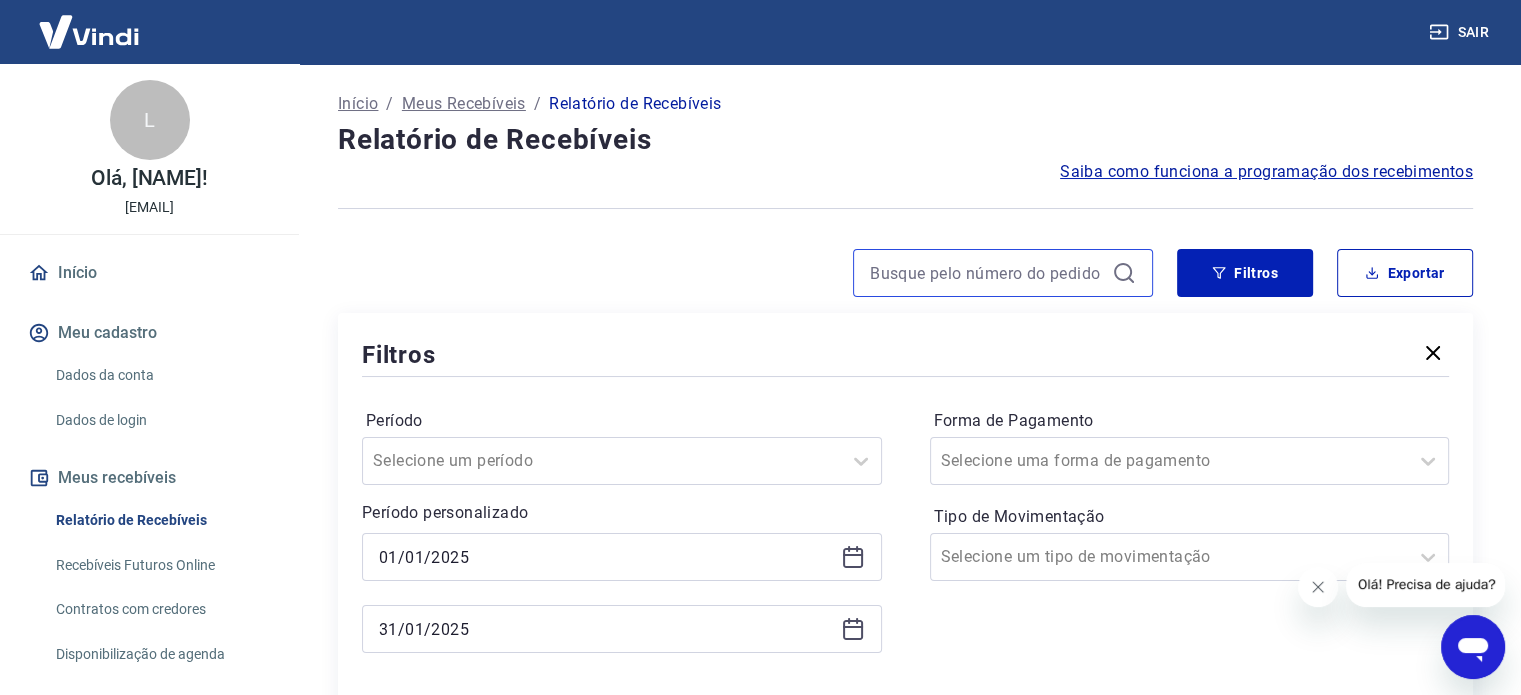 click at bounding box center [987, 273] 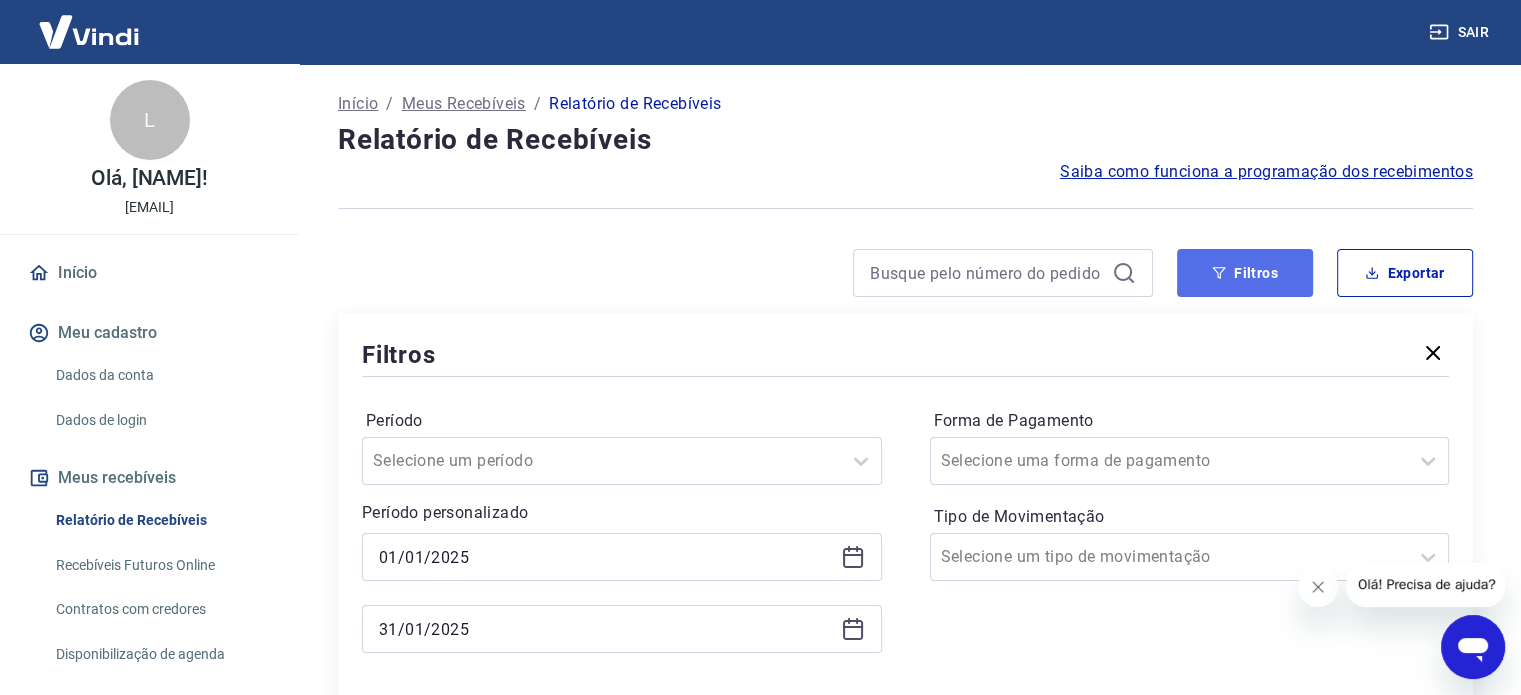 click on "Filtros" at bounding box center (1245, 273) 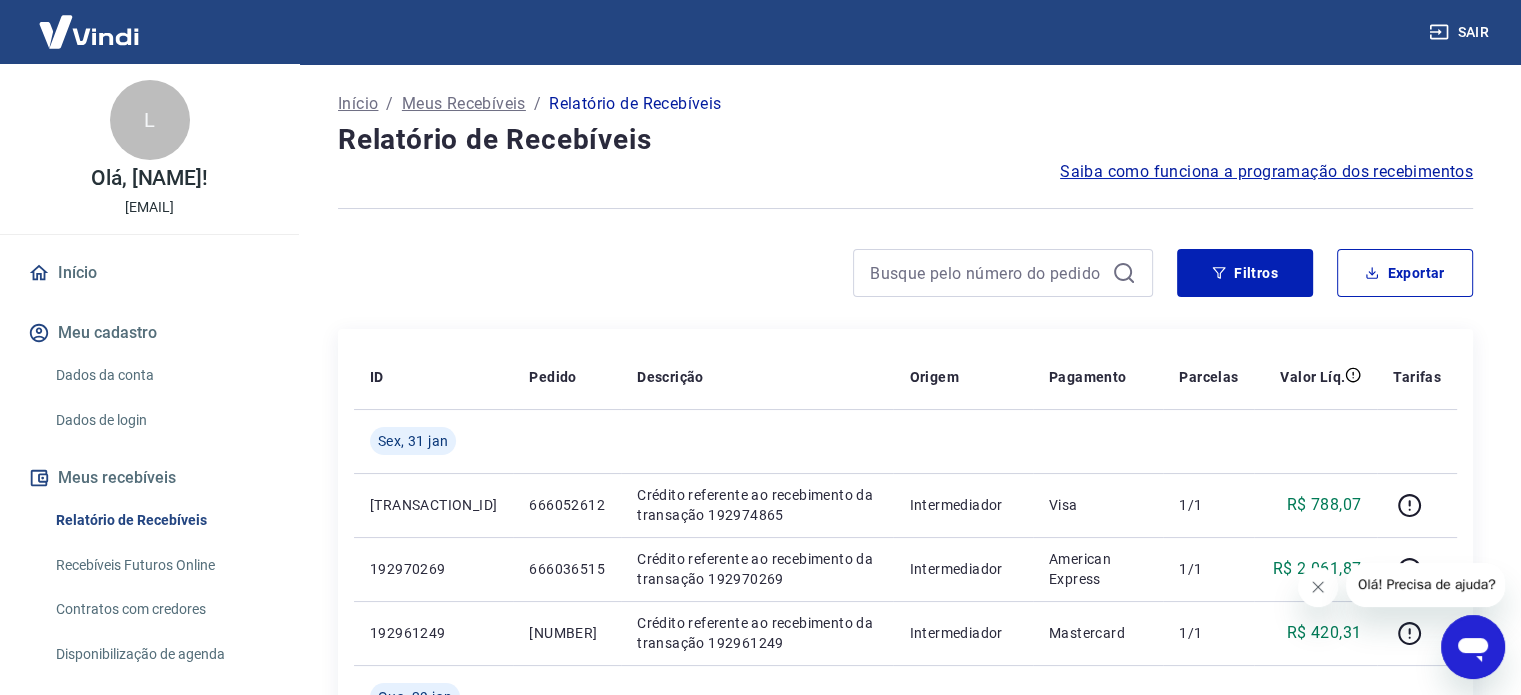 click at bounding box center [745, 273] 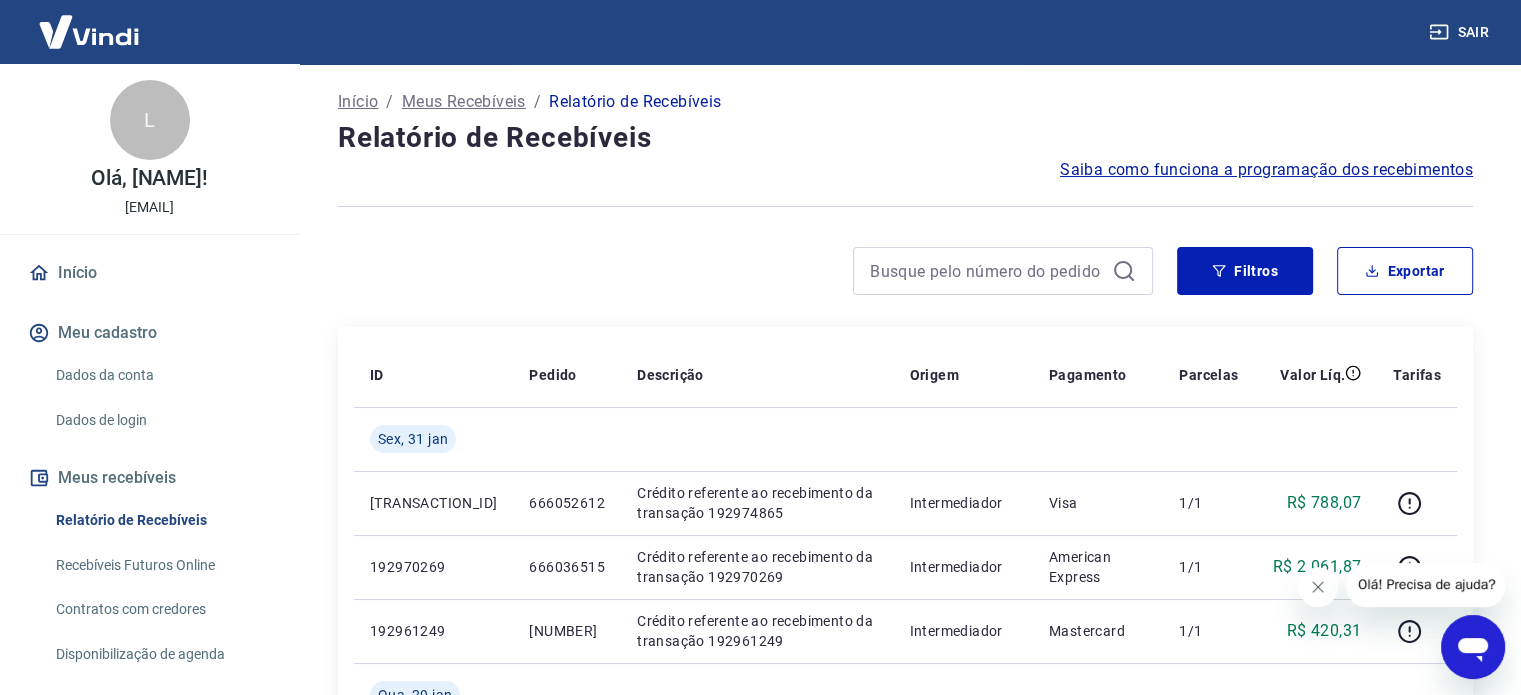 scroll, scrollTop: 0, scrollLeft: 0, axis: both 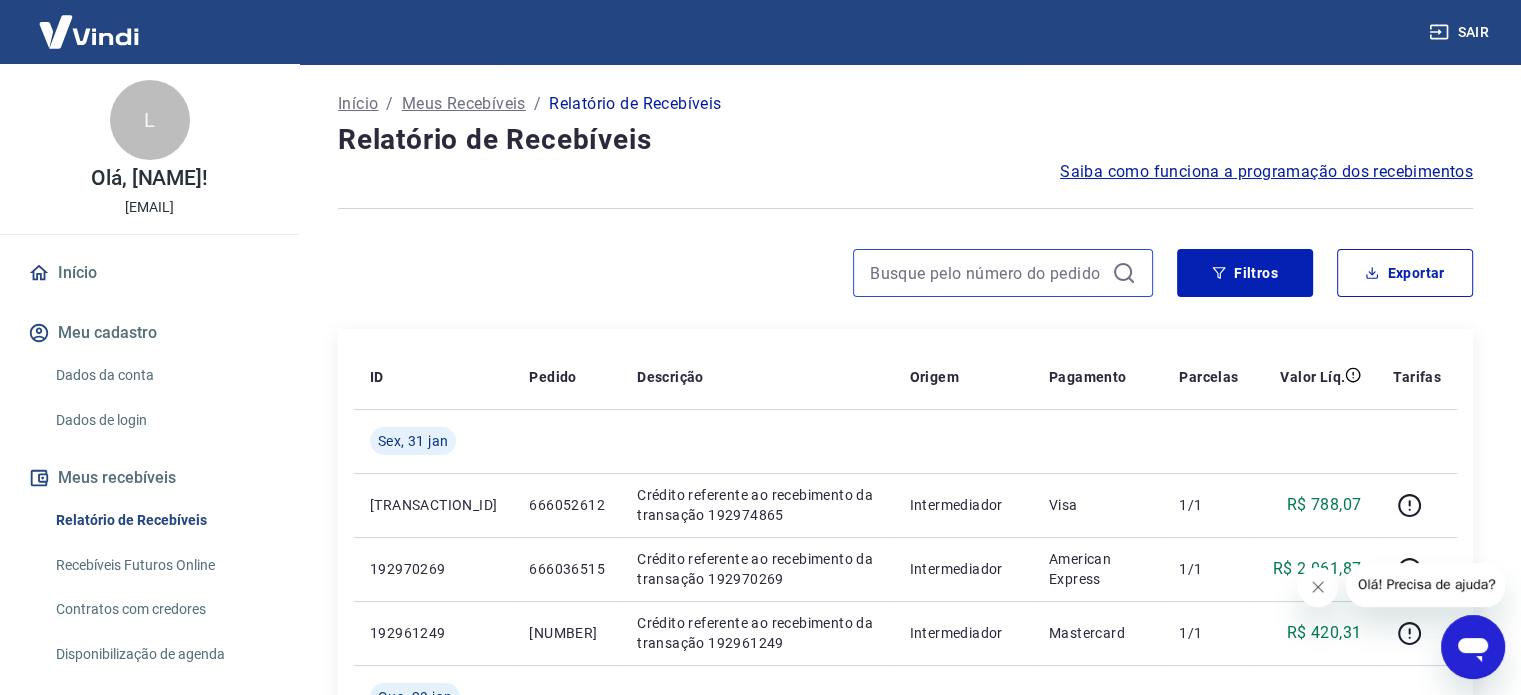 click at bounding box center [987, 273] 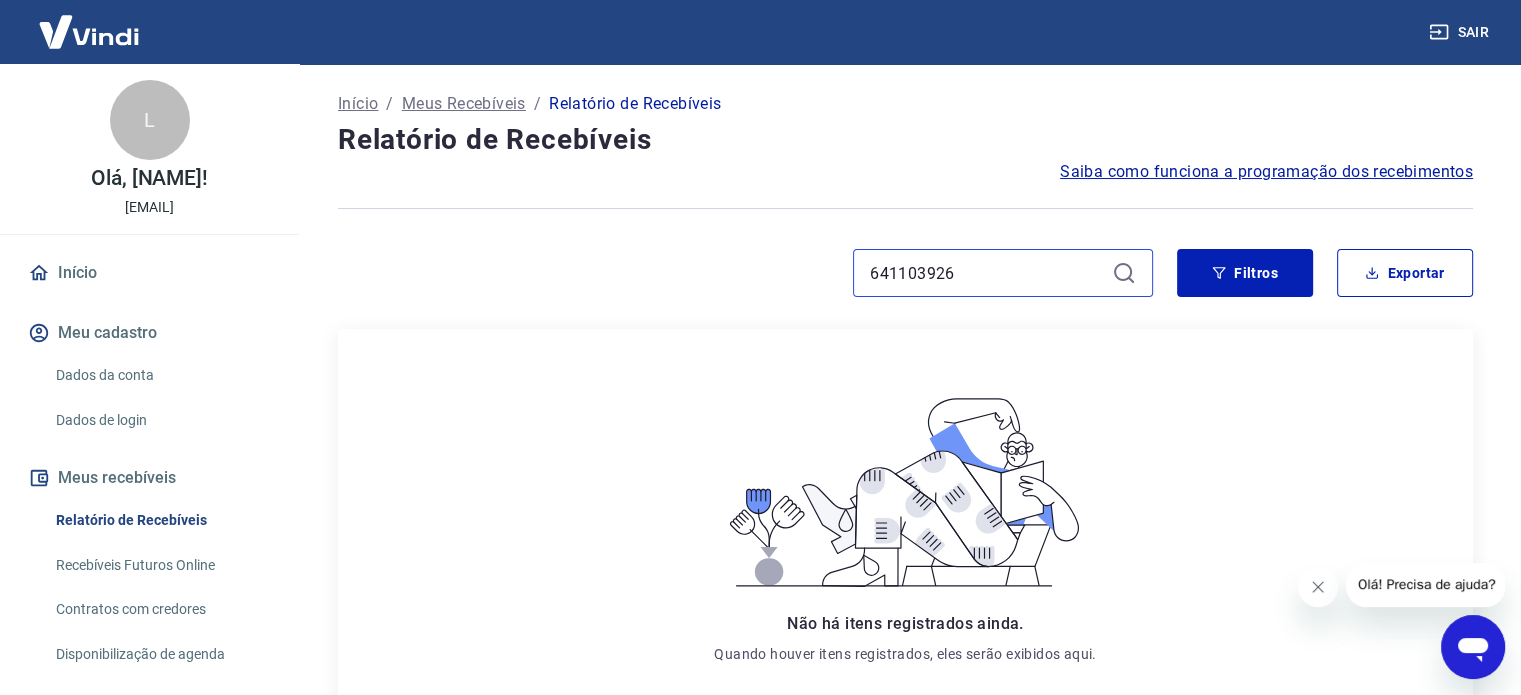 type on "641103926" 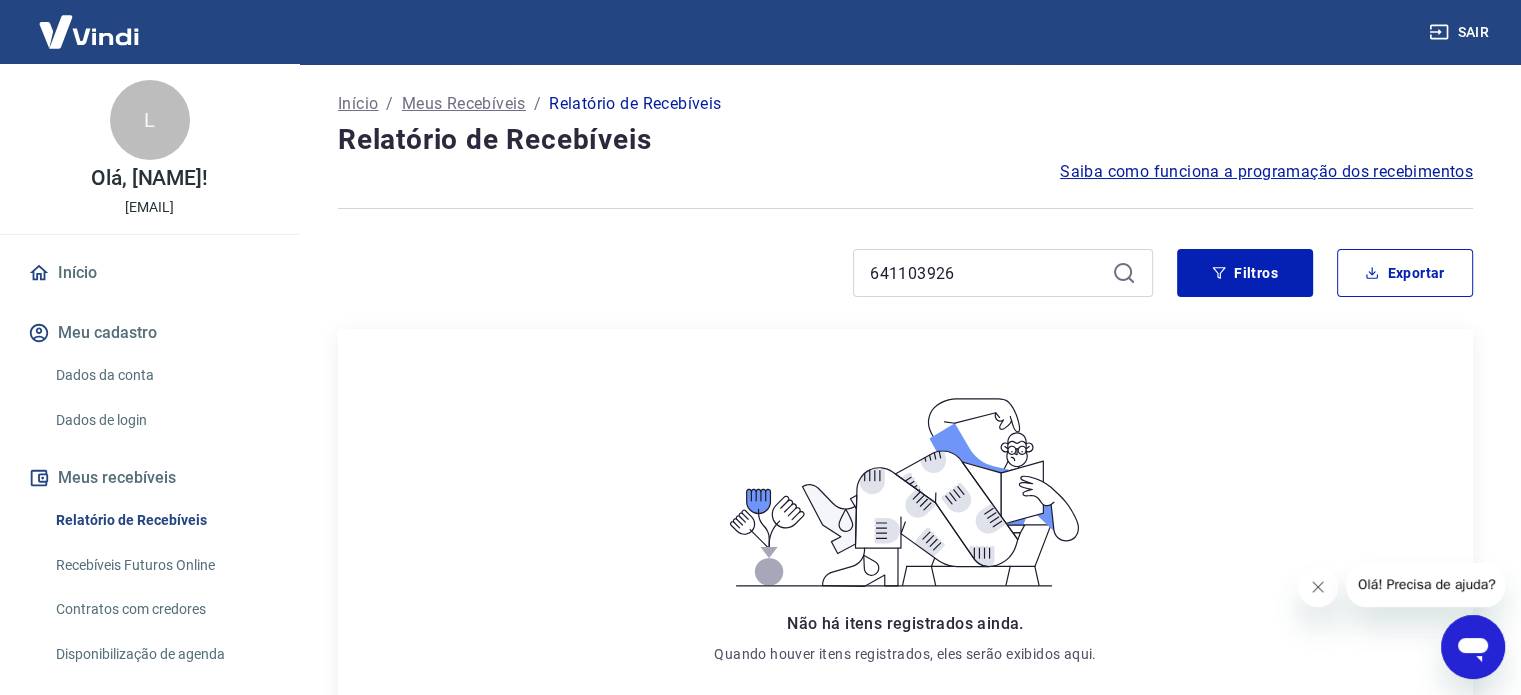 drag, startPoint x: 1120, startPoint y: 274, endPoint x: 1090, endPoint y: 274, distance: 30 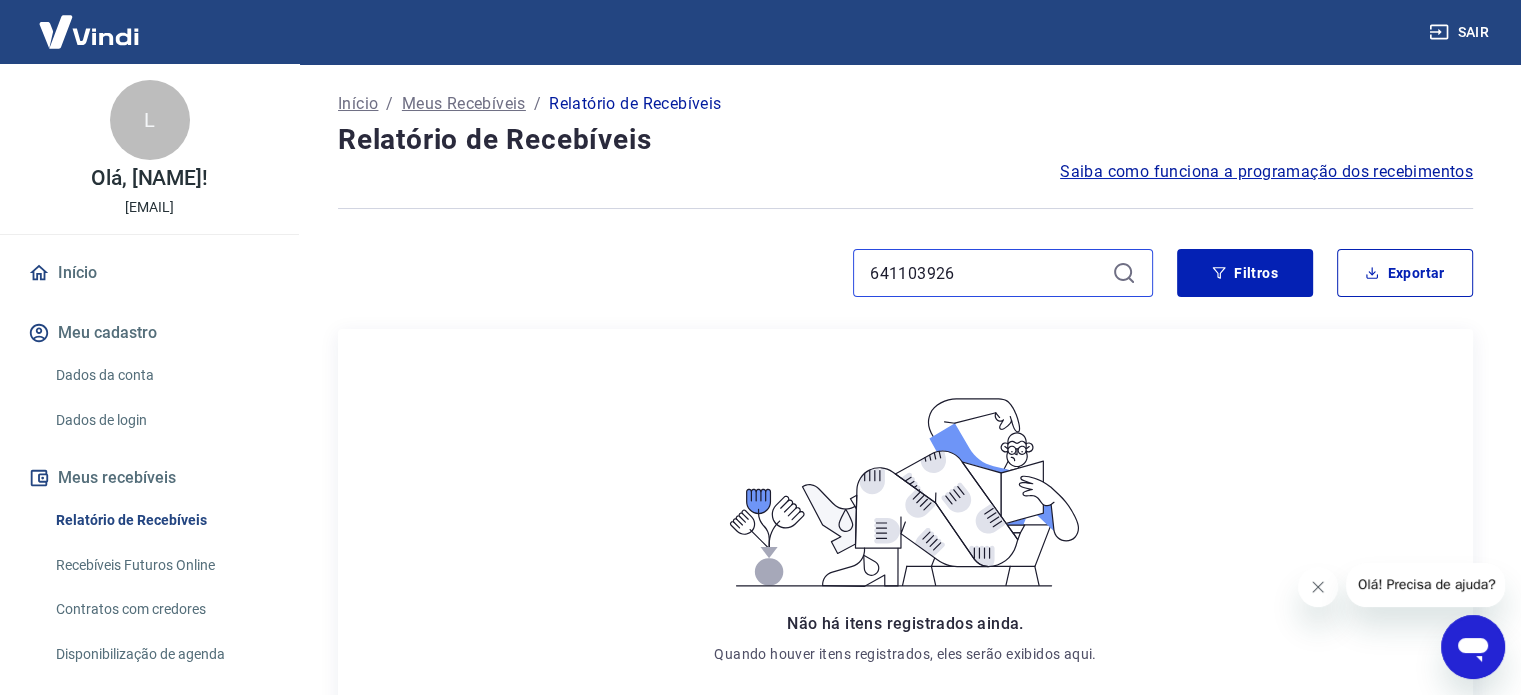 click on "641103926" at bounding box center [987, 273] 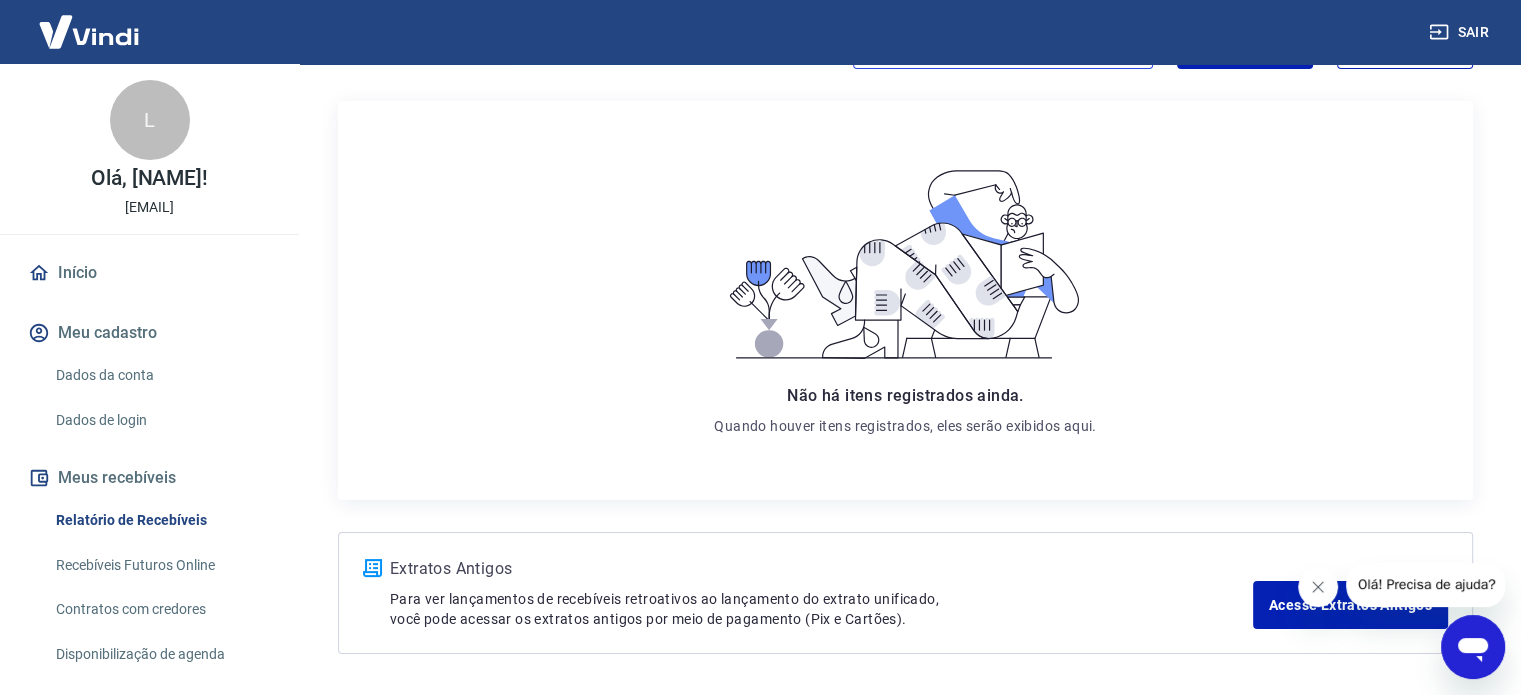 scroll, scrollTop: 0, scrollLeft: 0, axis: both 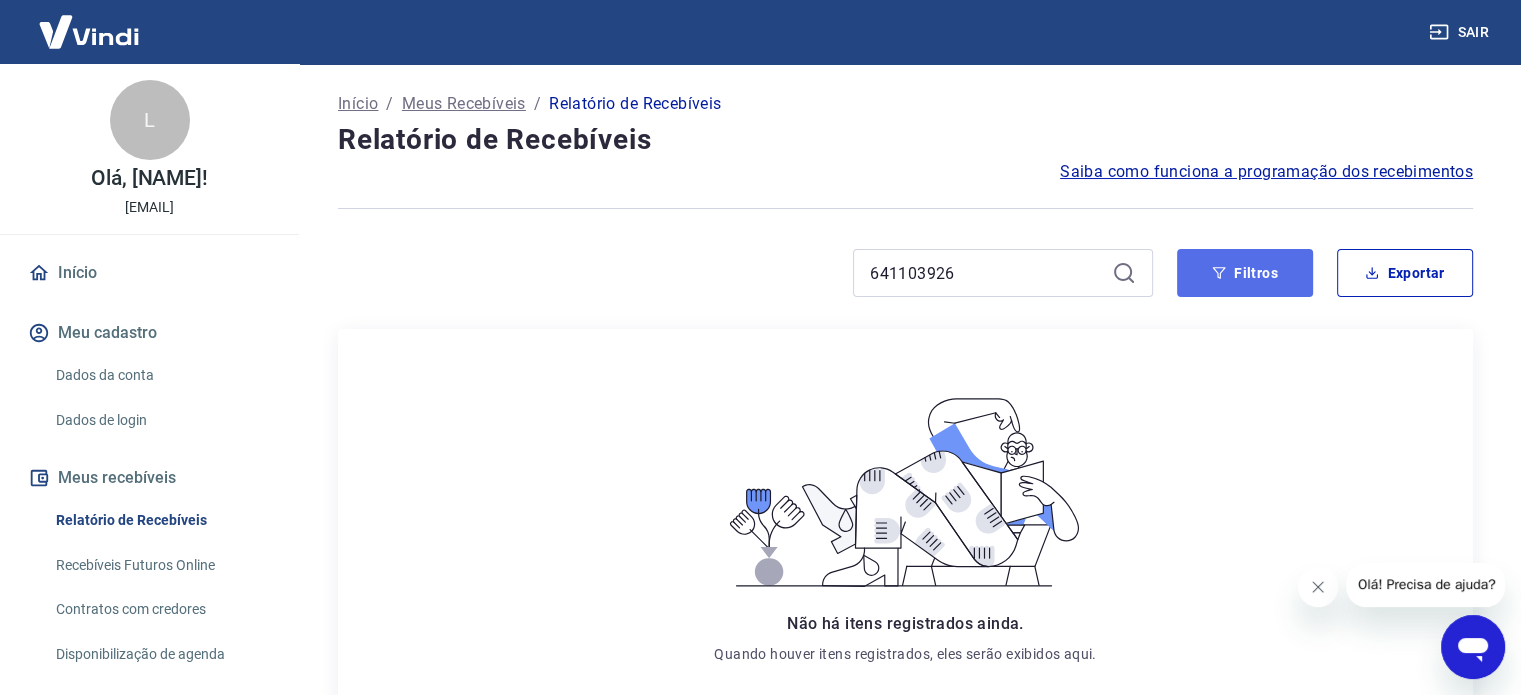 click on "Filtros" at bounding box center (1245, 273) 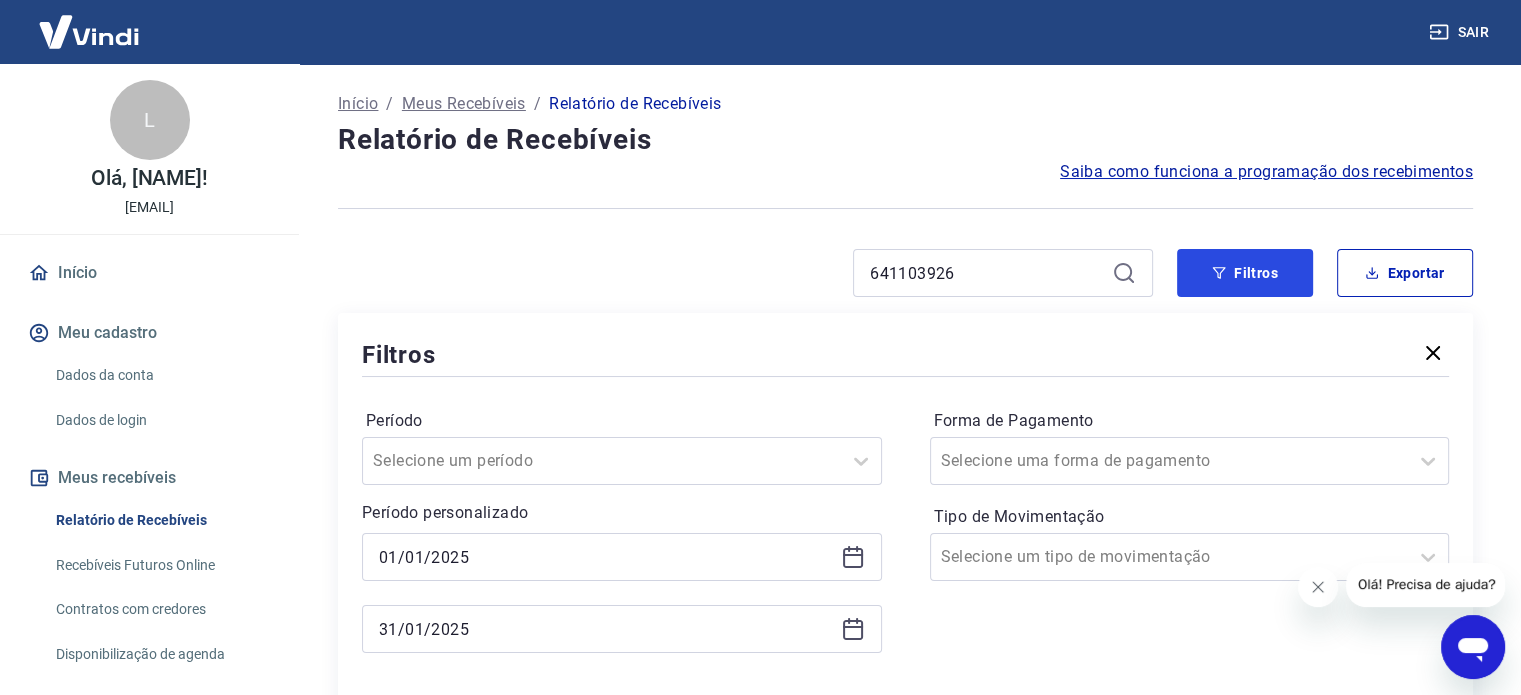 scroll, scrollTop: 400, scrollLeft: 0, axis: vertical 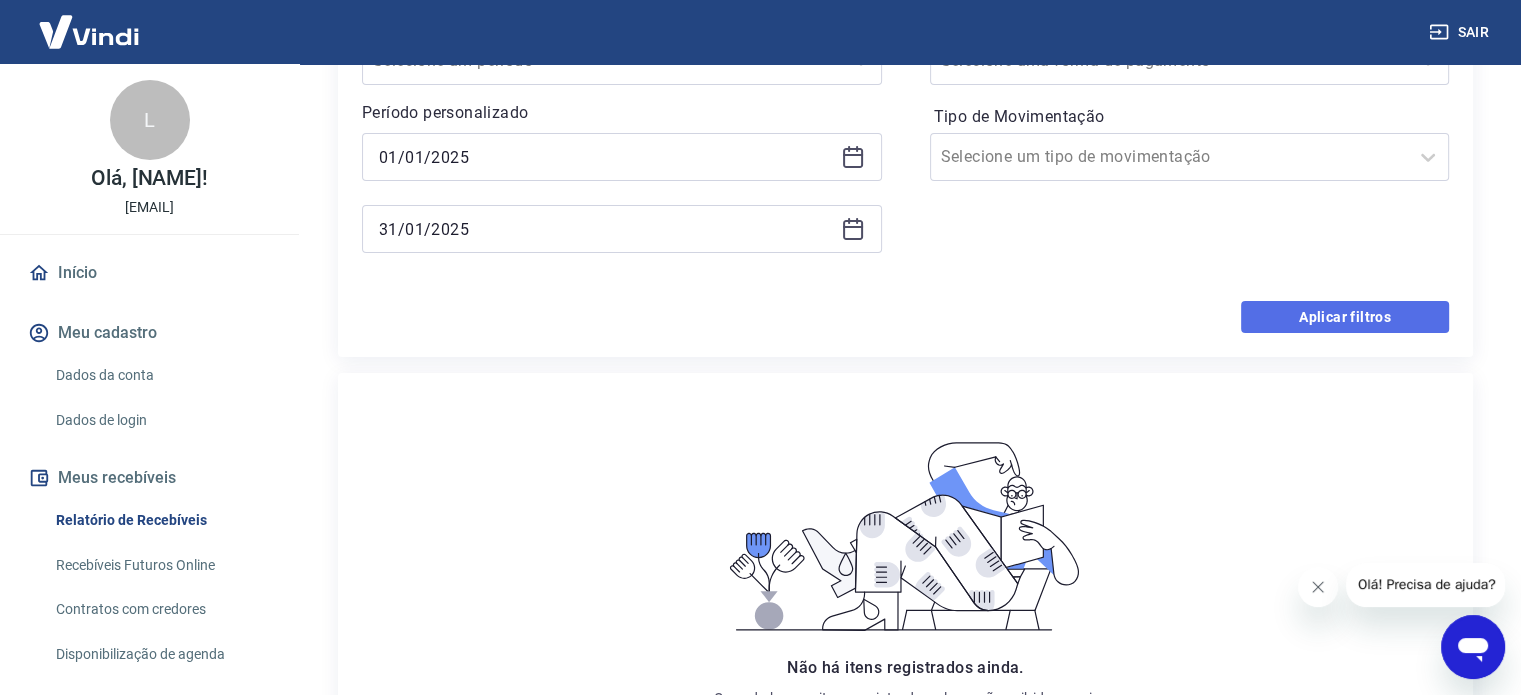 click on "Aplicar filtros" at bounding box center [1345, 317] 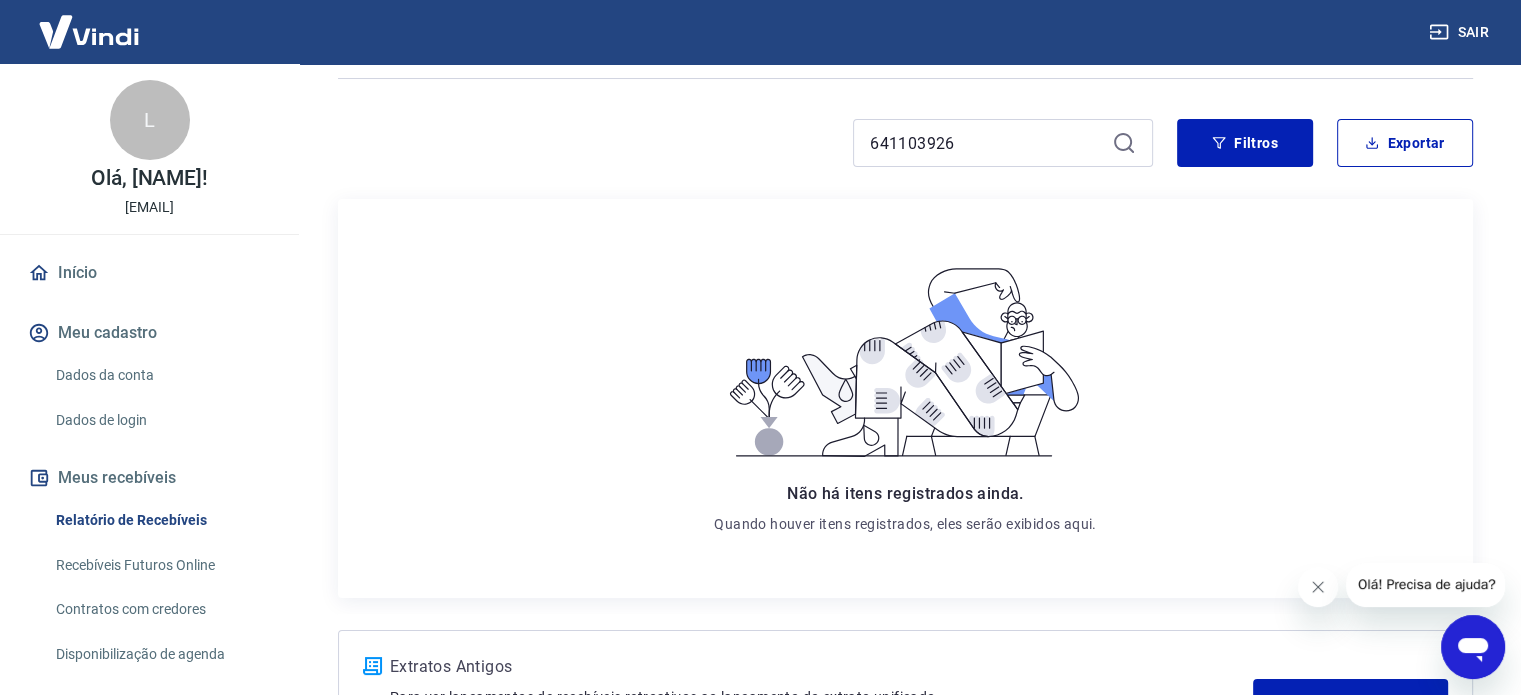 scroll, scrollTop: 0, scrollLeft: 0, axis: both 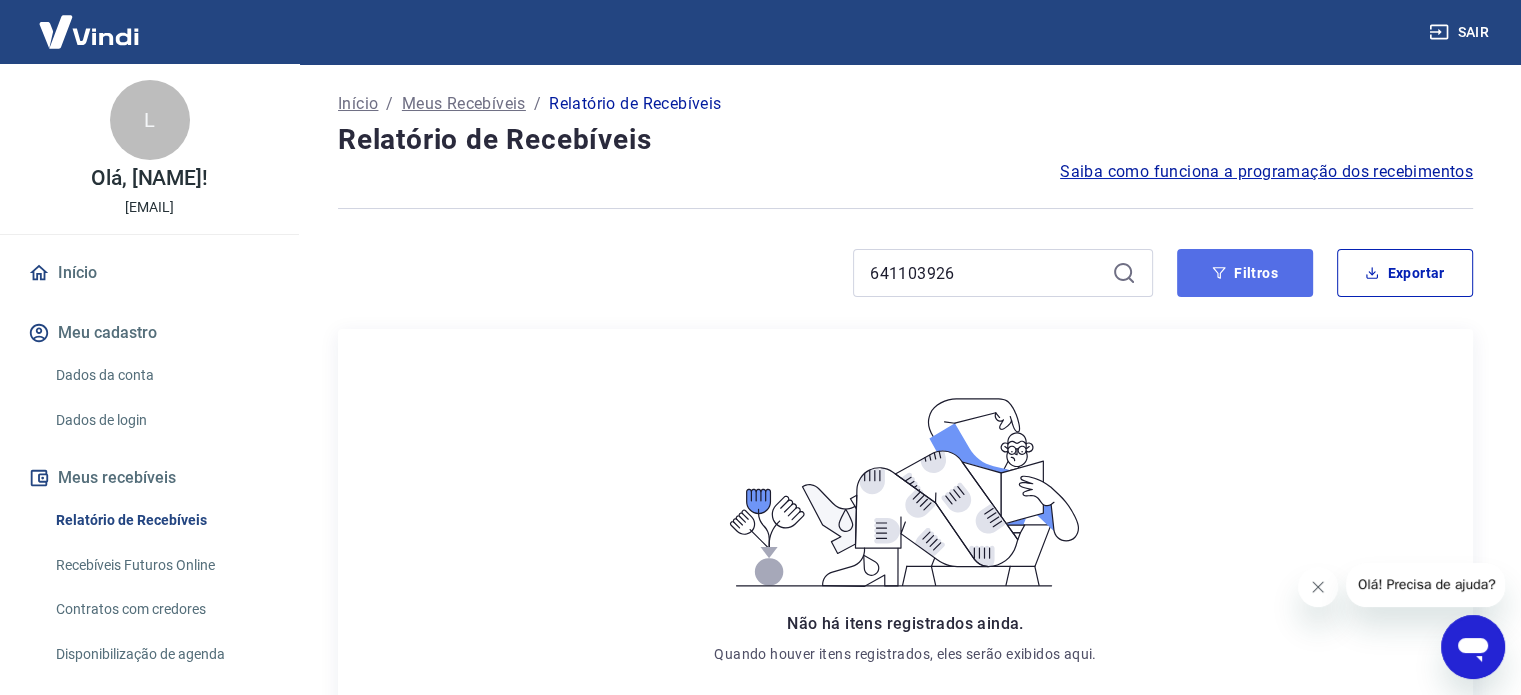 click on "Filtros" at bounding box center (1245, 273) 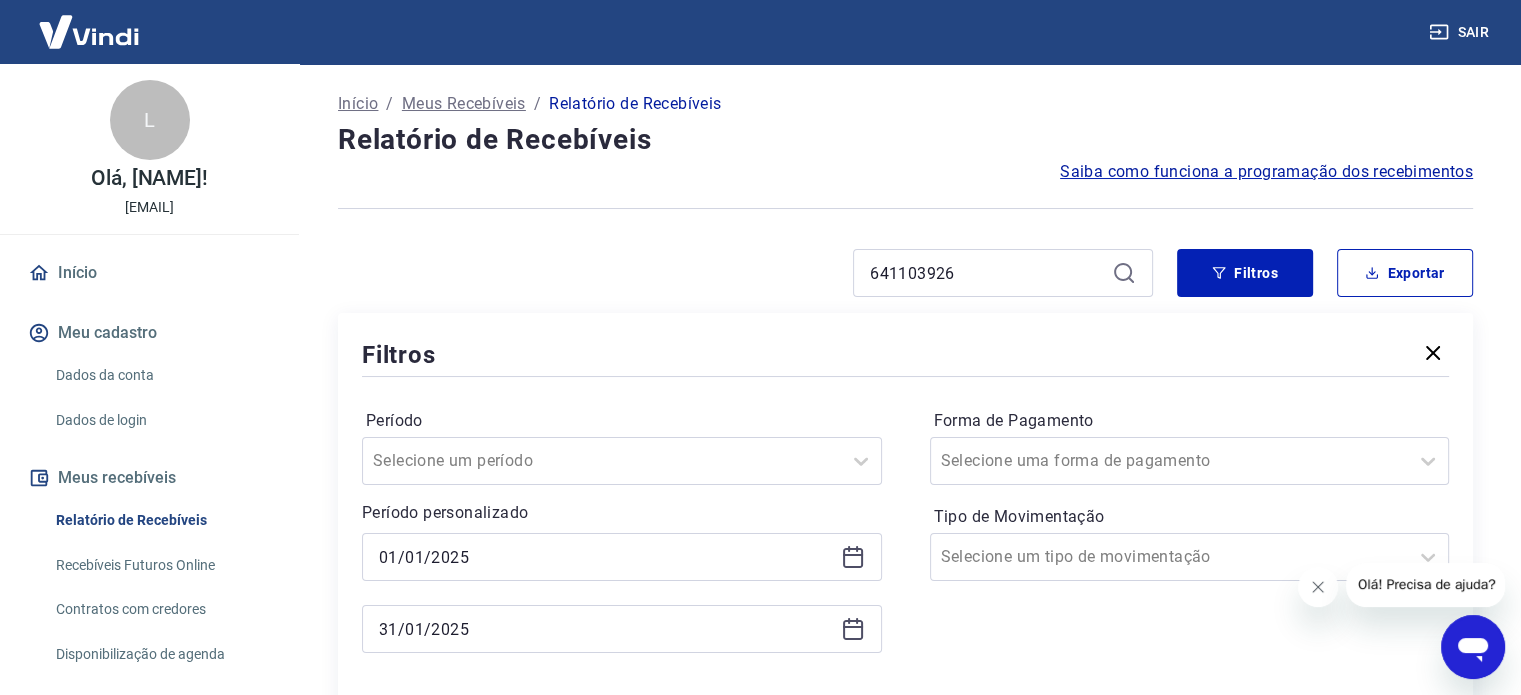 click 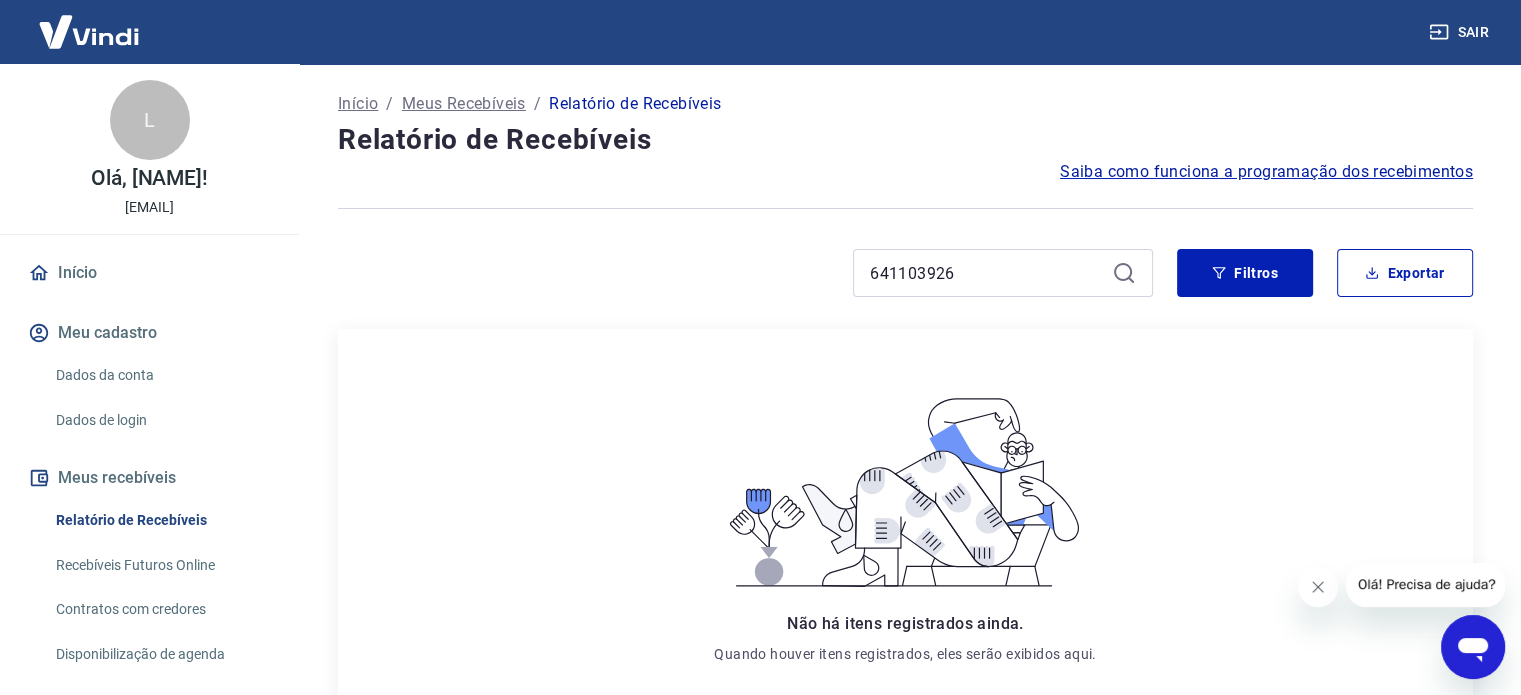 click 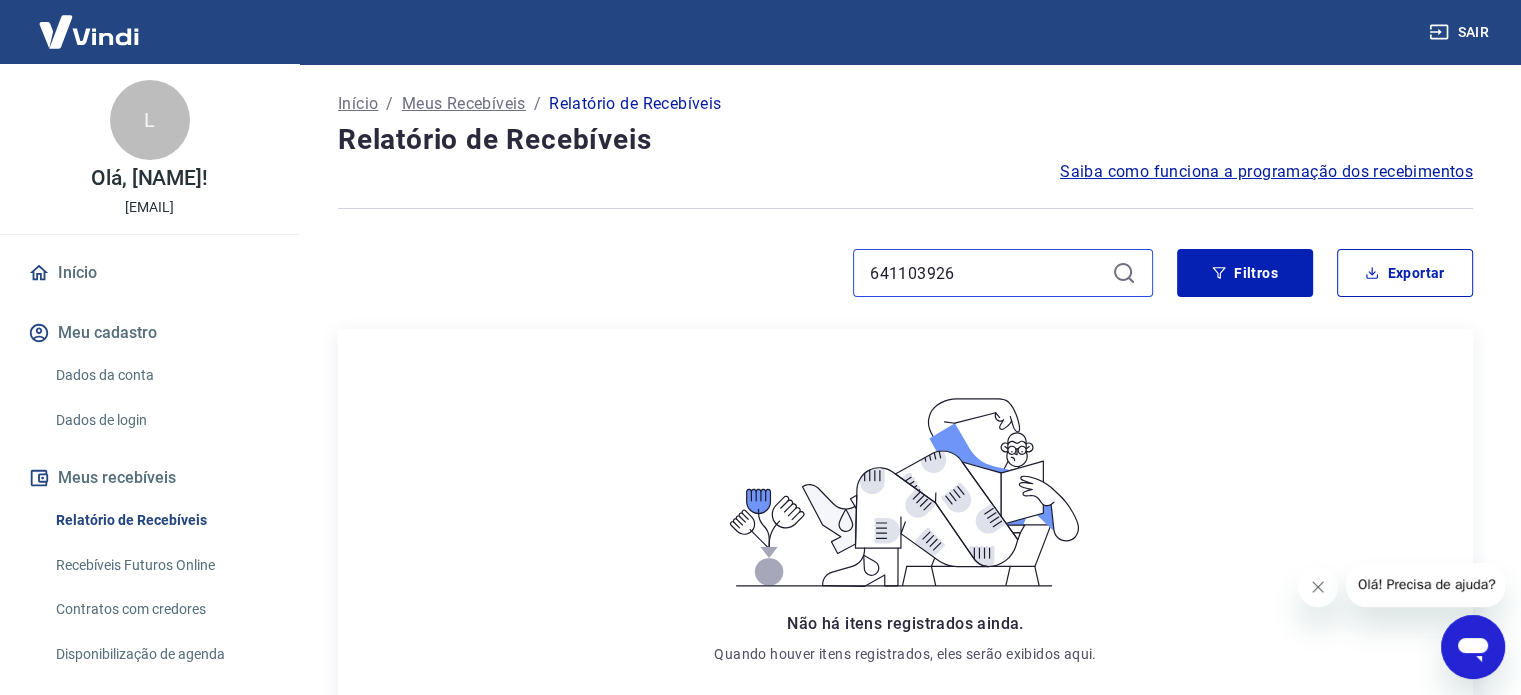 click on "641103926" at bounding box center (987, 273) 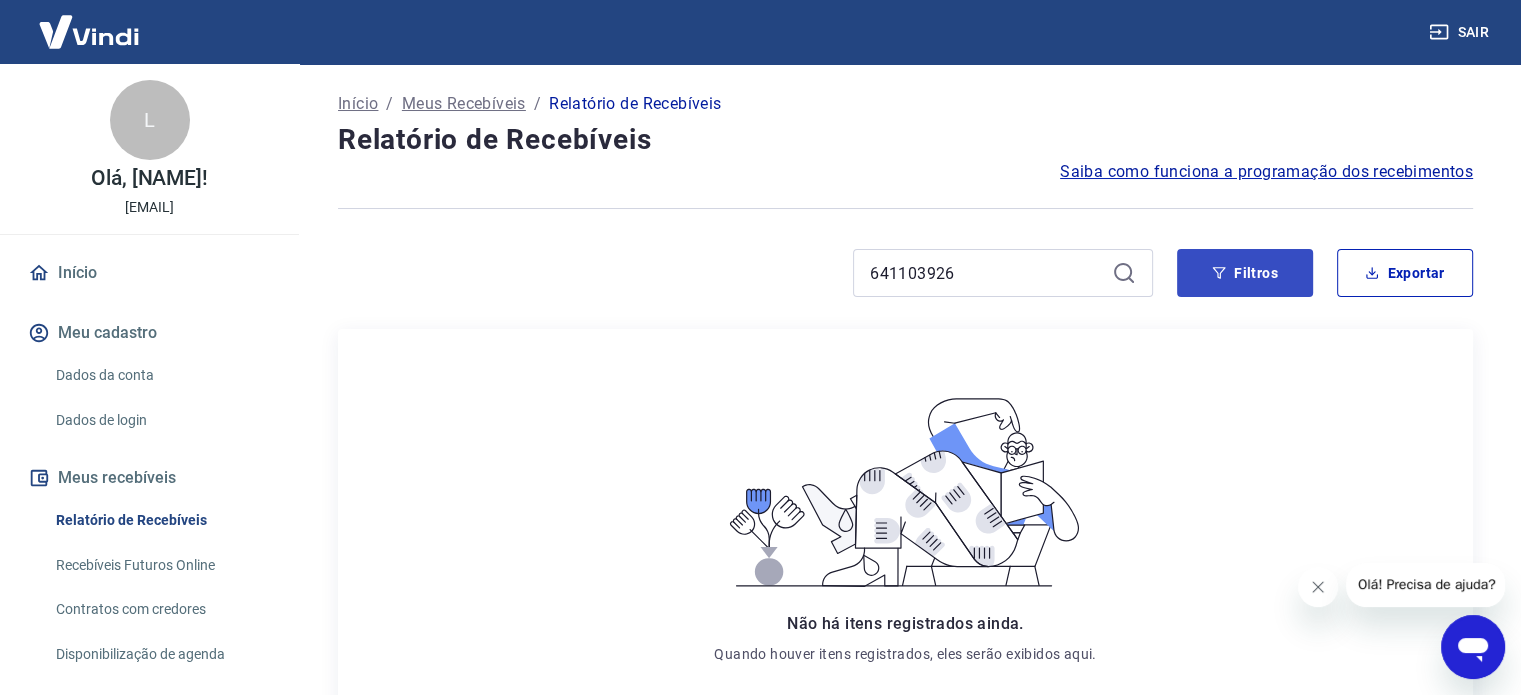 click on "Início / Meus Recebíveis / Relatório de Recebíveis Relatório de Recebíveis Saiba como funciona a programação dos recebimentos Saiba como funciona a programação dos recebimentos 641103926 Filtros Exportar Não há itens registrados ainda. Quando houver itens registrados, eles serão exibidos aqui. Extratos Antigos Para ver lançamentos de recebíveis retroativos ao lançamento do extrato unificado, você pode acessar os extratos antigos por meio de pagamento (Pix e Cartões). Acesse Extratos Antigos" at bounding box center [905, 485] 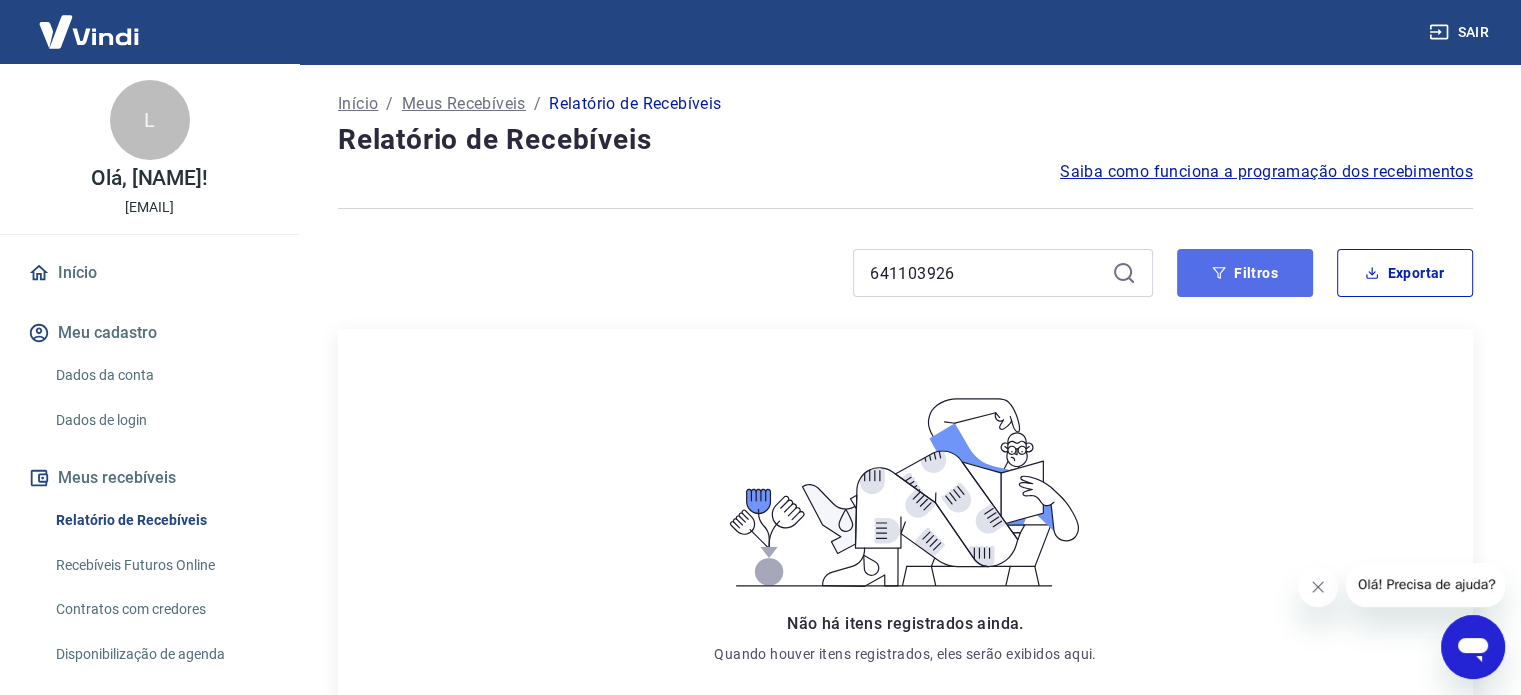 click on "Filtros" at bounding box center [1245, 273] 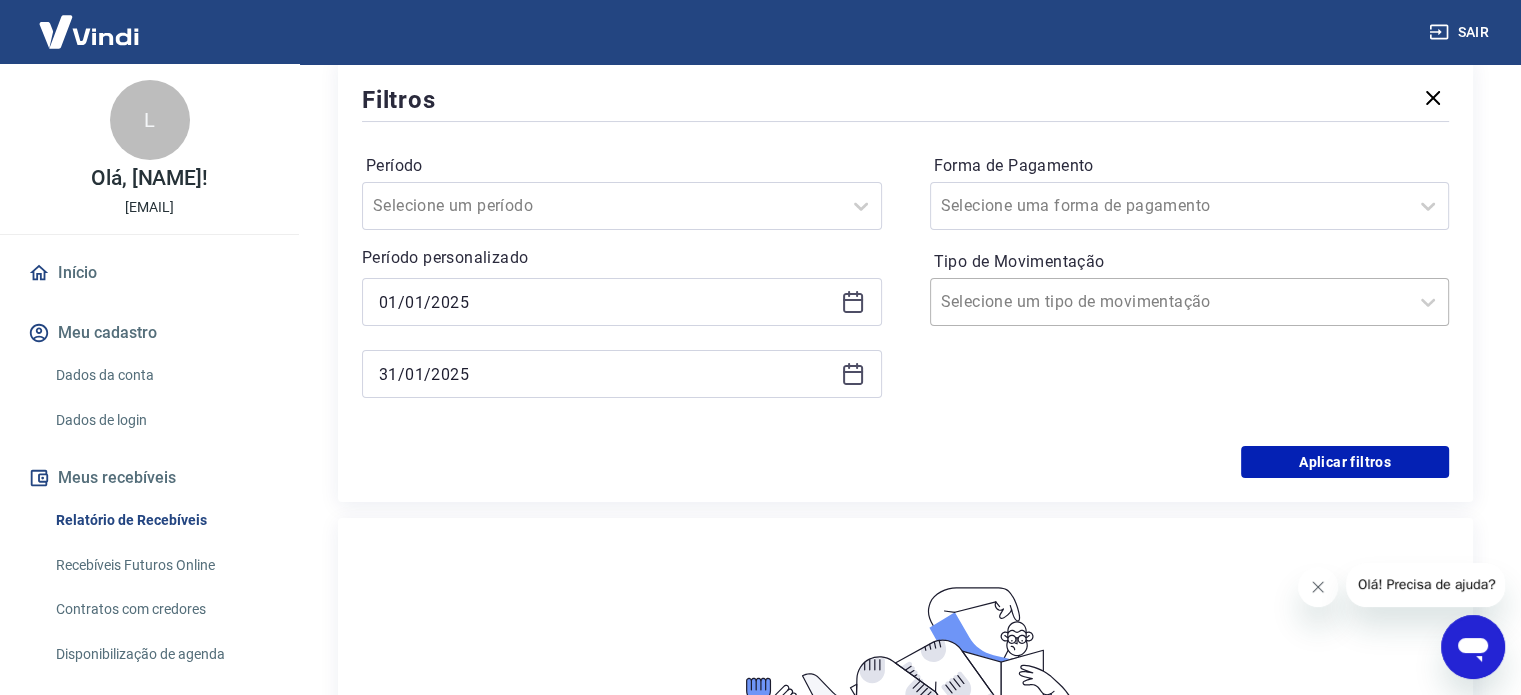 scroll, scrollTop: 200, scrollLeft: 0, axis: vertical 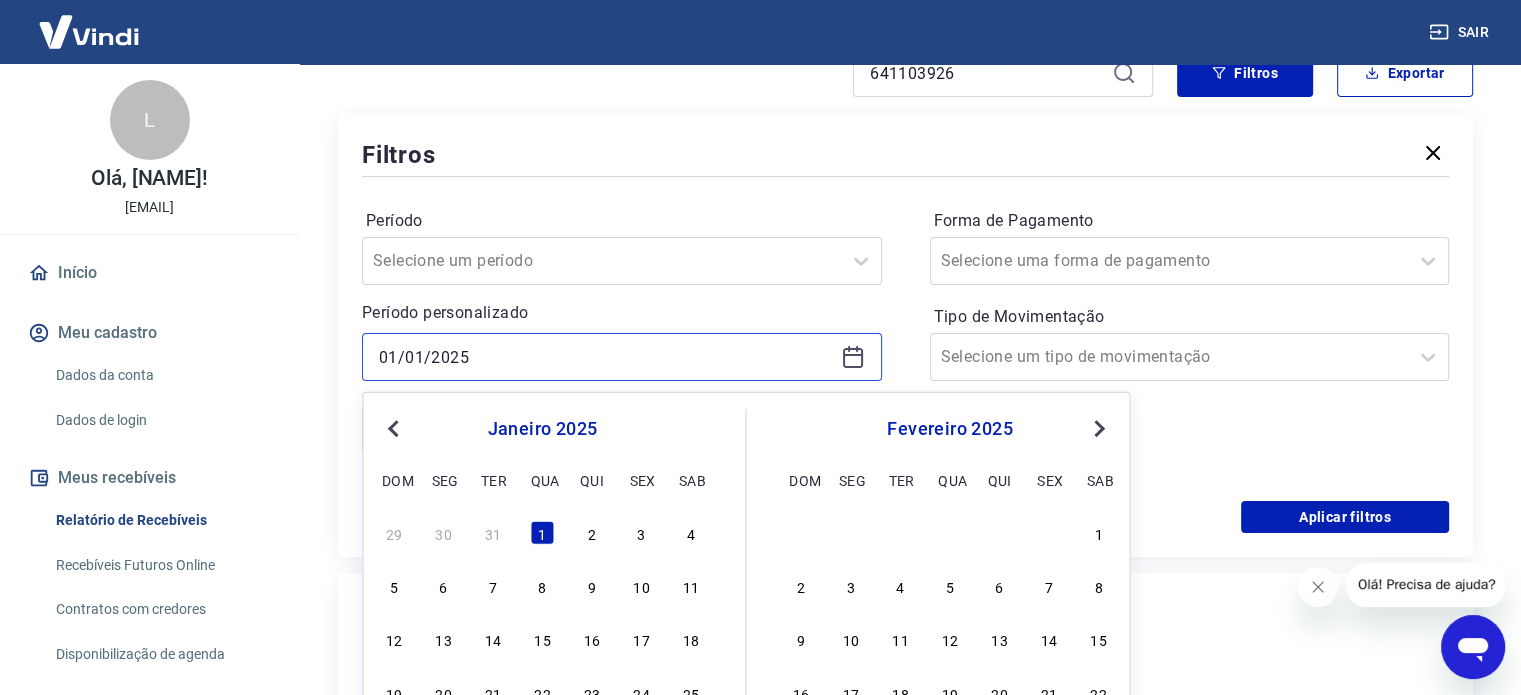click on "01/01/2025" at bounding box center (606, 357) 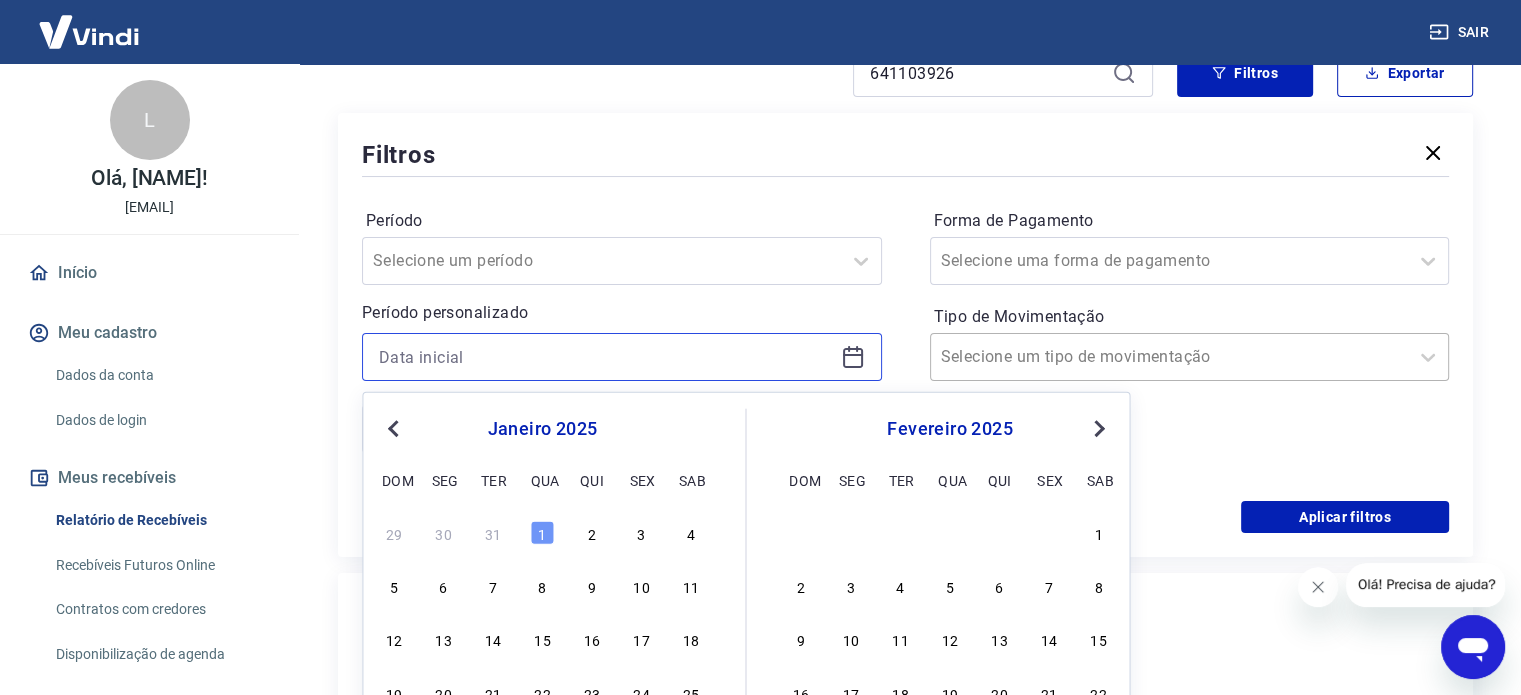 type 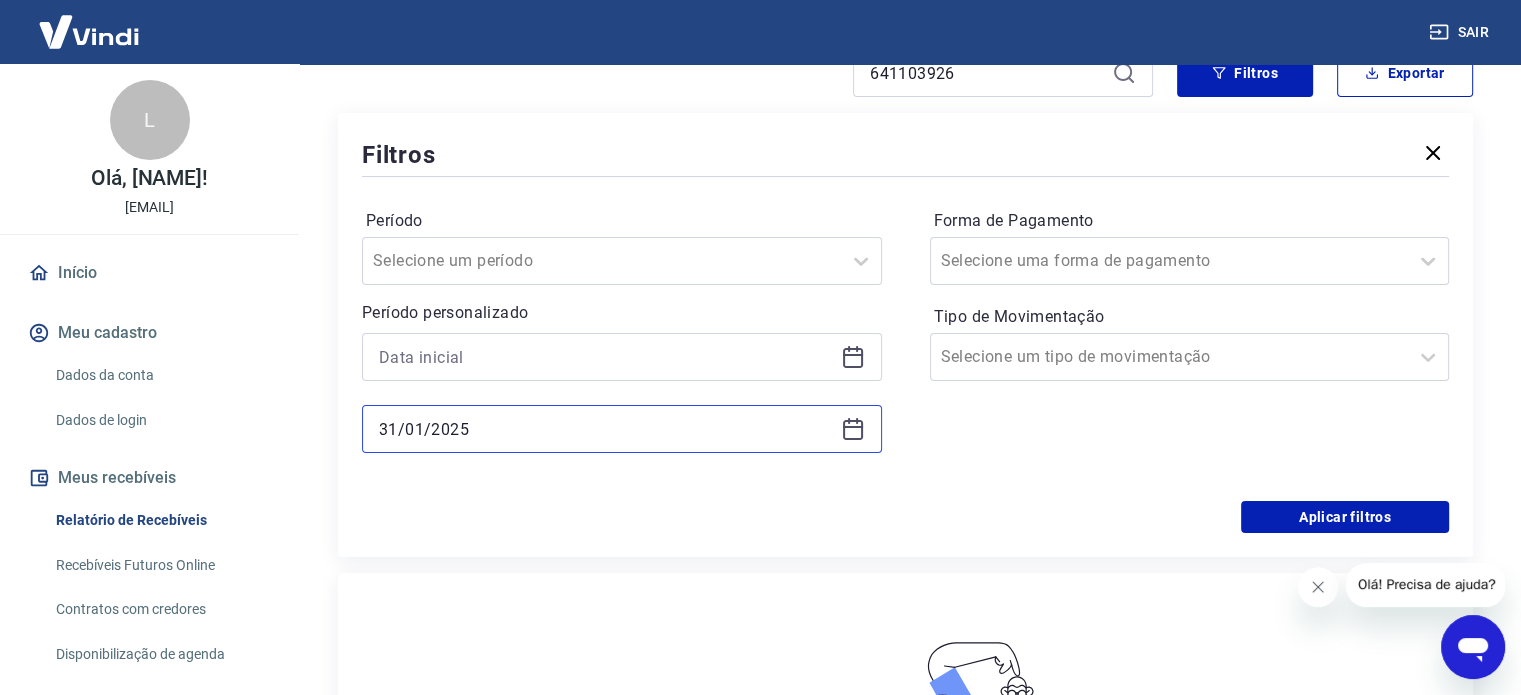 click on "31/01/2025" at bounding box center (606, 429) 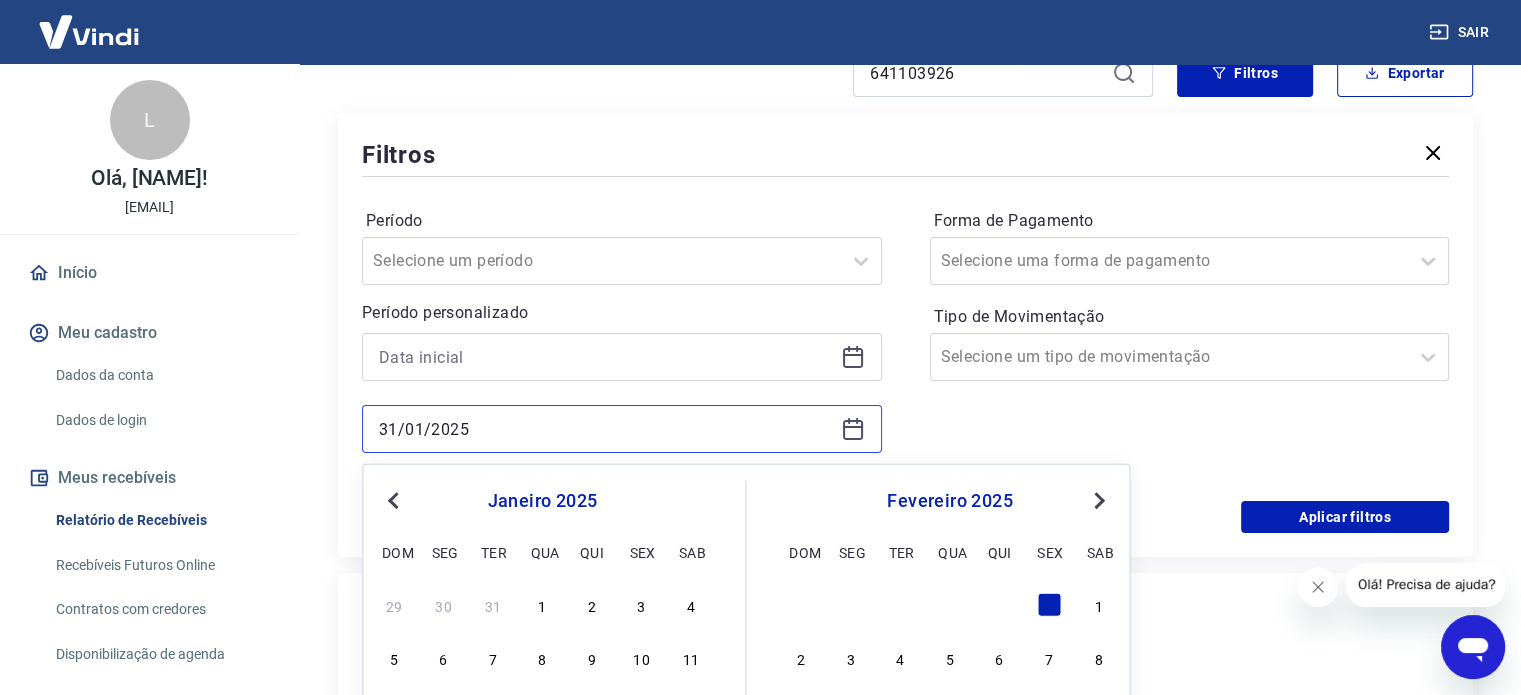 click on "31/01/2025" at bounding box center (606, 429) 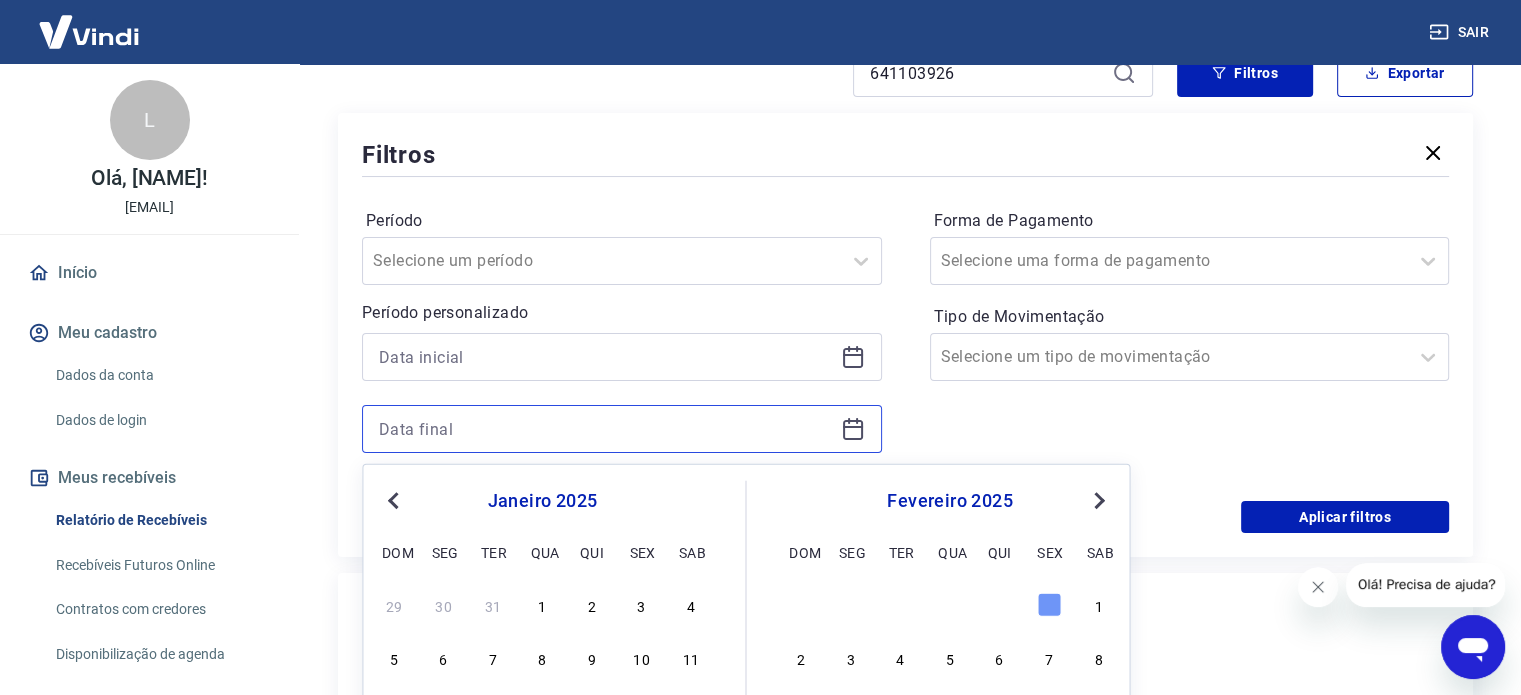 type 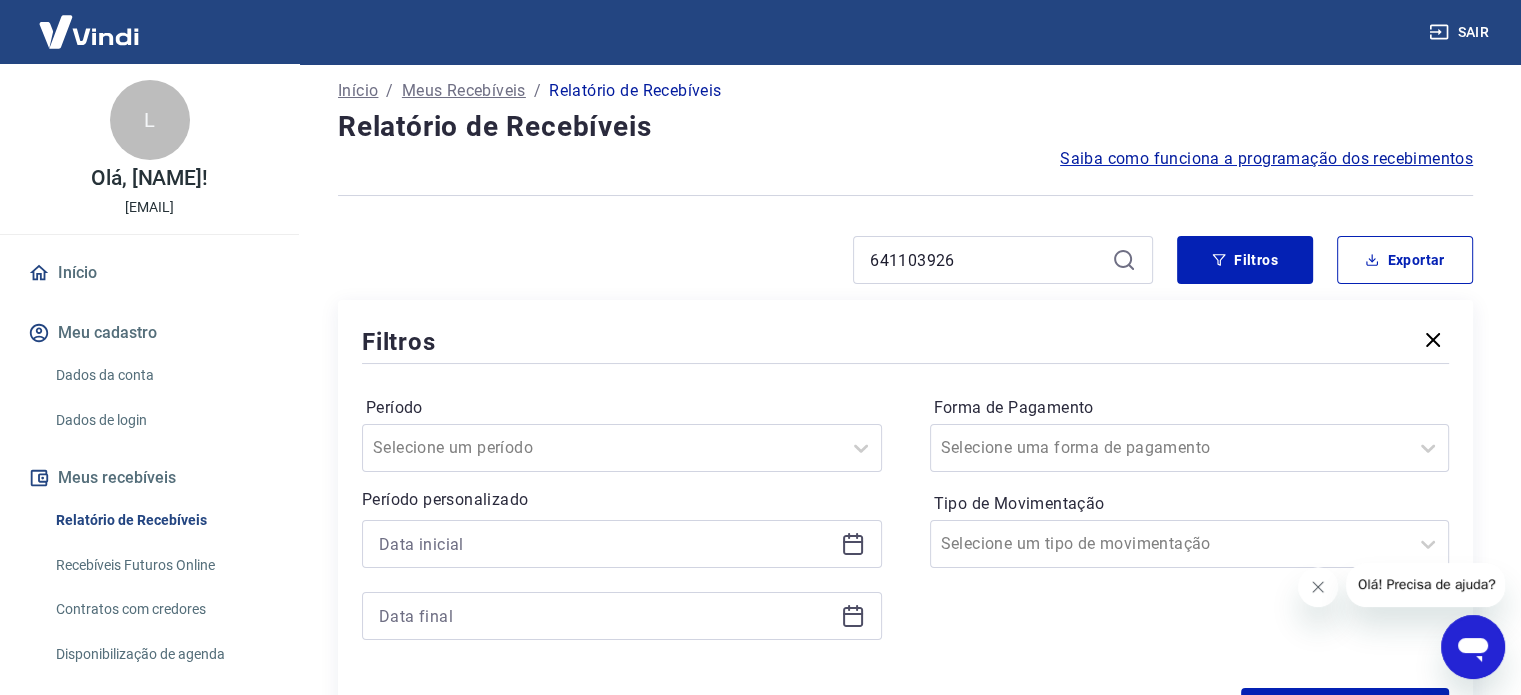 scroll, scrollTop: 0, scrollLeft: 0, axis: both 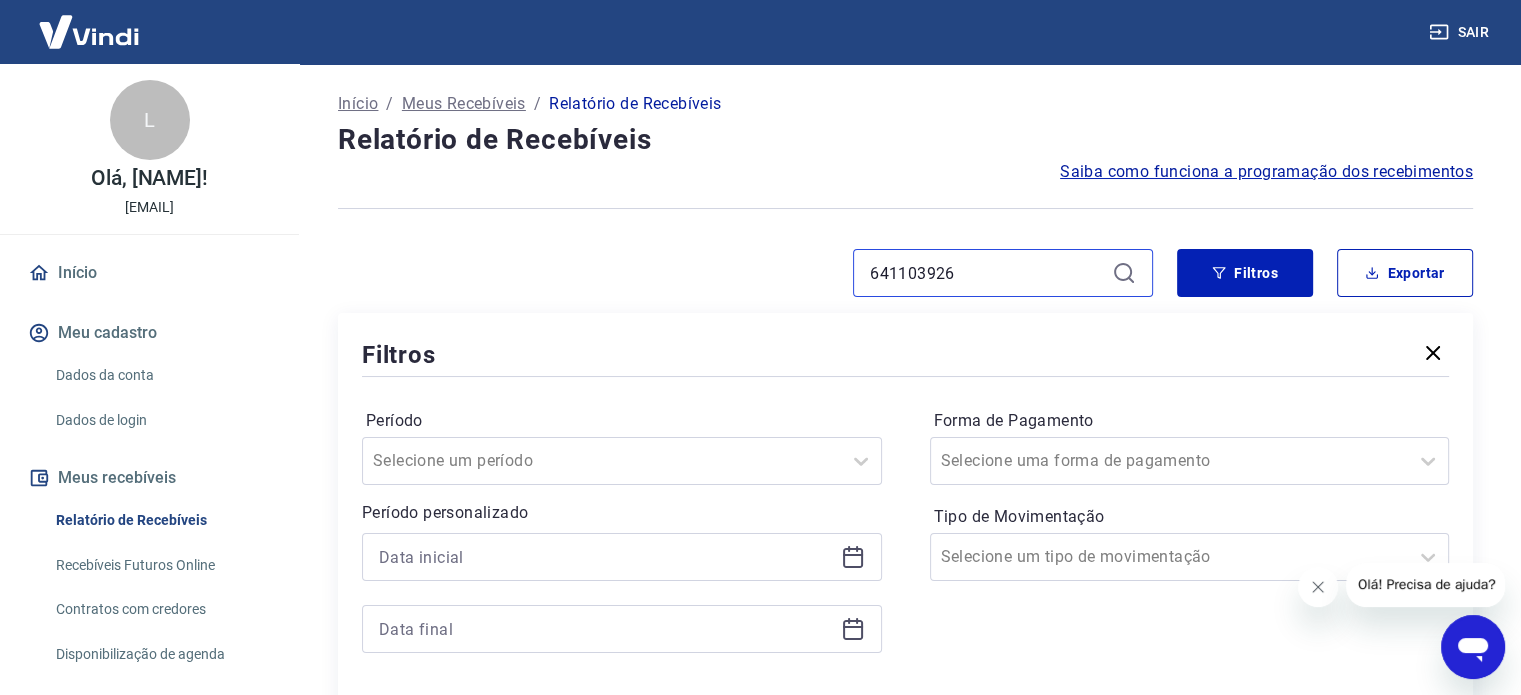 click on "641103926" at bounding box center [987, 273] 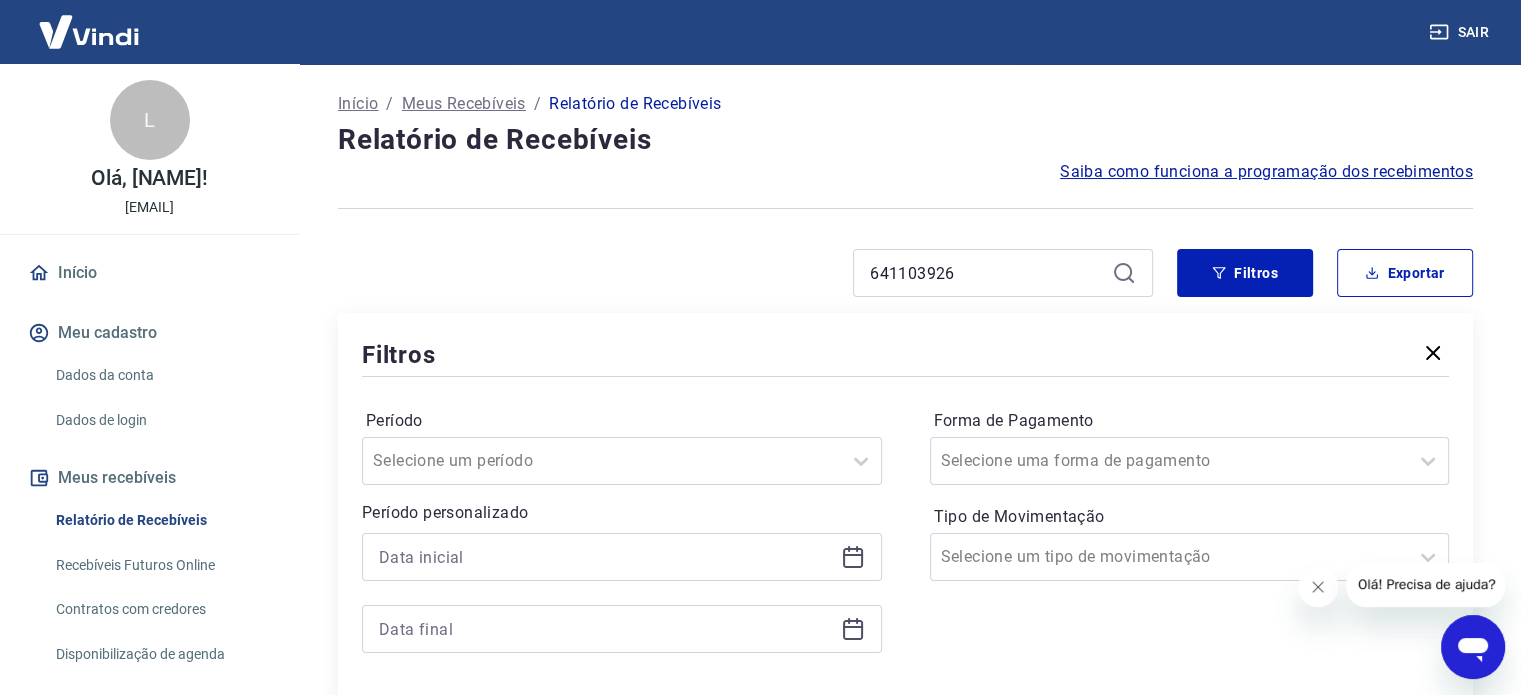 click 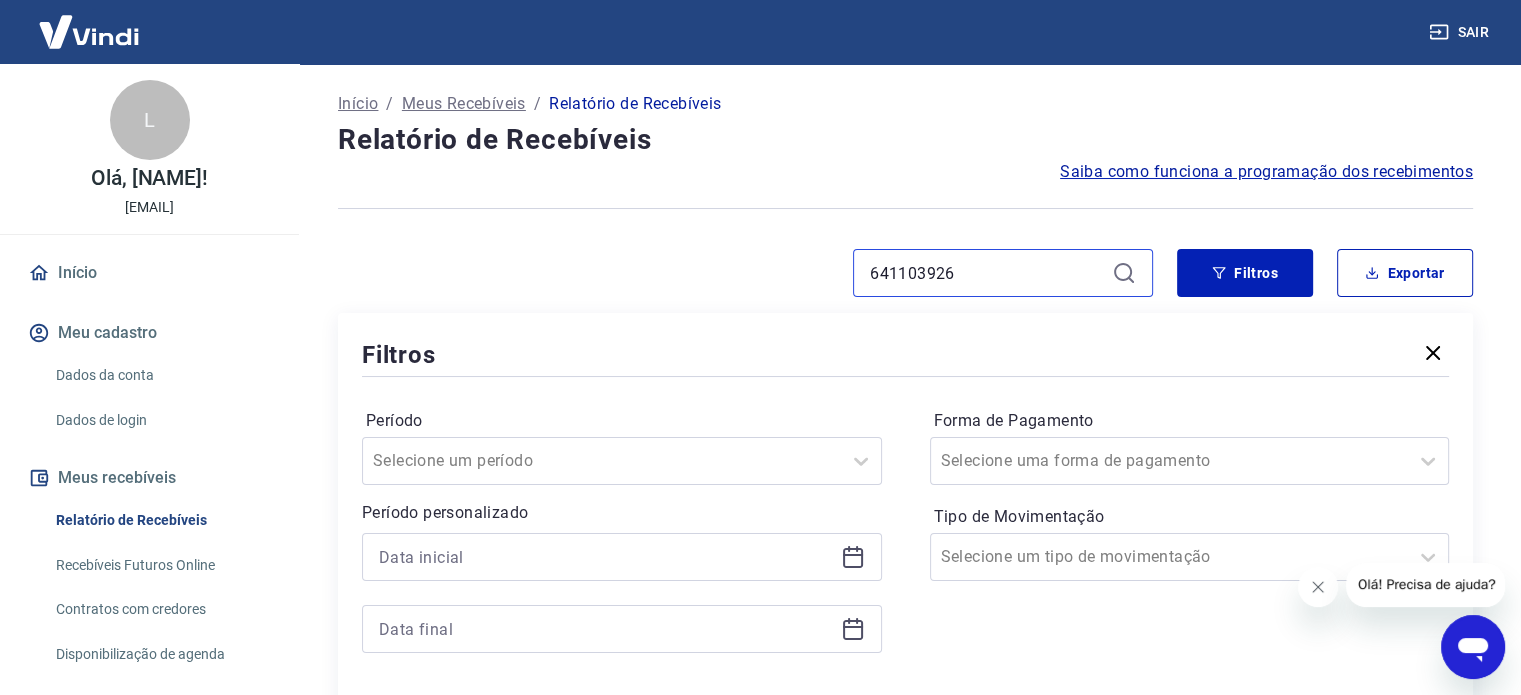 click on "641103926" at bounding box center (987, 273) 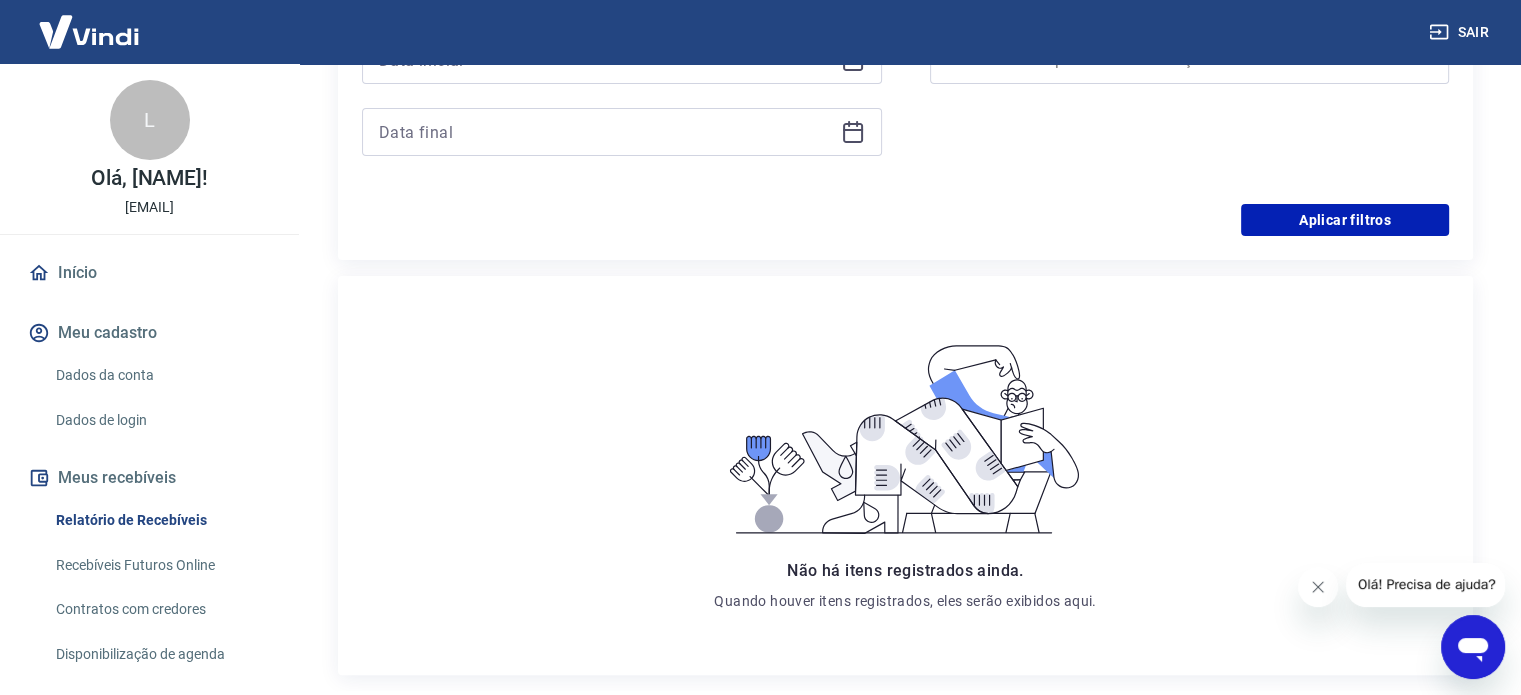 scroll, scrollTop: 500, scrollLeft: 0, axis: vertical 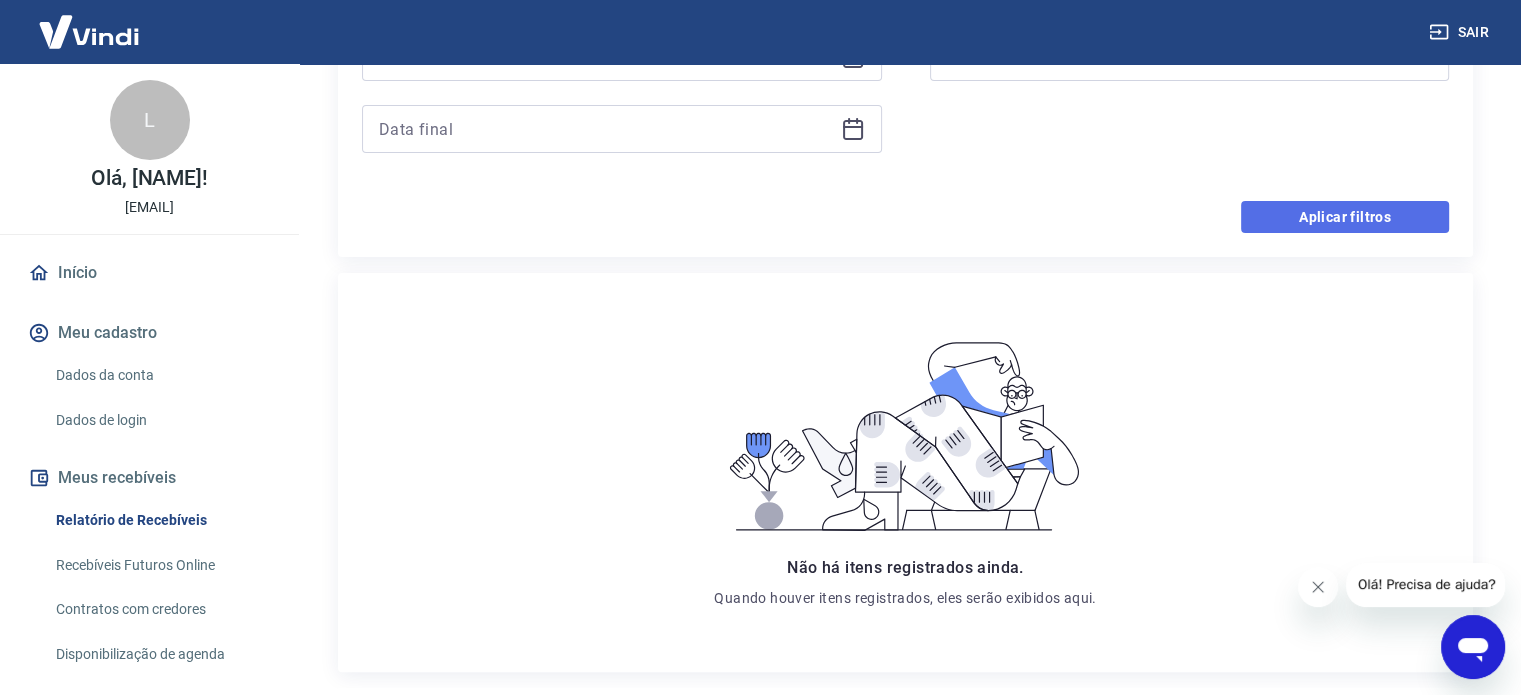 click on "Aplicar filtros" at bounding box center [1345, 217] 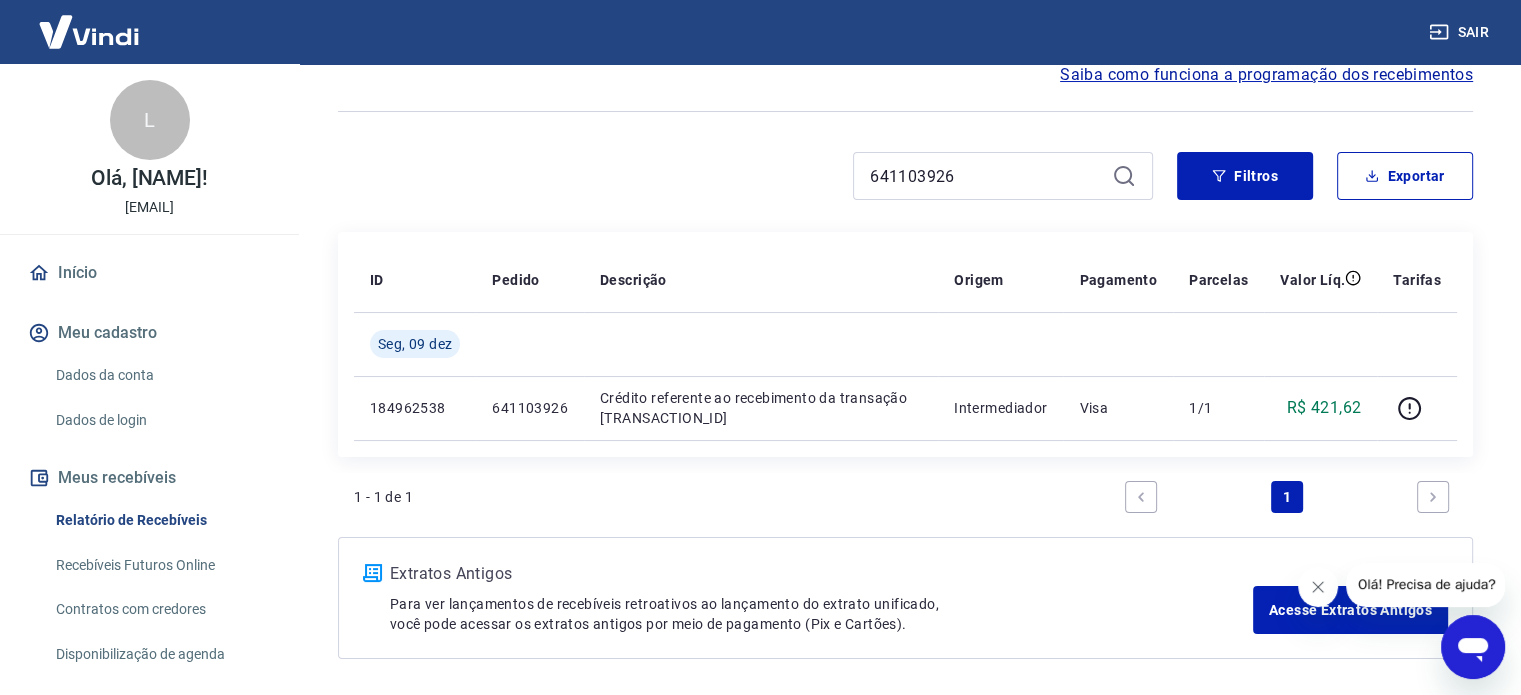scroll, scrollTop: 100, scrollLeft: 0, axis: vertical 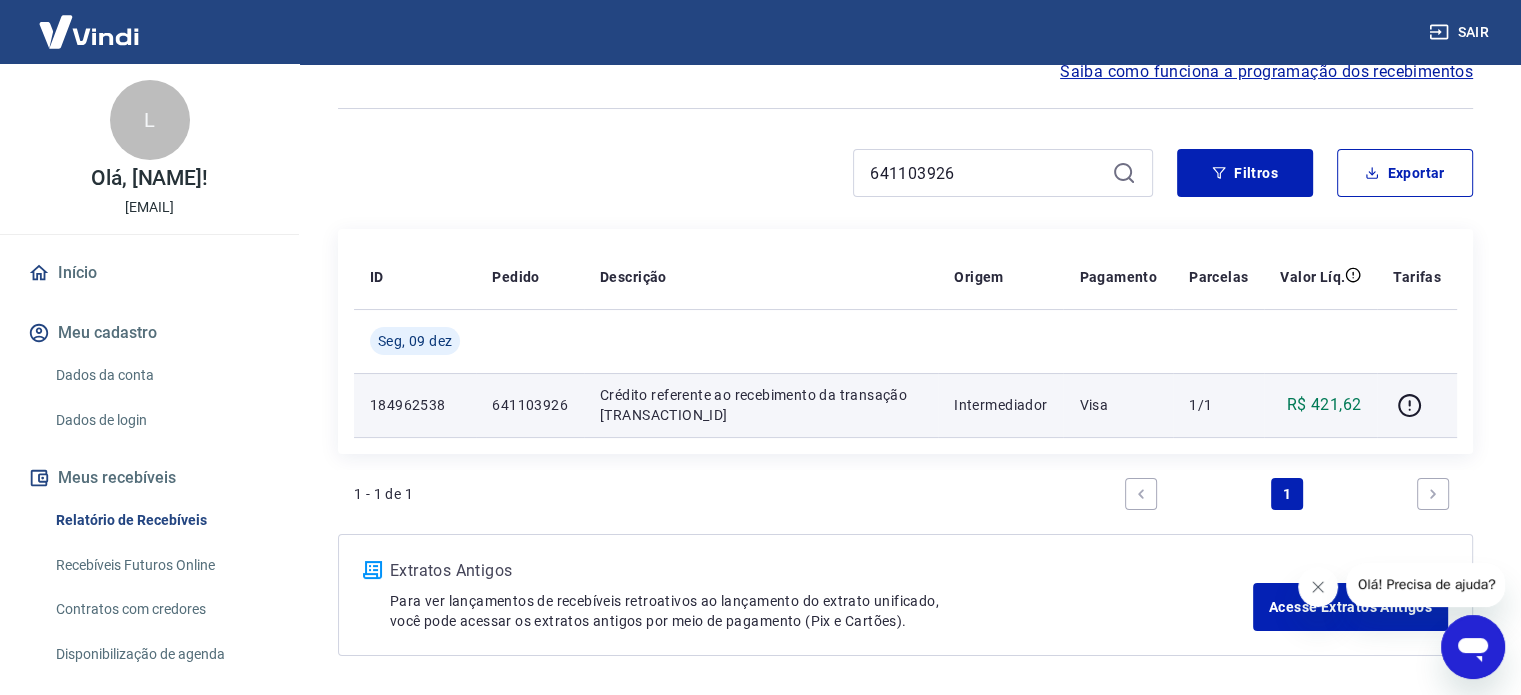 click on "Crédito referente ao recebimento da transação [TRANSACTION_ID]" at bounding box center (761, 405) 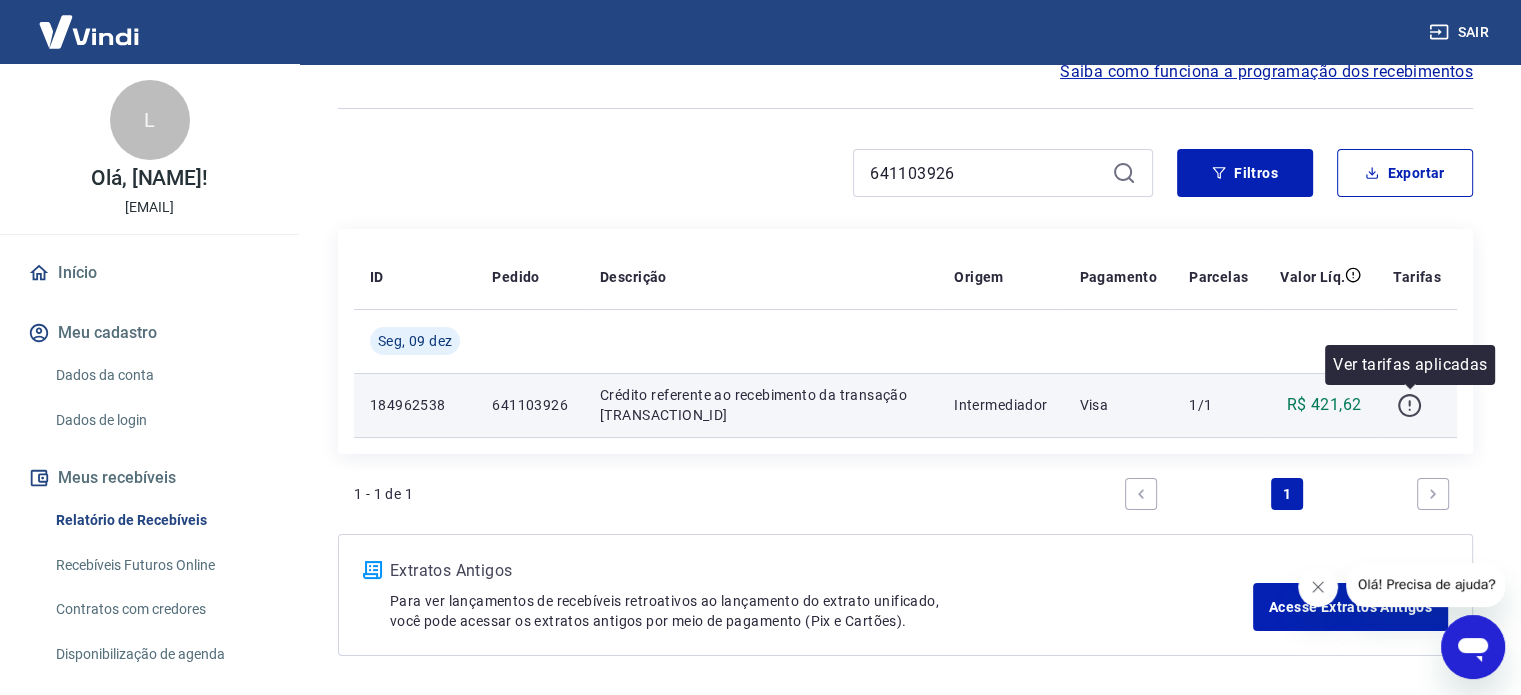 click 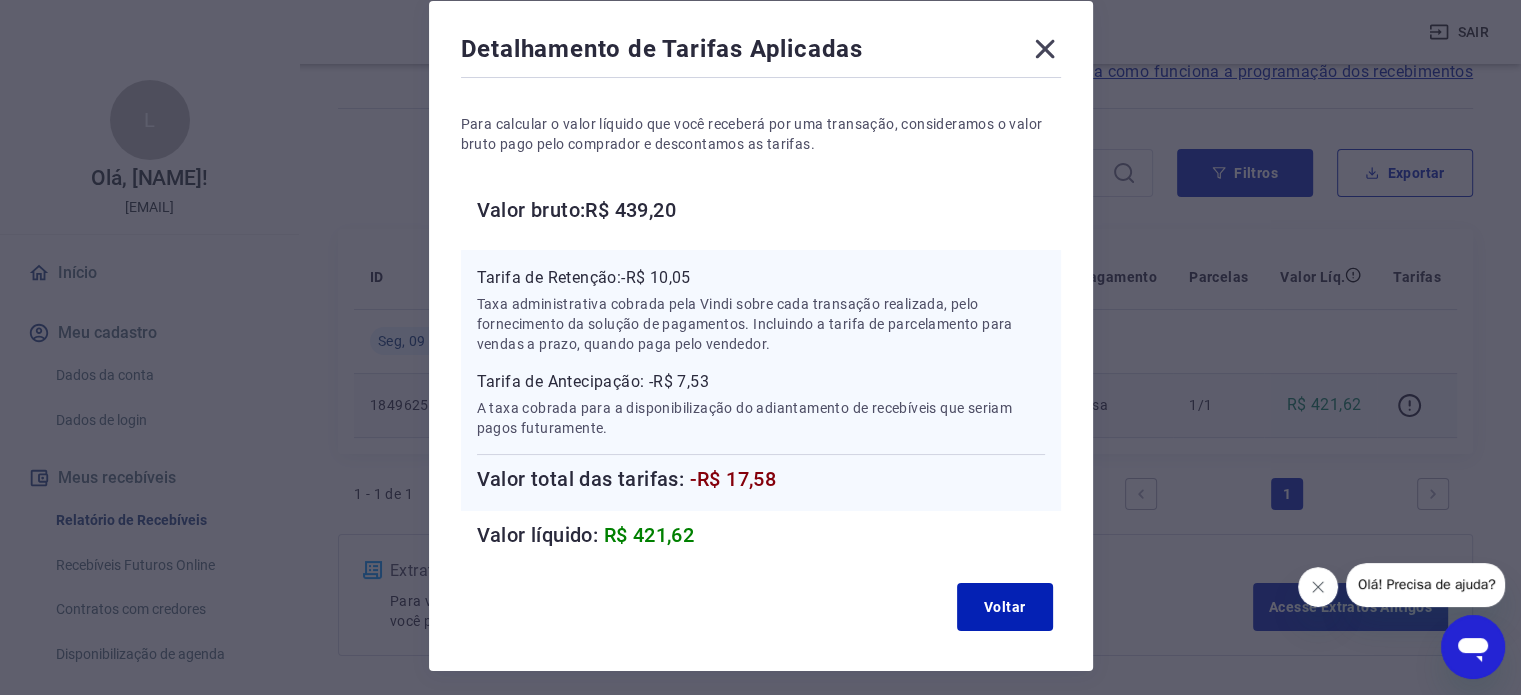 scroll, scrollTop: 100, scrollLeft: 0, axis: vertical 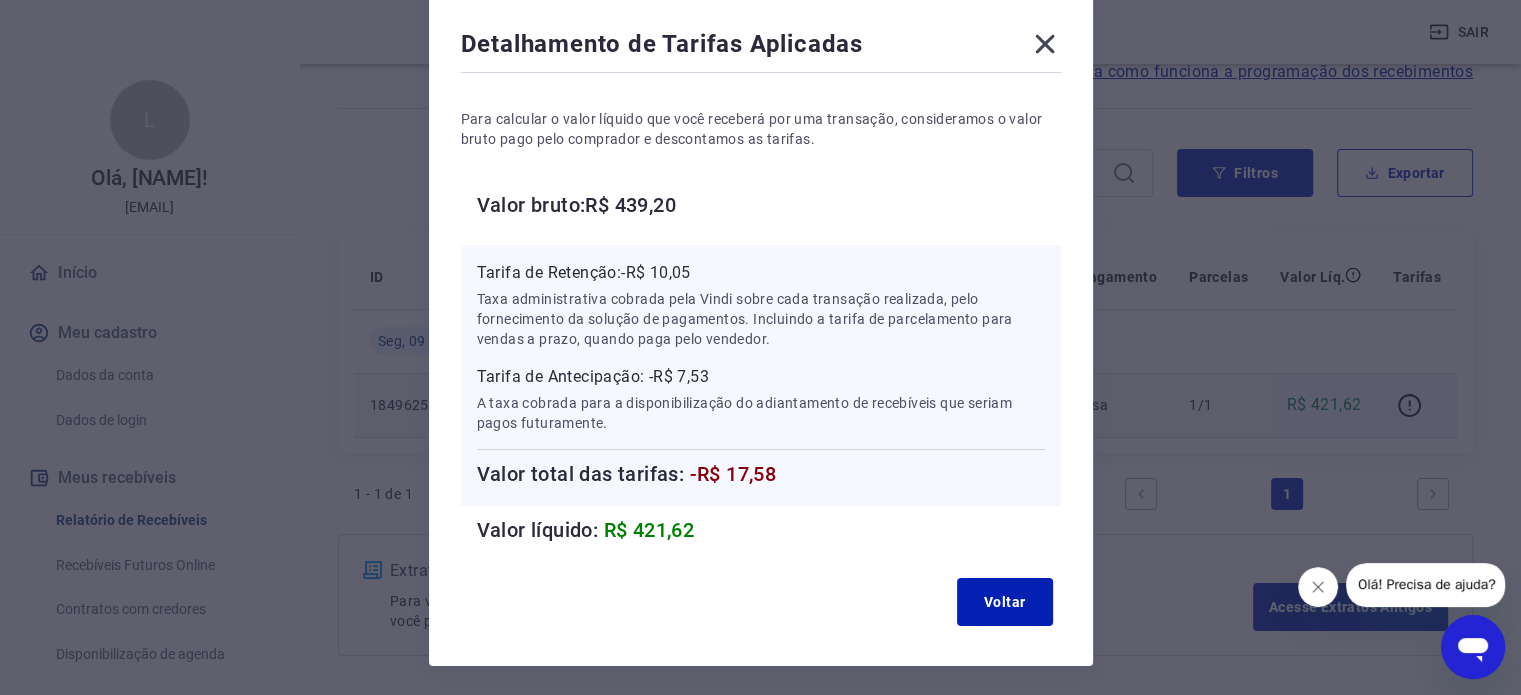 click on "Para calcular o valor líquido que você receberá por uma transação, consideramos o valor bruto pago pelo comprador e descontamos as tarifas. Valor bruto:  [CURRENCY] [AMOUNT] Tarifa de Retenção:  [CURRENCY] [AMOUNT] A taxa cobrada para a disponibilização do adiantamento de recebíveis que seriam pagos futuramente. Tarifa de Antecipação:   [CURRENCY] [AMOUNT] A taxa cobrada para a disponibilização do adiantamento de recebíveis que seriam pagos futuramente. Valor total das tarifas:   [CURRENCY] [AMOUNT] Valor líquido:   [CURRENCY] [AMOUNT]" at bounding box center (761, 311) 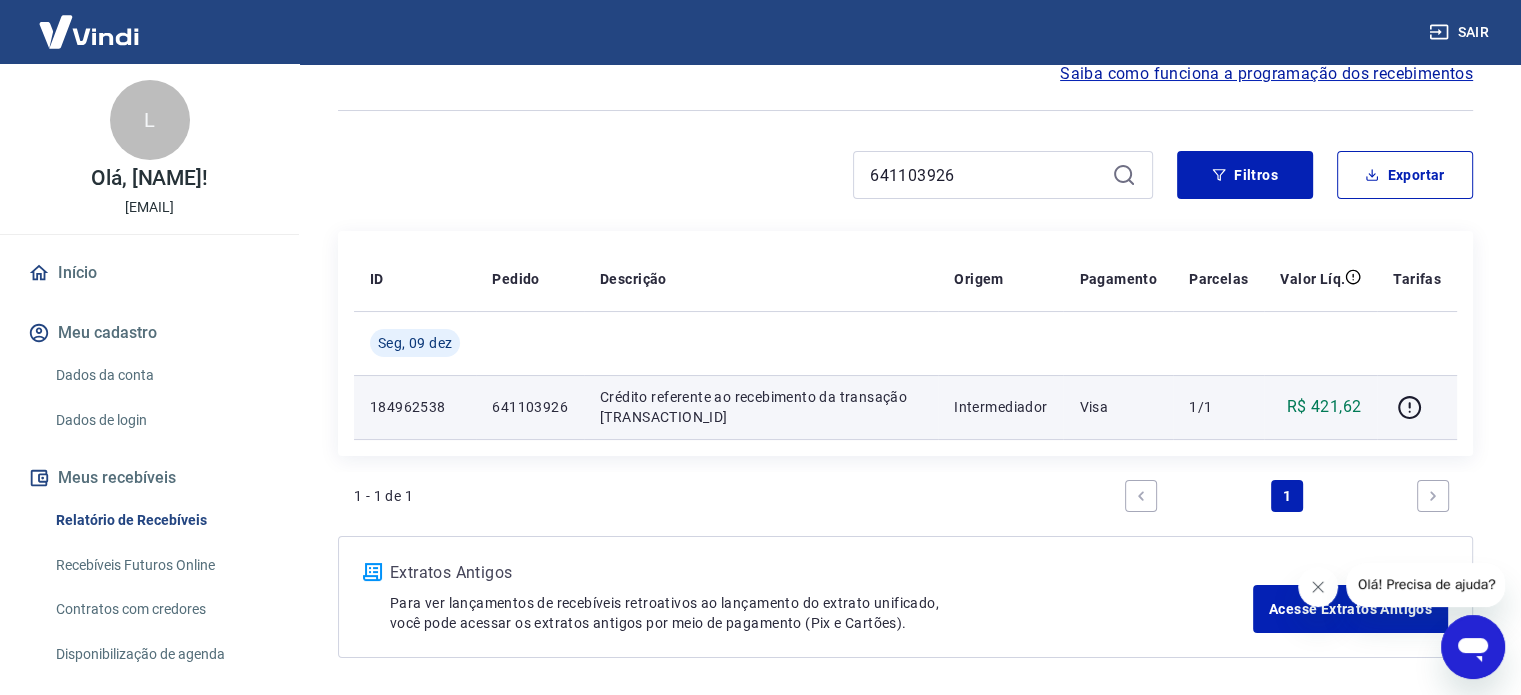 scroll, scrollTop: 100, scrollLeft: 0, axis: vertical 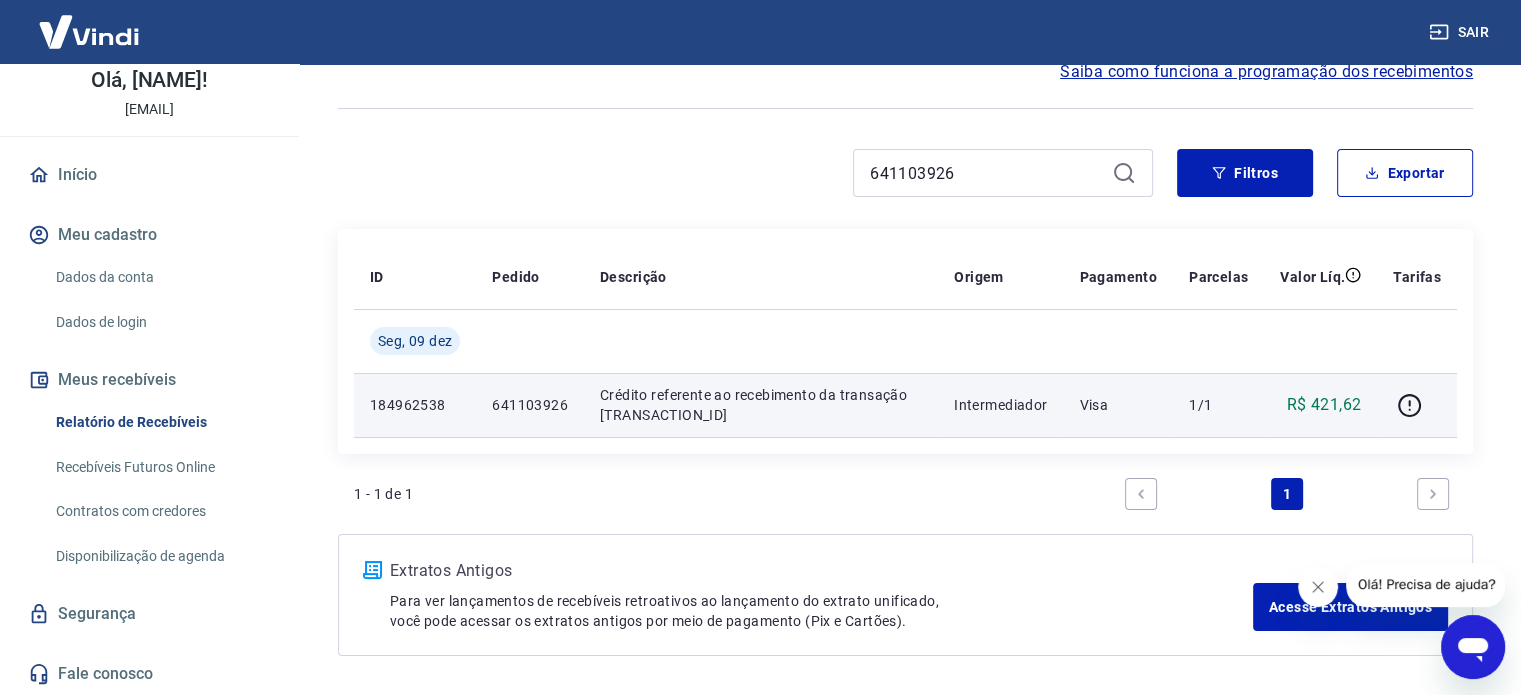 click 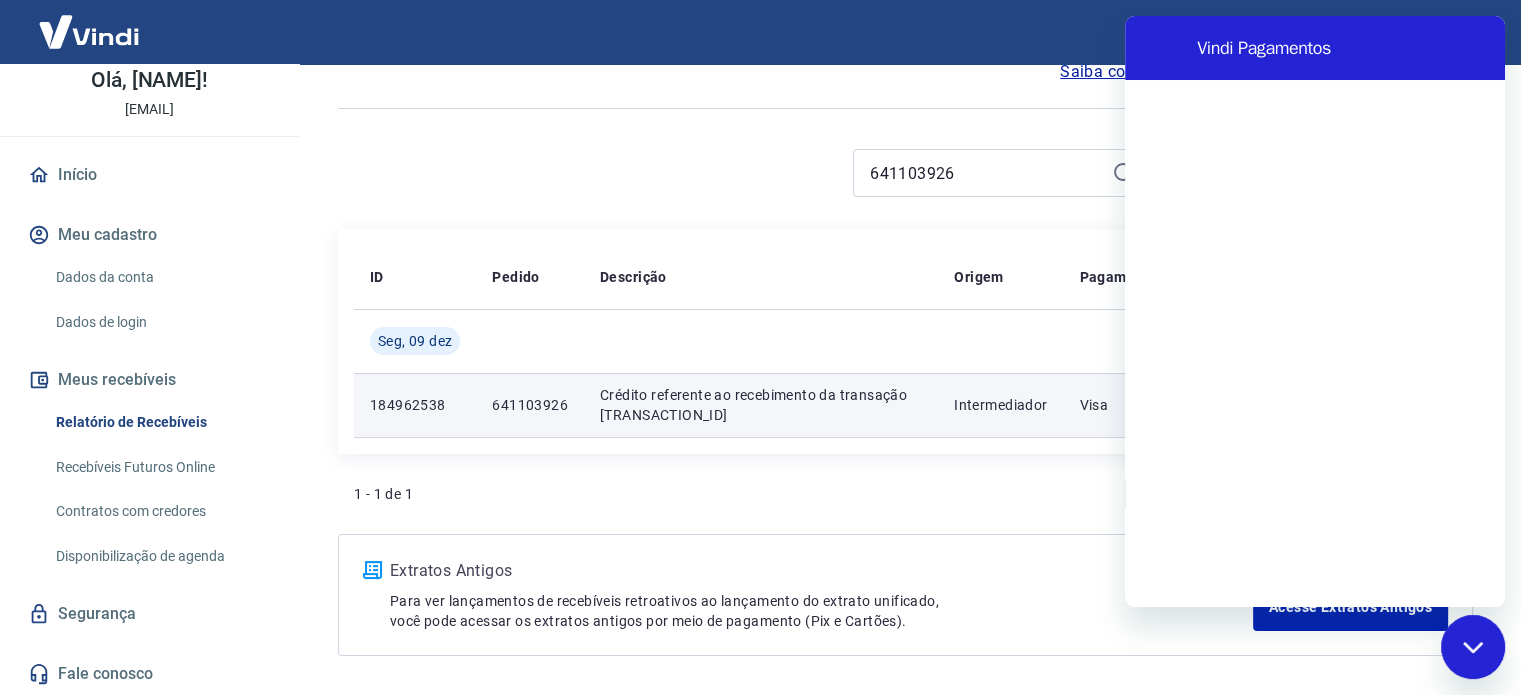 scroll, scrollTop: 0, scrollLeft: 0, axis: both 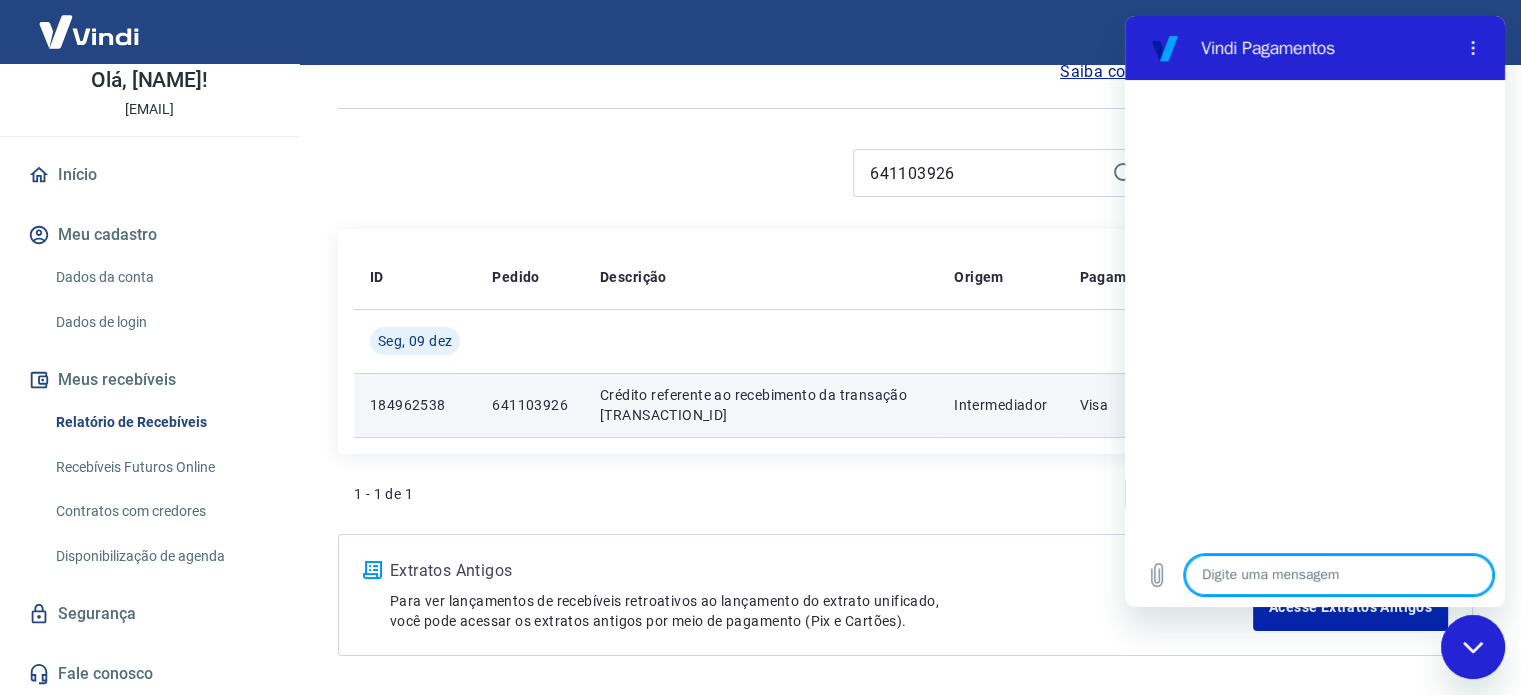 click at bounding box center [1339, 575] 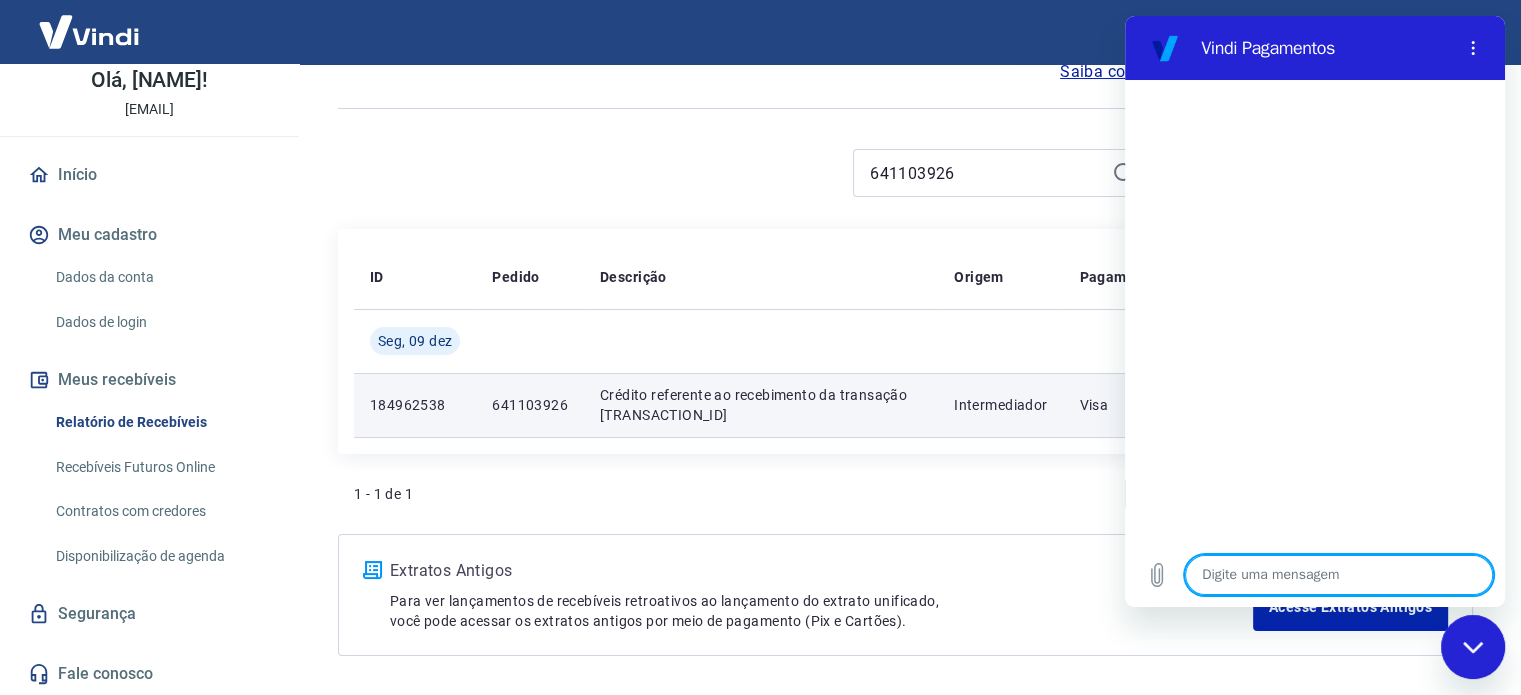 type on "O" 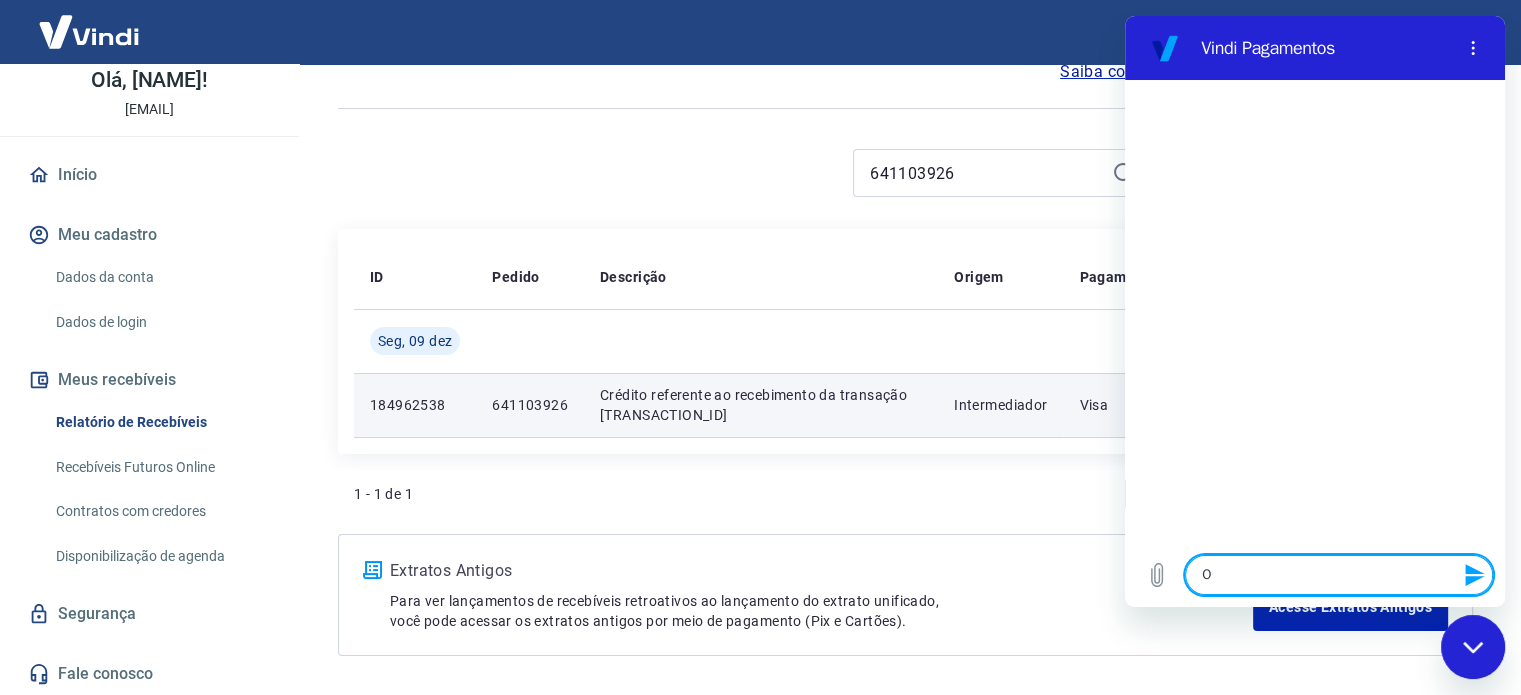 type on "Ol" 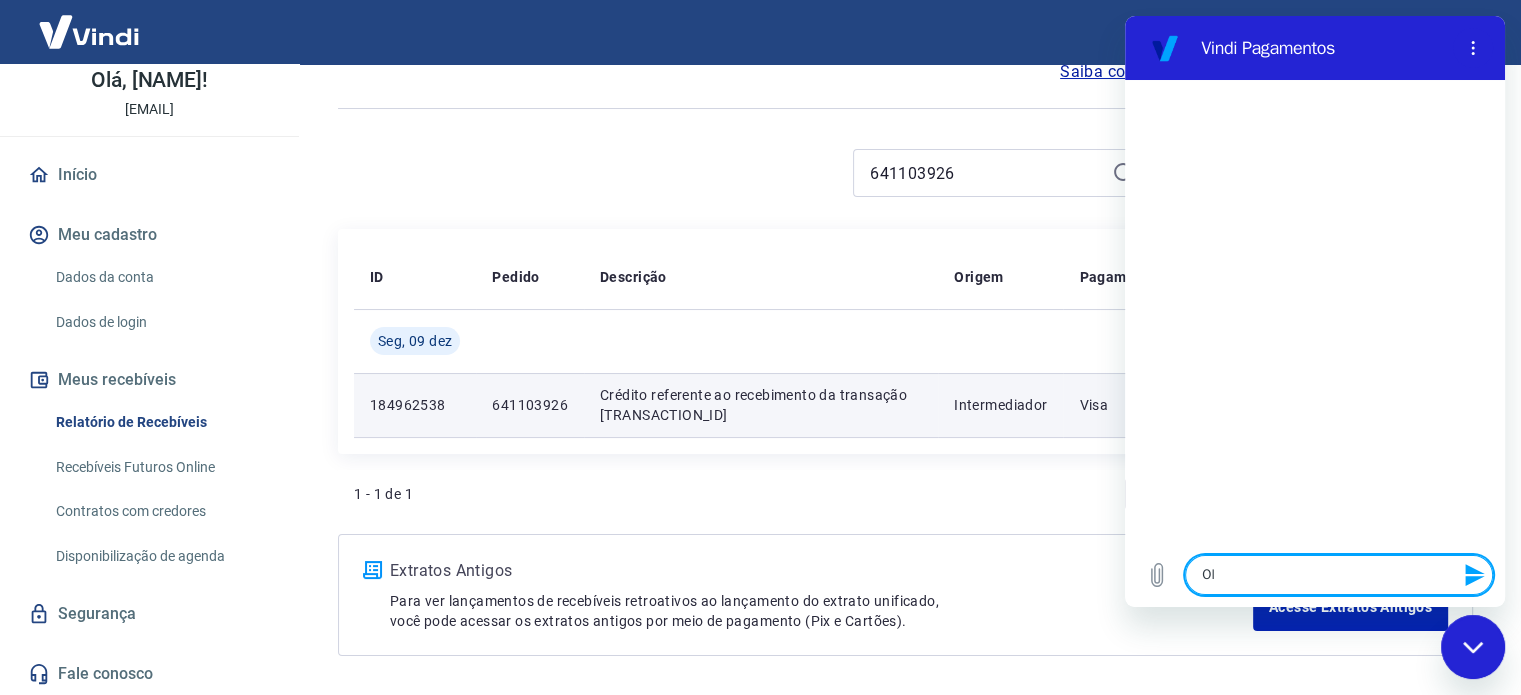type on "Ola" 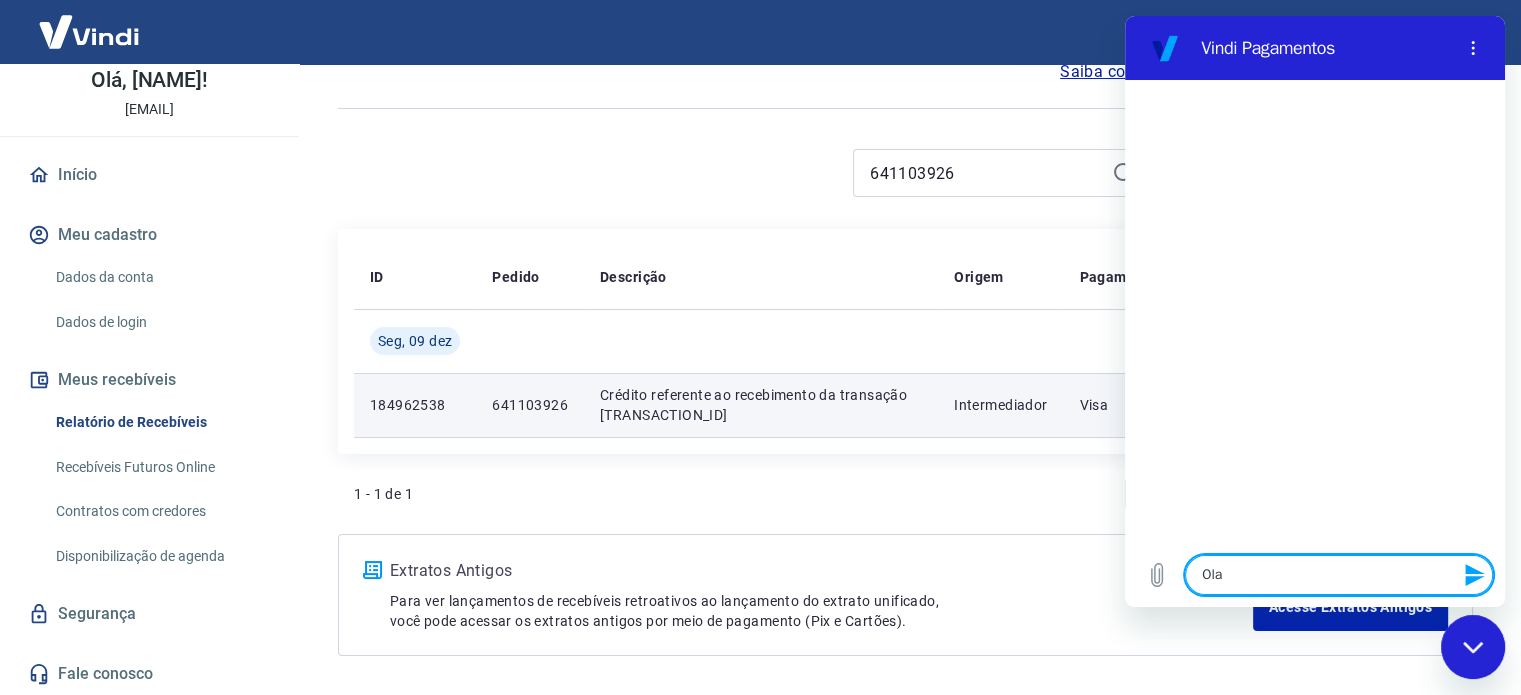 type 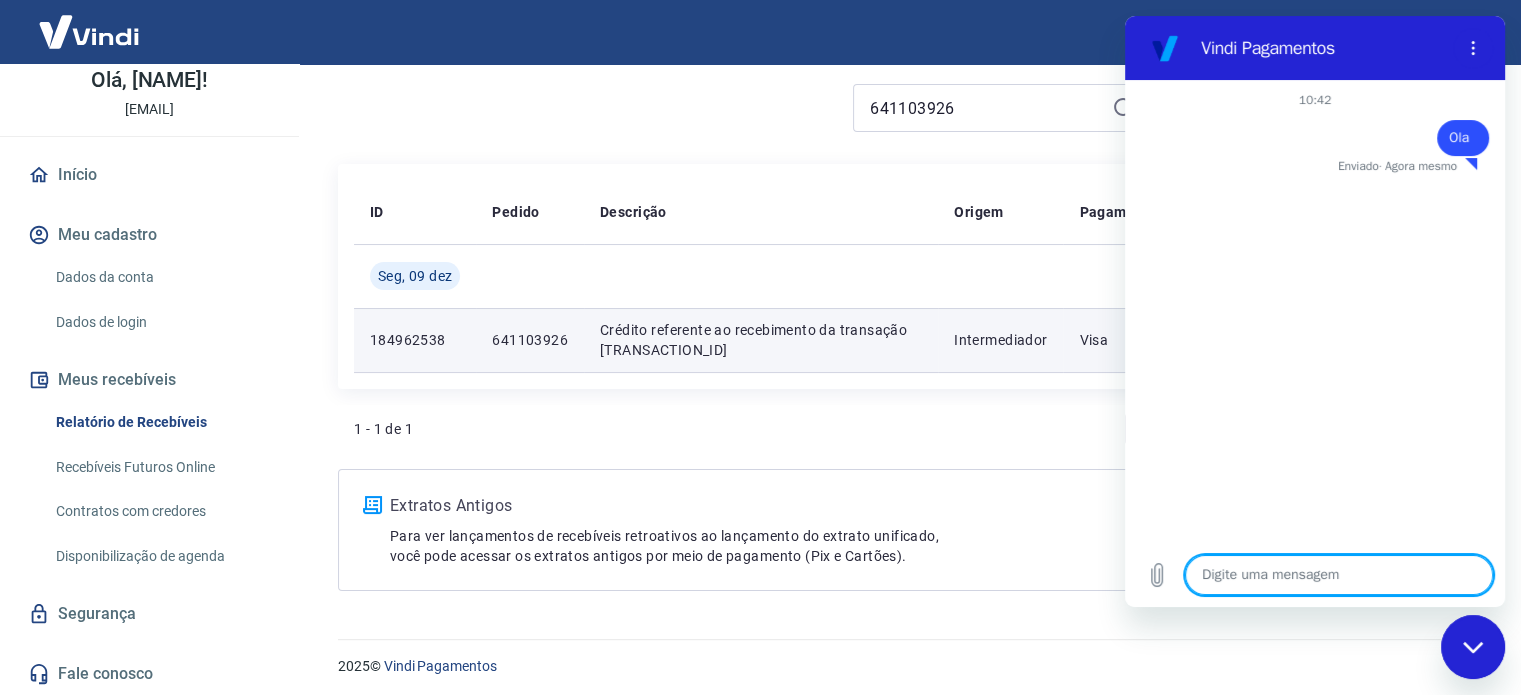 scroll, scrollTop: 169, scrollLeft: 0, axis: vertical 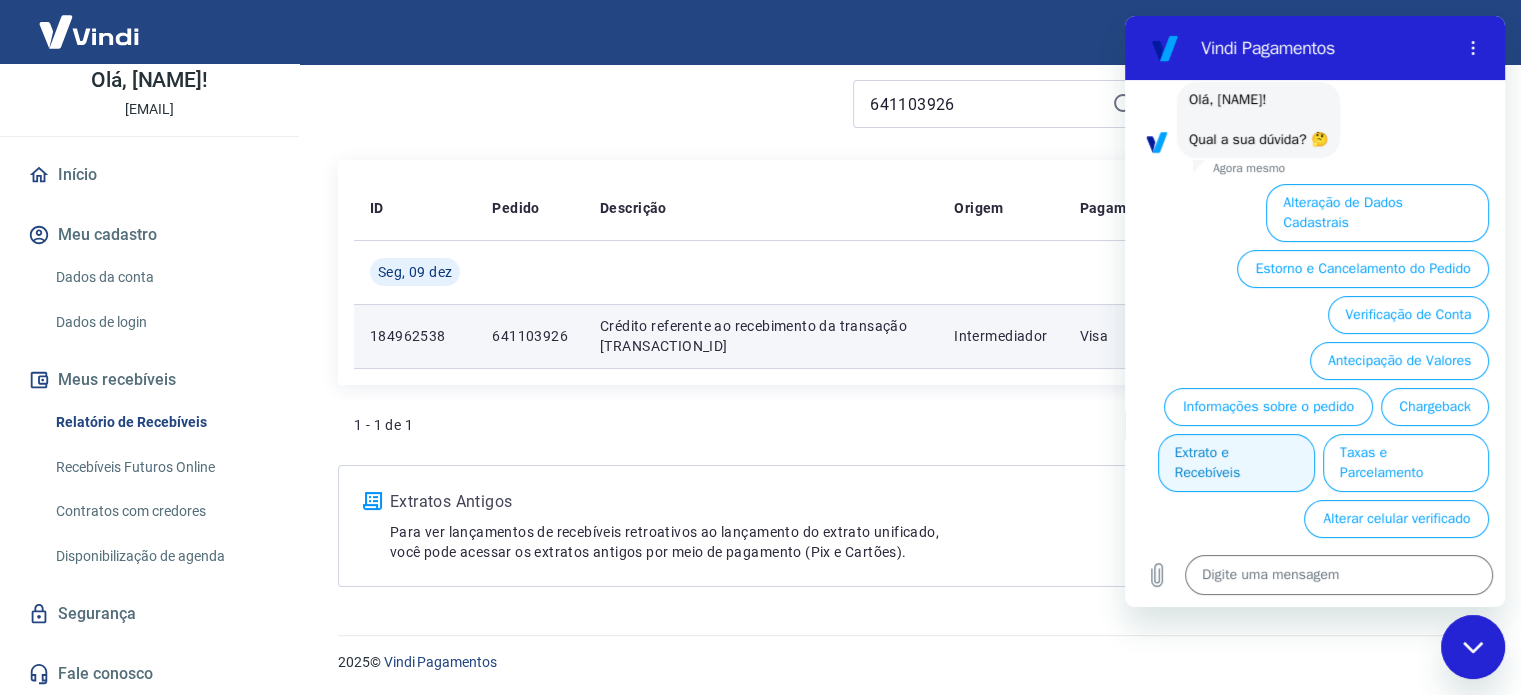 click on "Extrato e Recebíveis" at bounding box center [1236, 463] 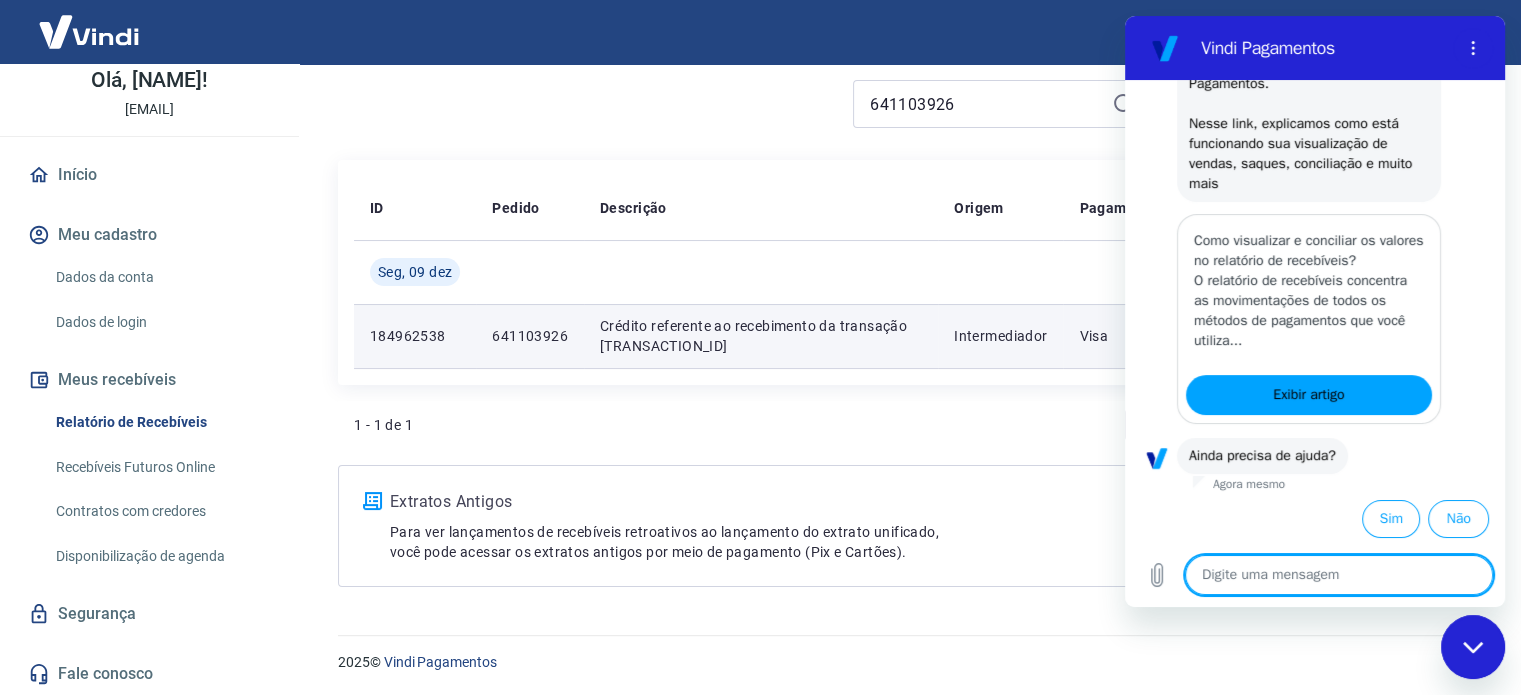 scroll, scrollTop: 332, scrollLeft: 0, axis: vertical 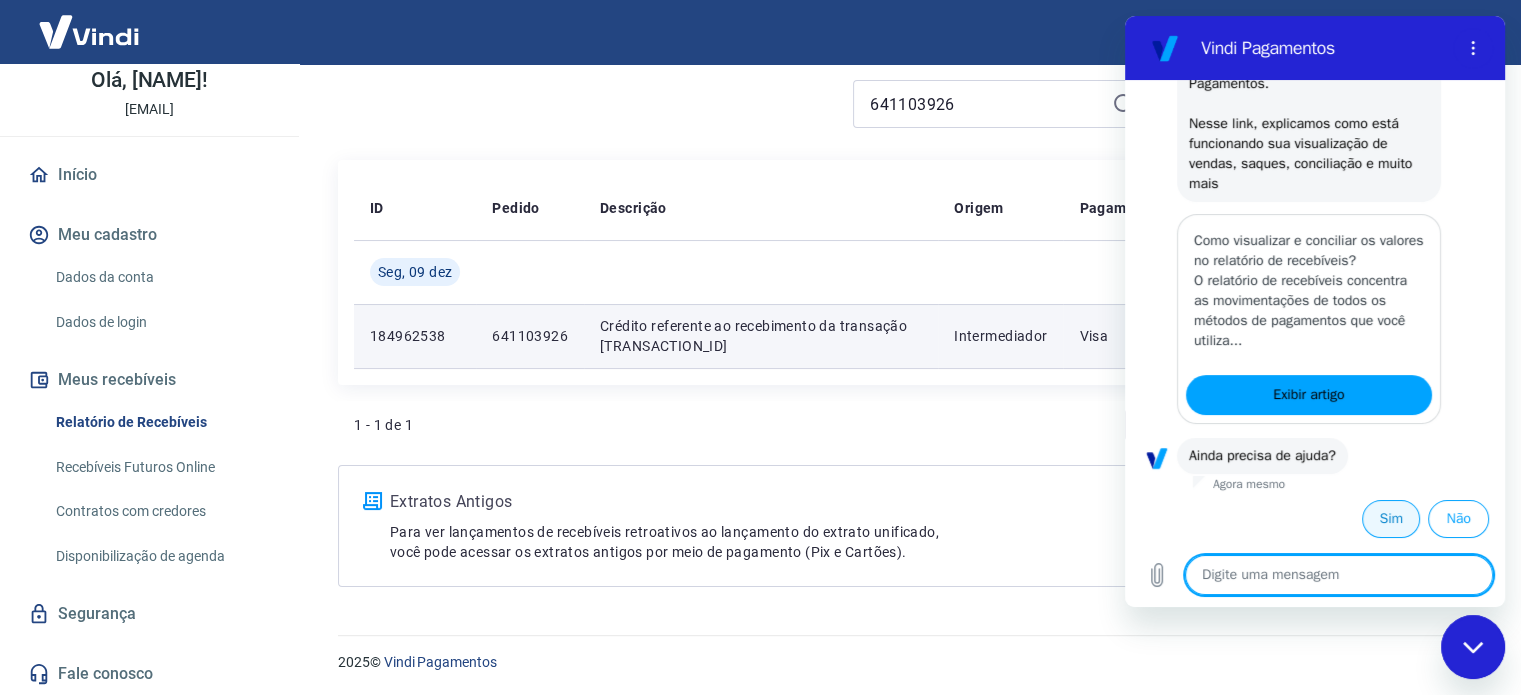 click on "Sim" at bounding box center [1391, 519] 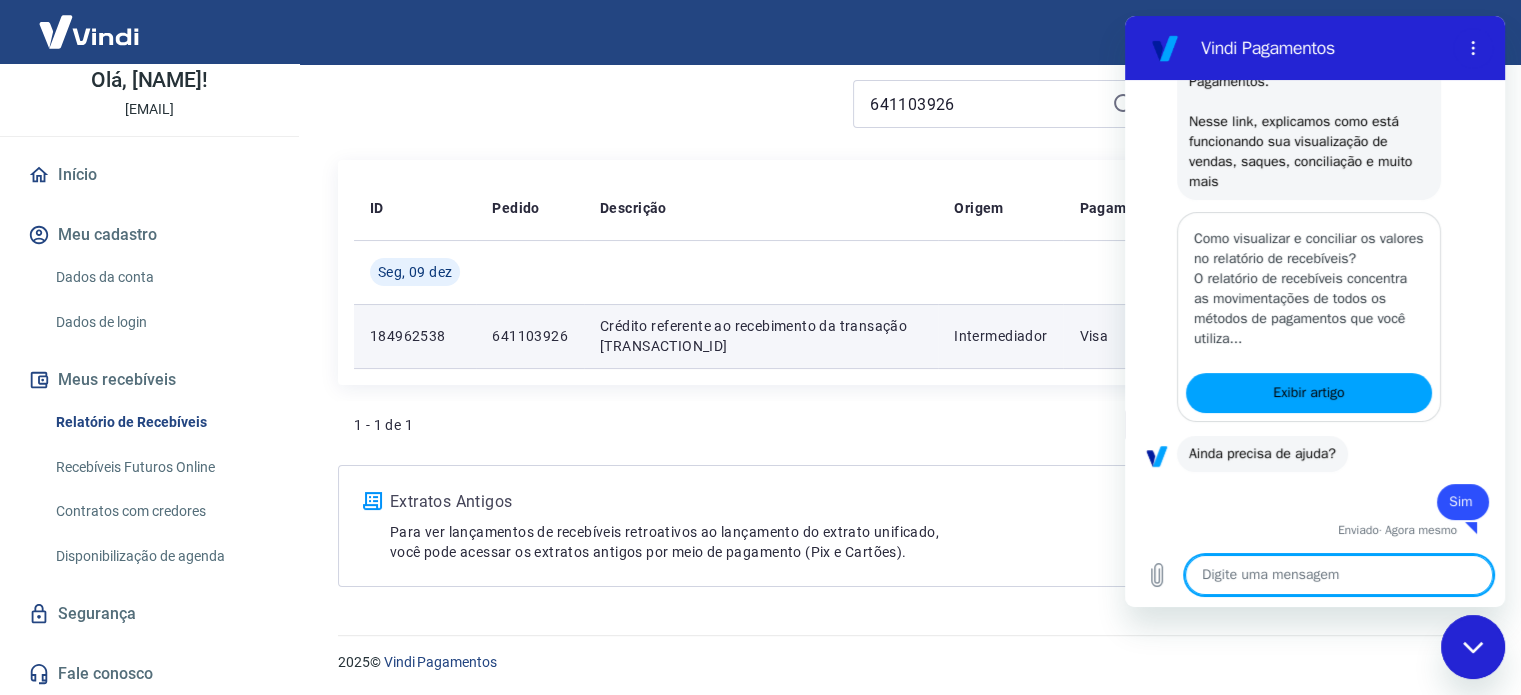 type on "x" 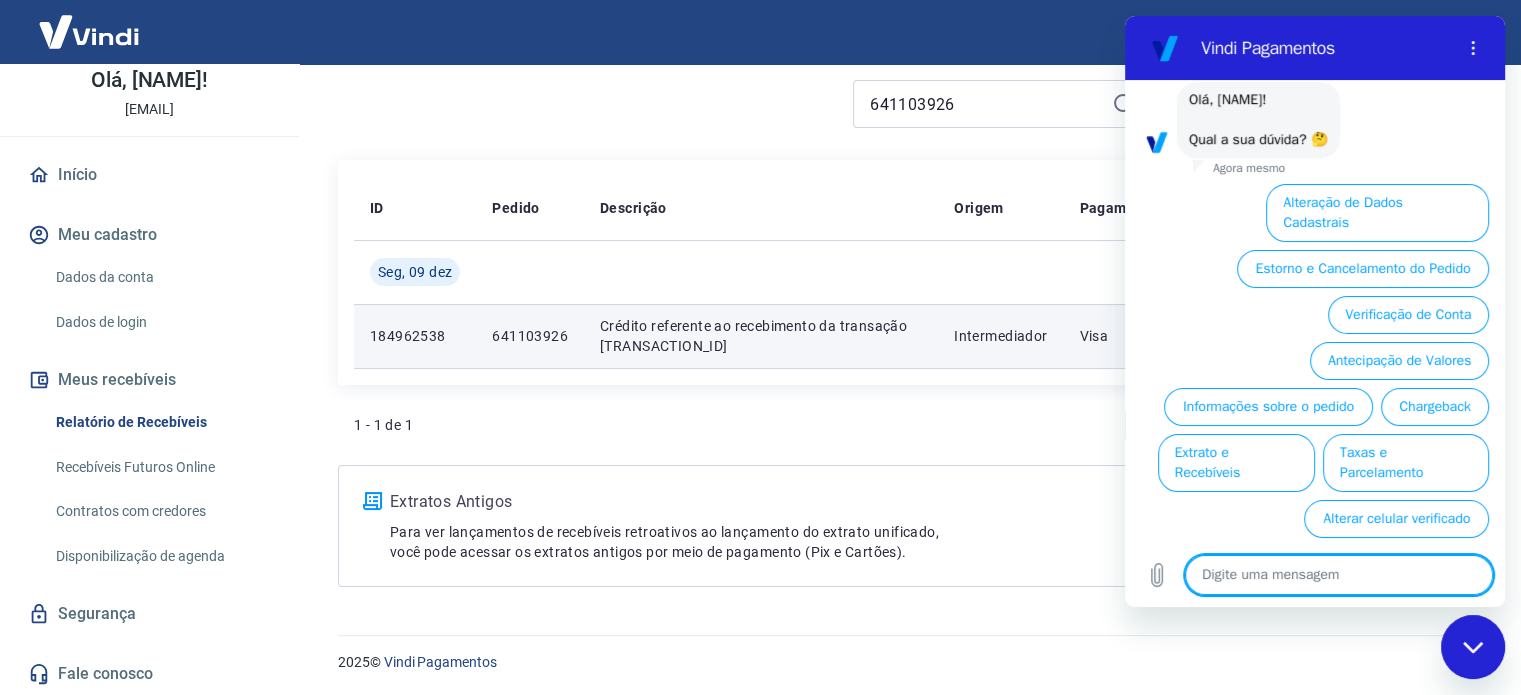 scroll, scrollTop: 806, scrollLeft: 0, axis: vertical 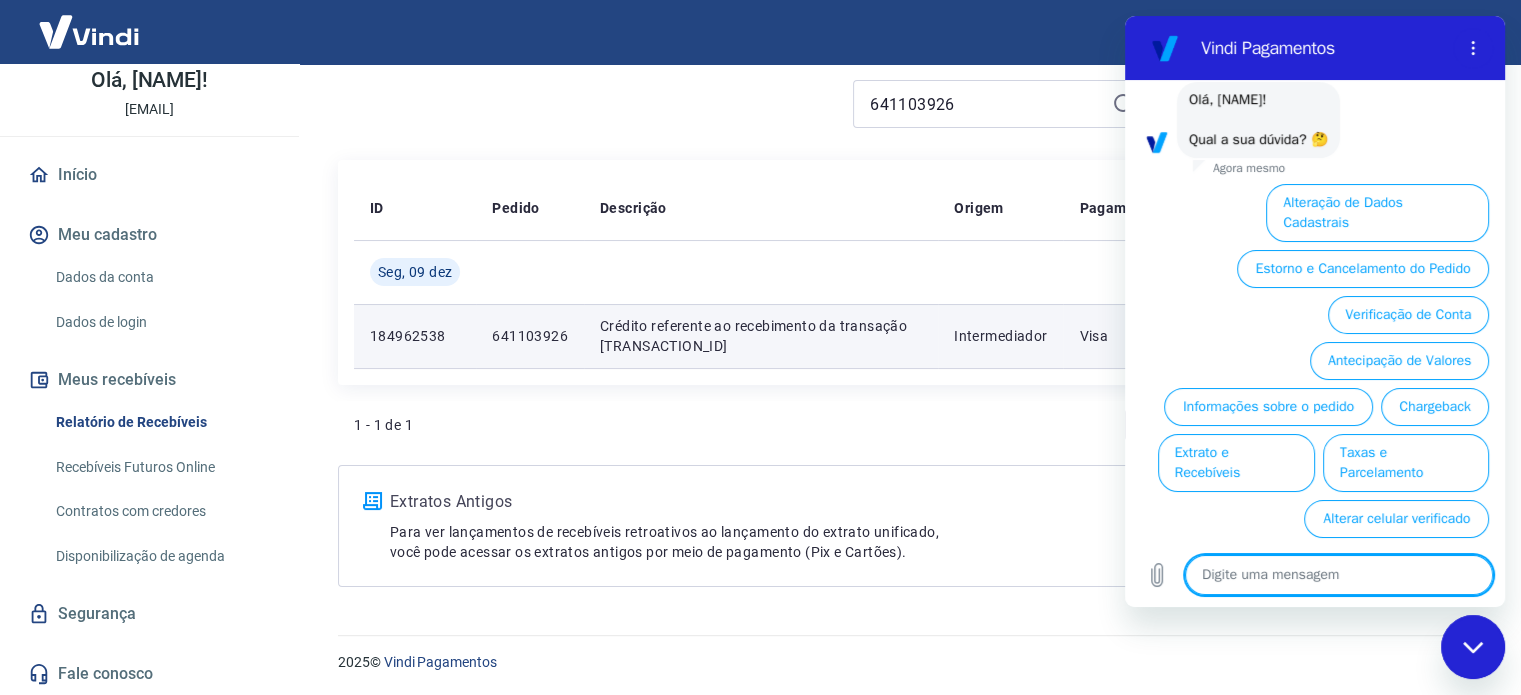 click at bounding box center (1339, 575) 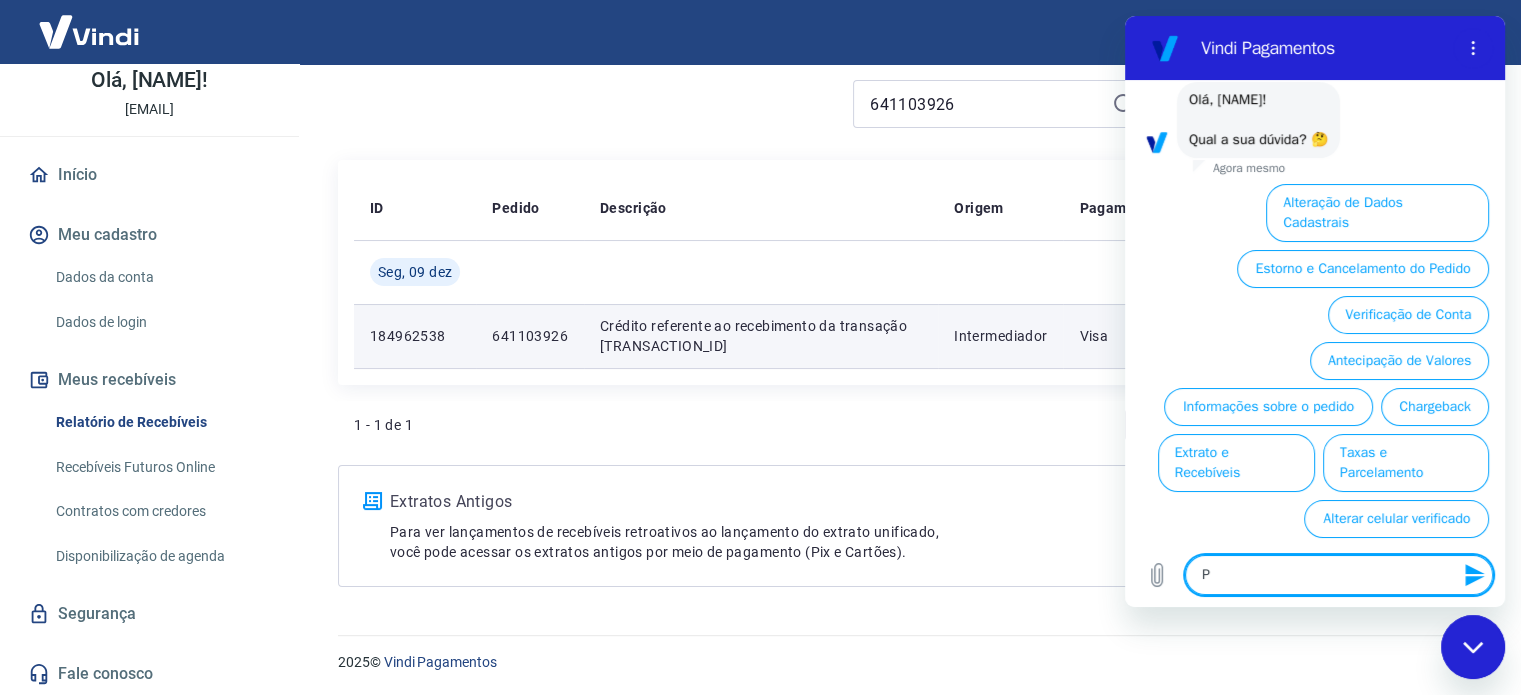 type on "Pr" 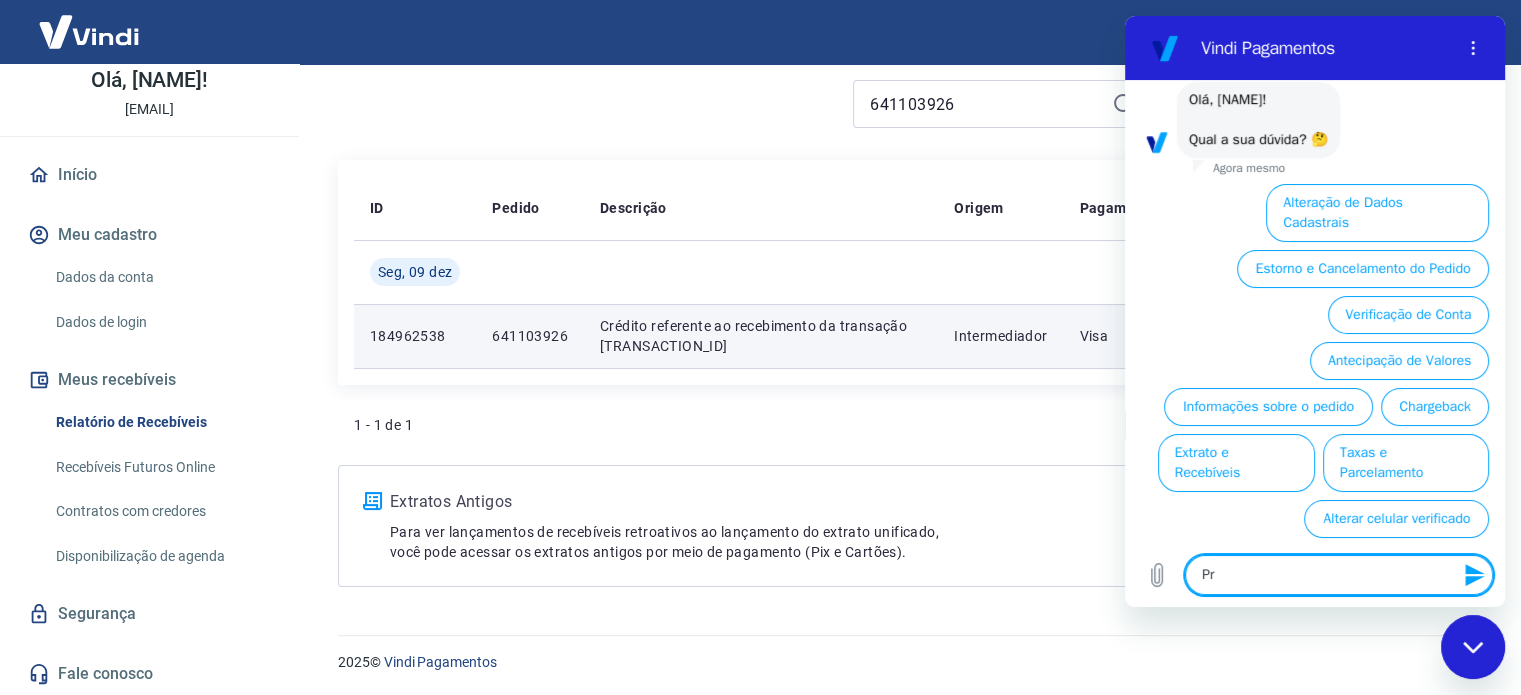 type on "Pre" 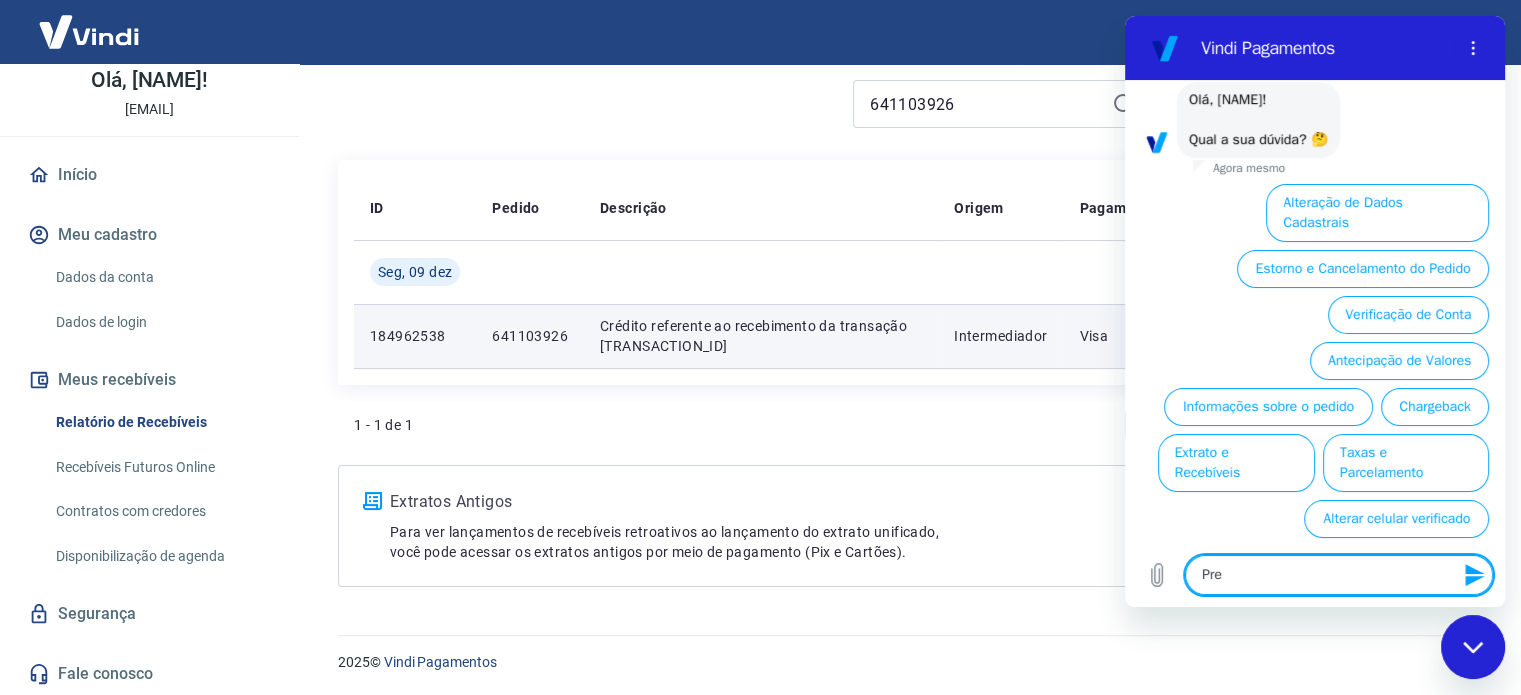 type on "Prec" 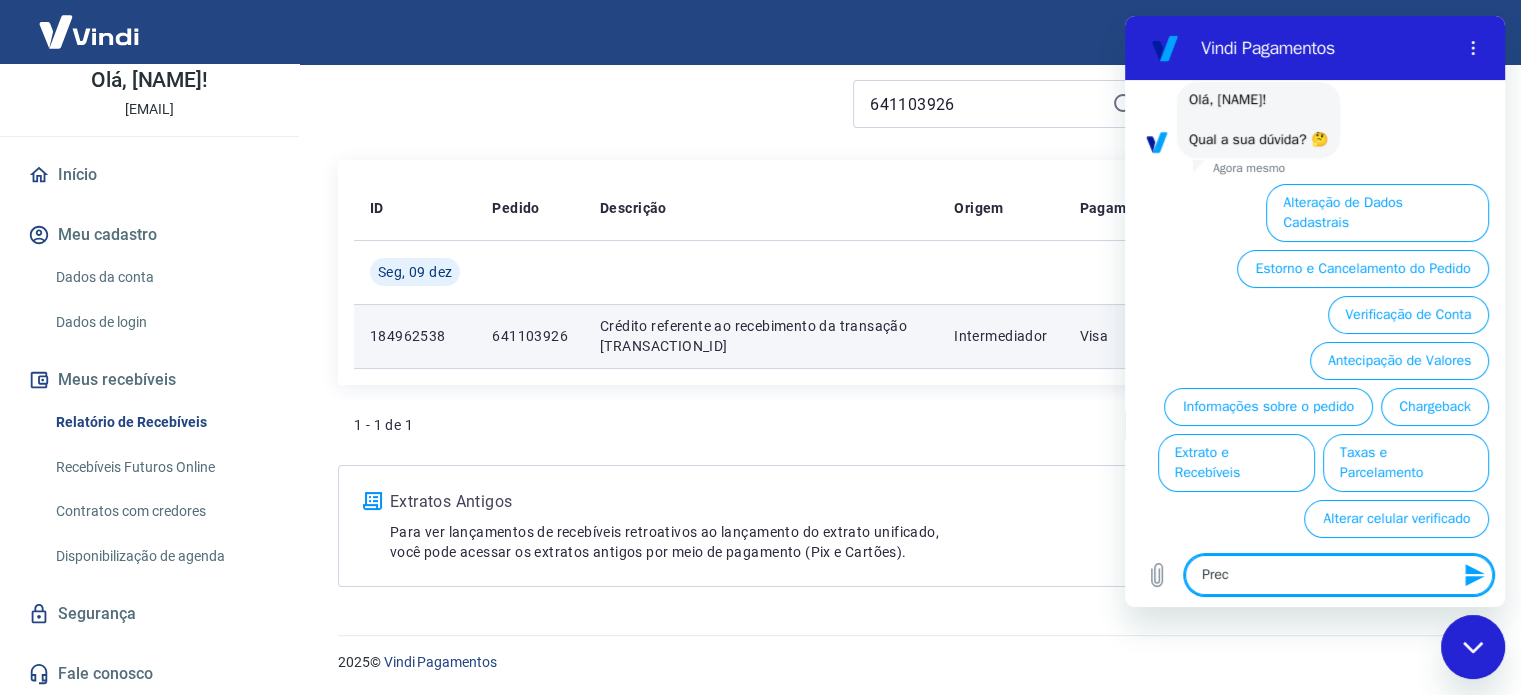 type on "Preci" 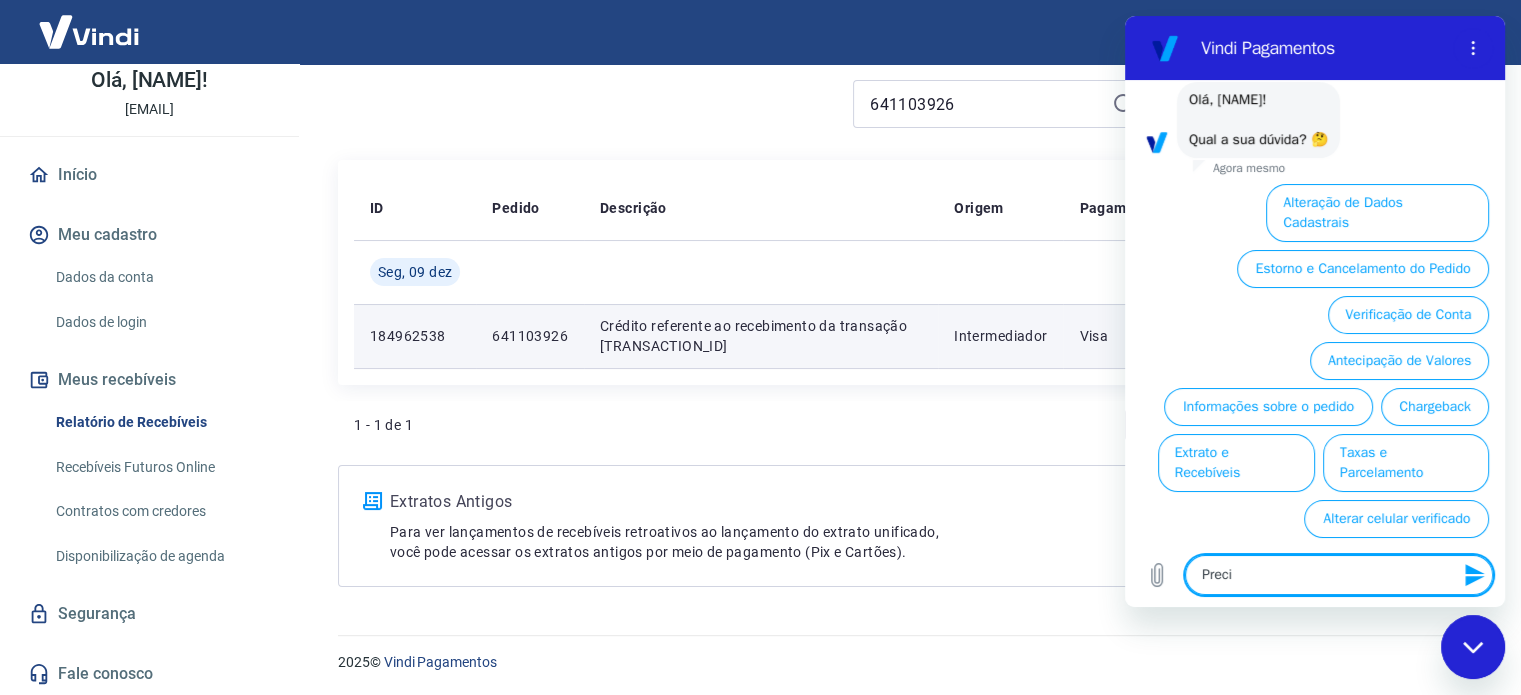 type on "Precis" 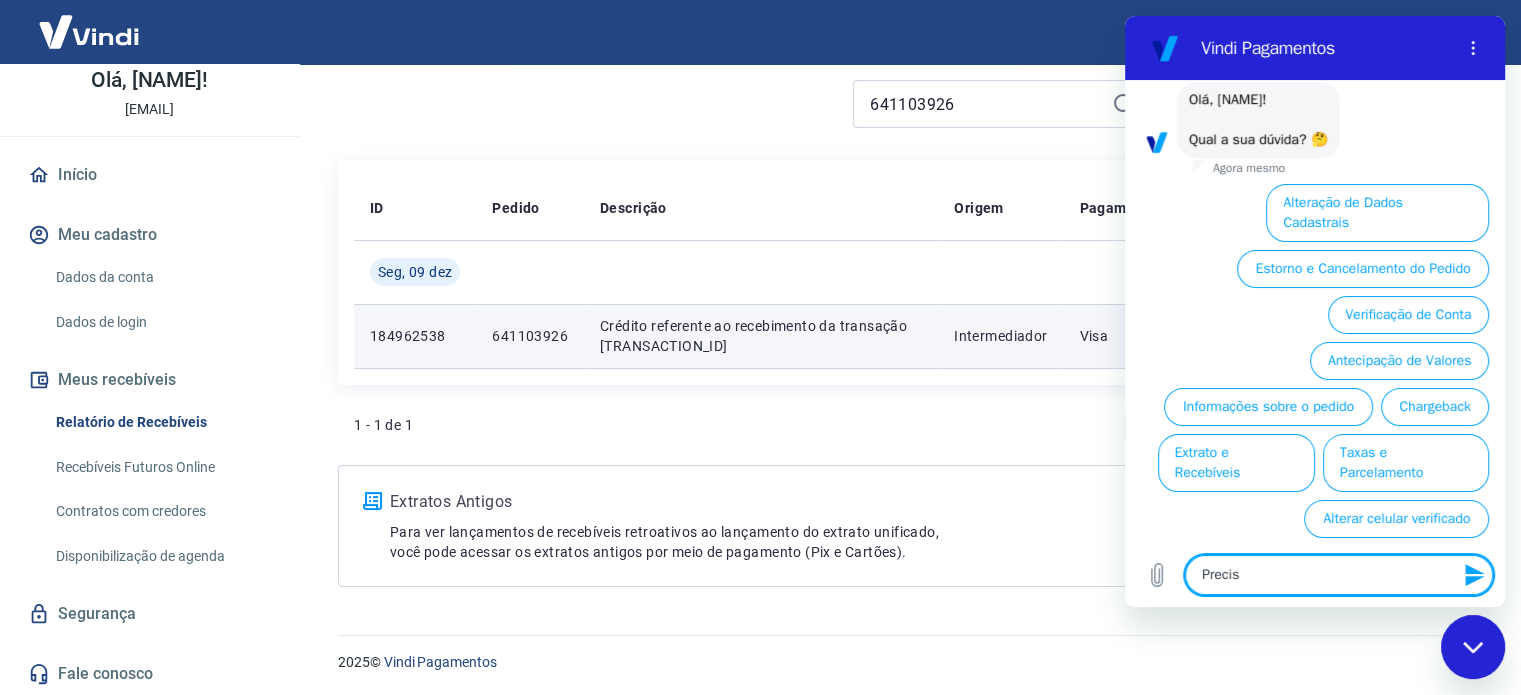 type on "Preciso" 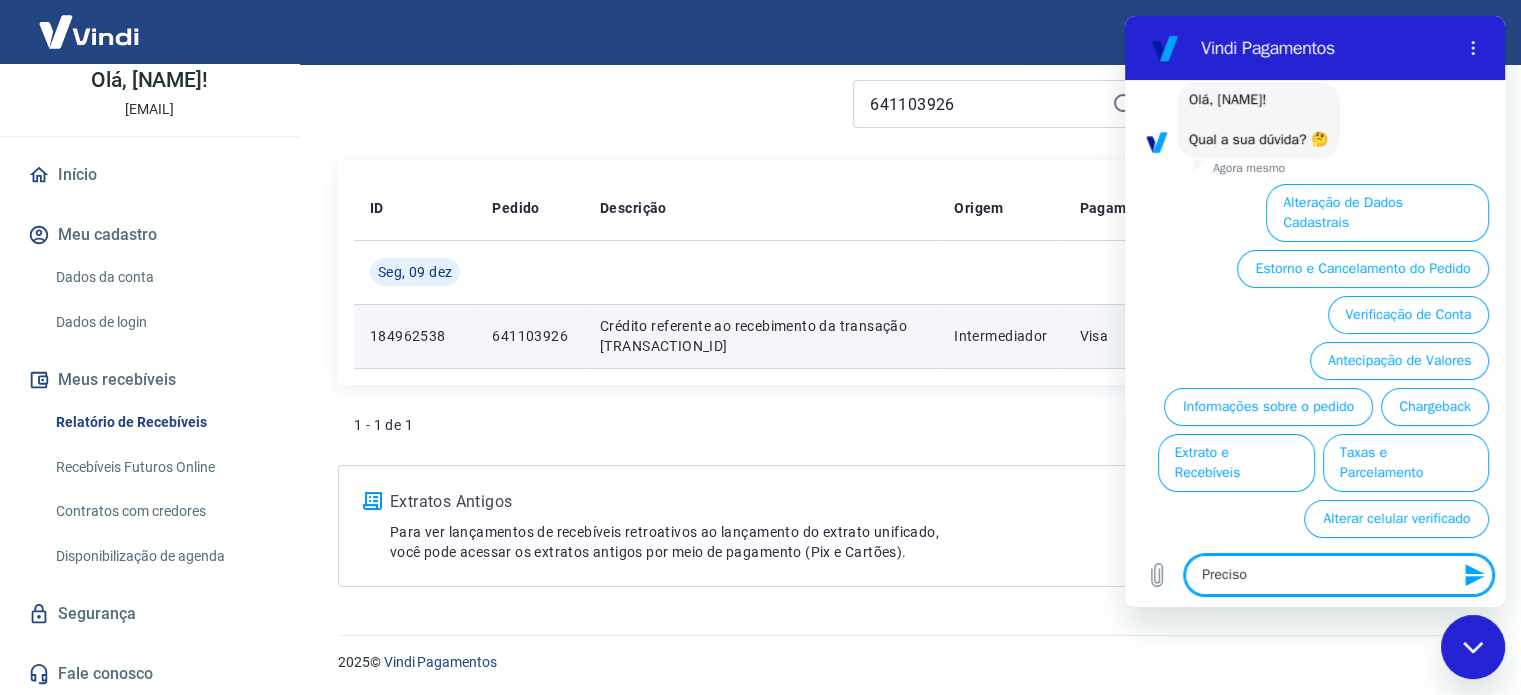 type on "Preciso" 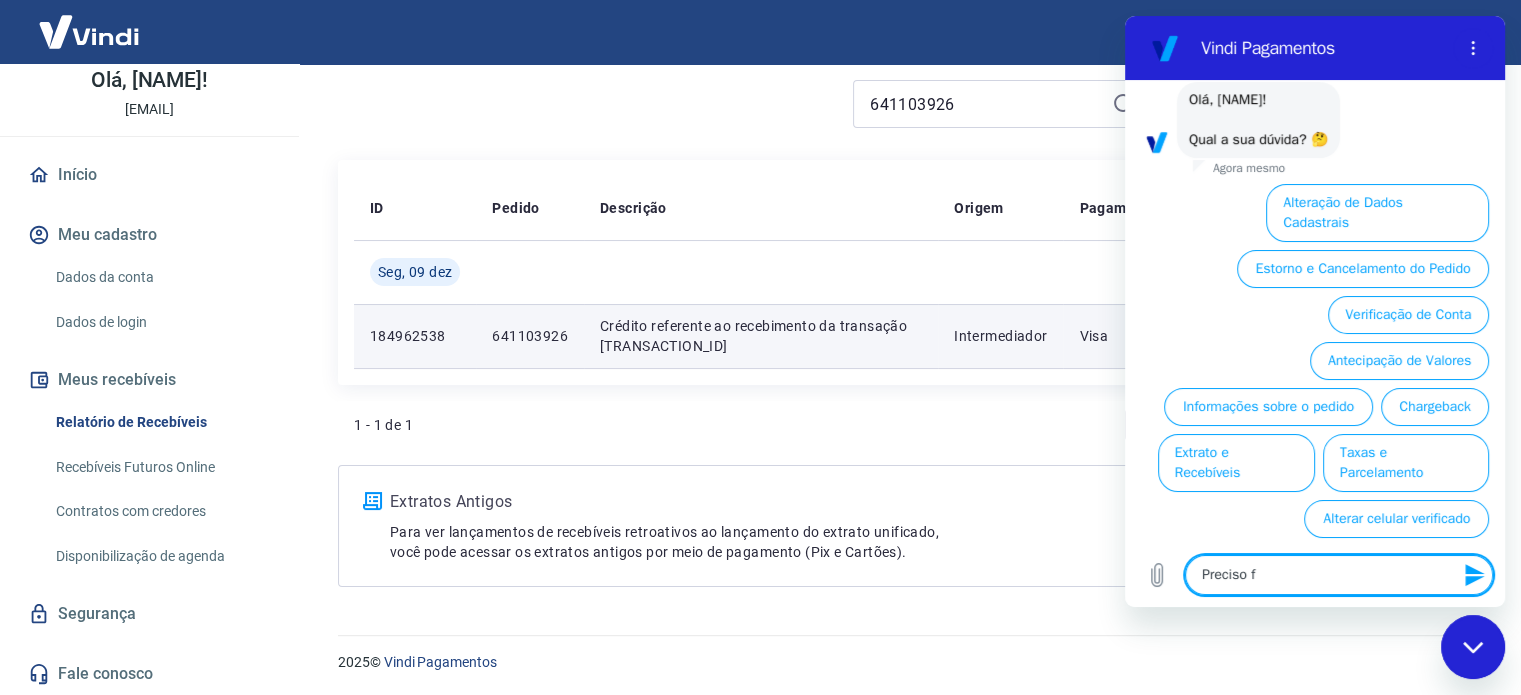 type on "Preciso fa" 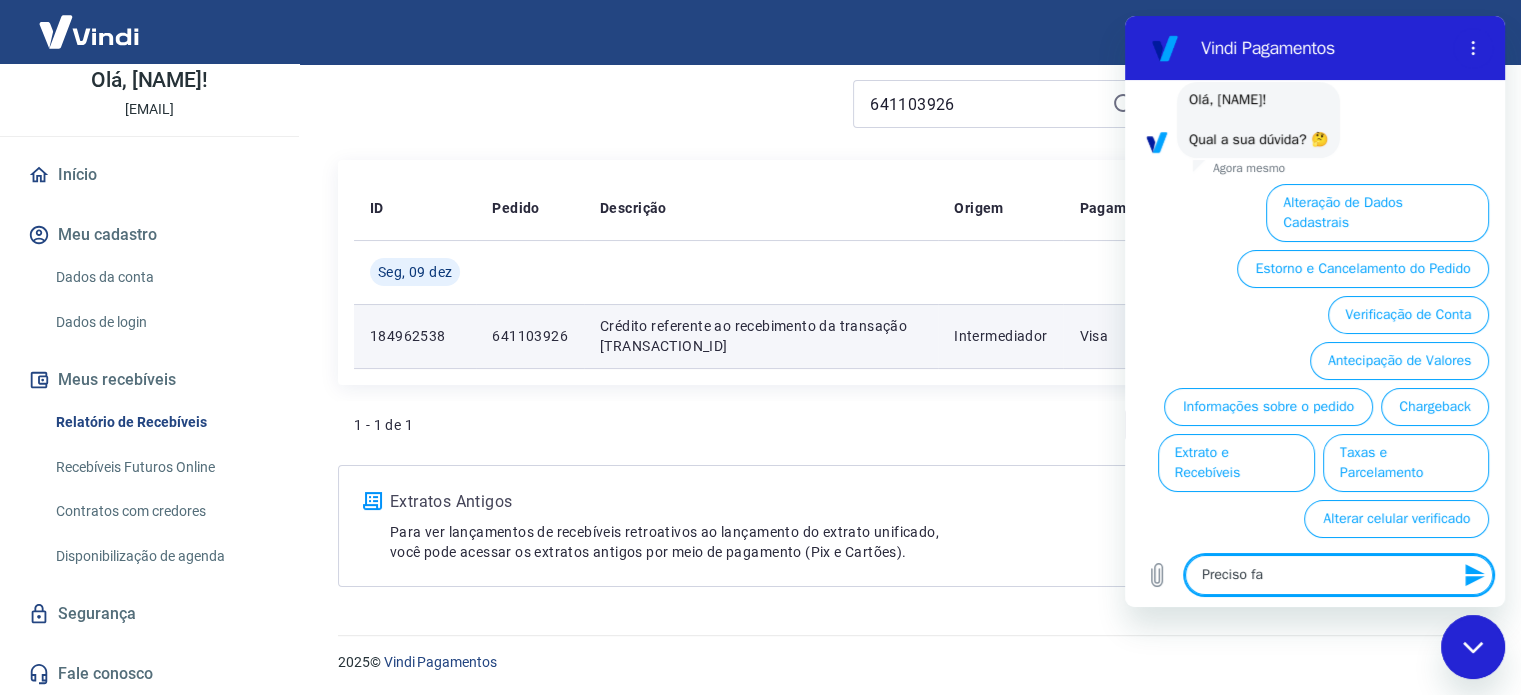 type on "Preciso fal" 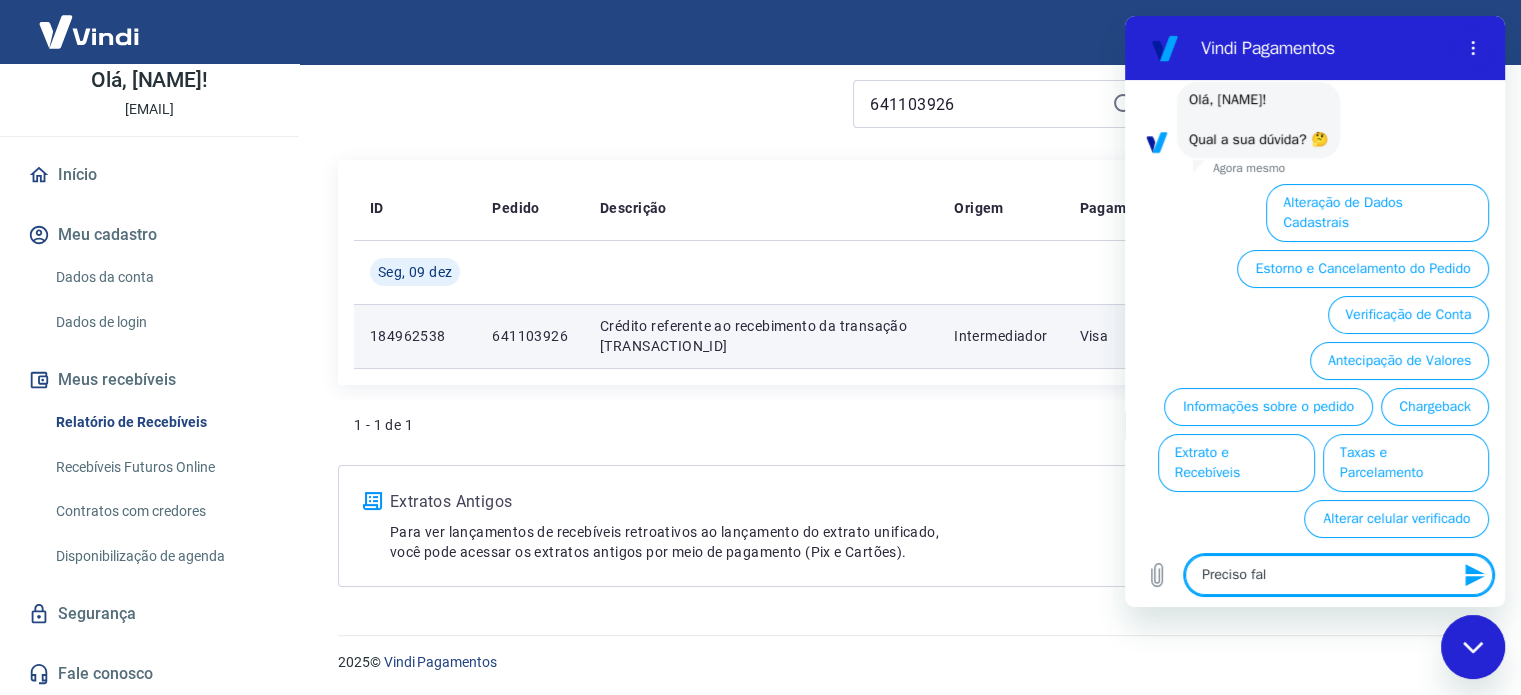 type on "Preciso fala" 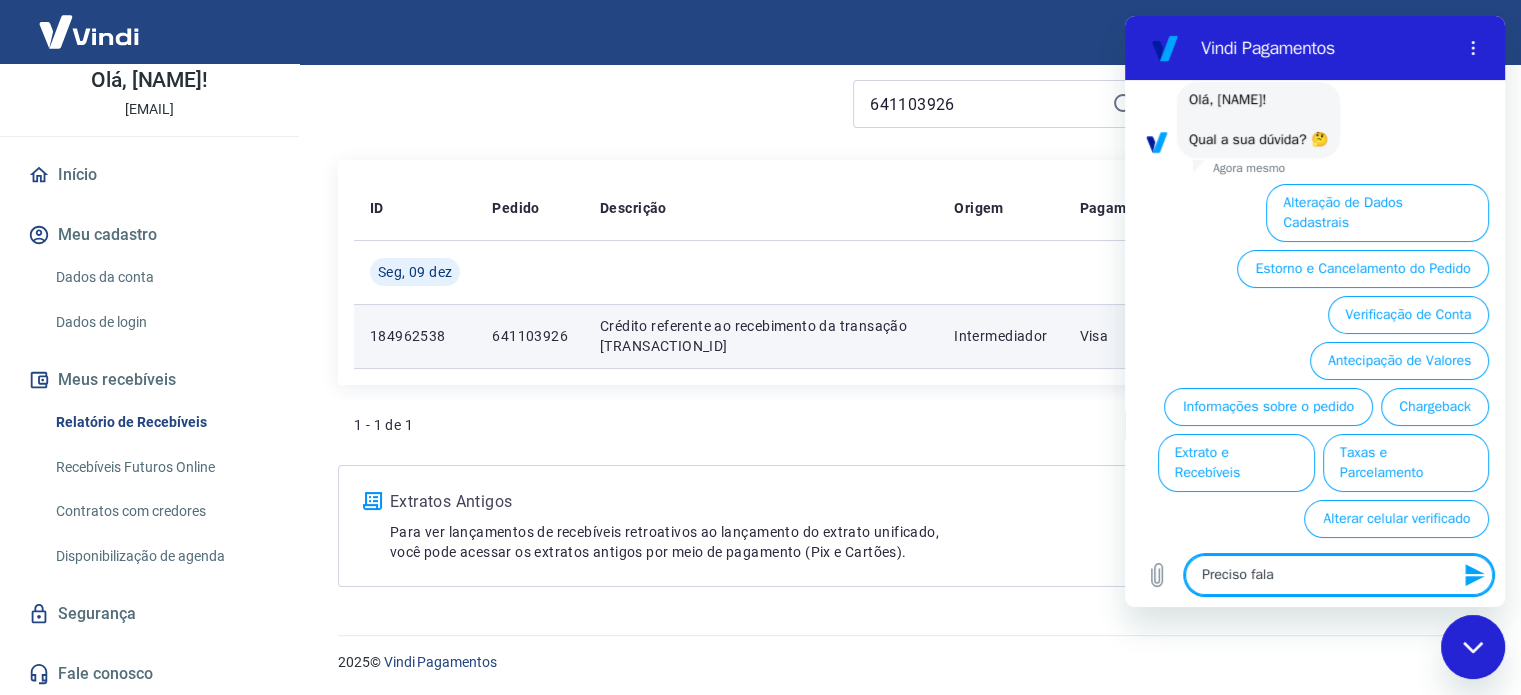 type on "Preciso falar" 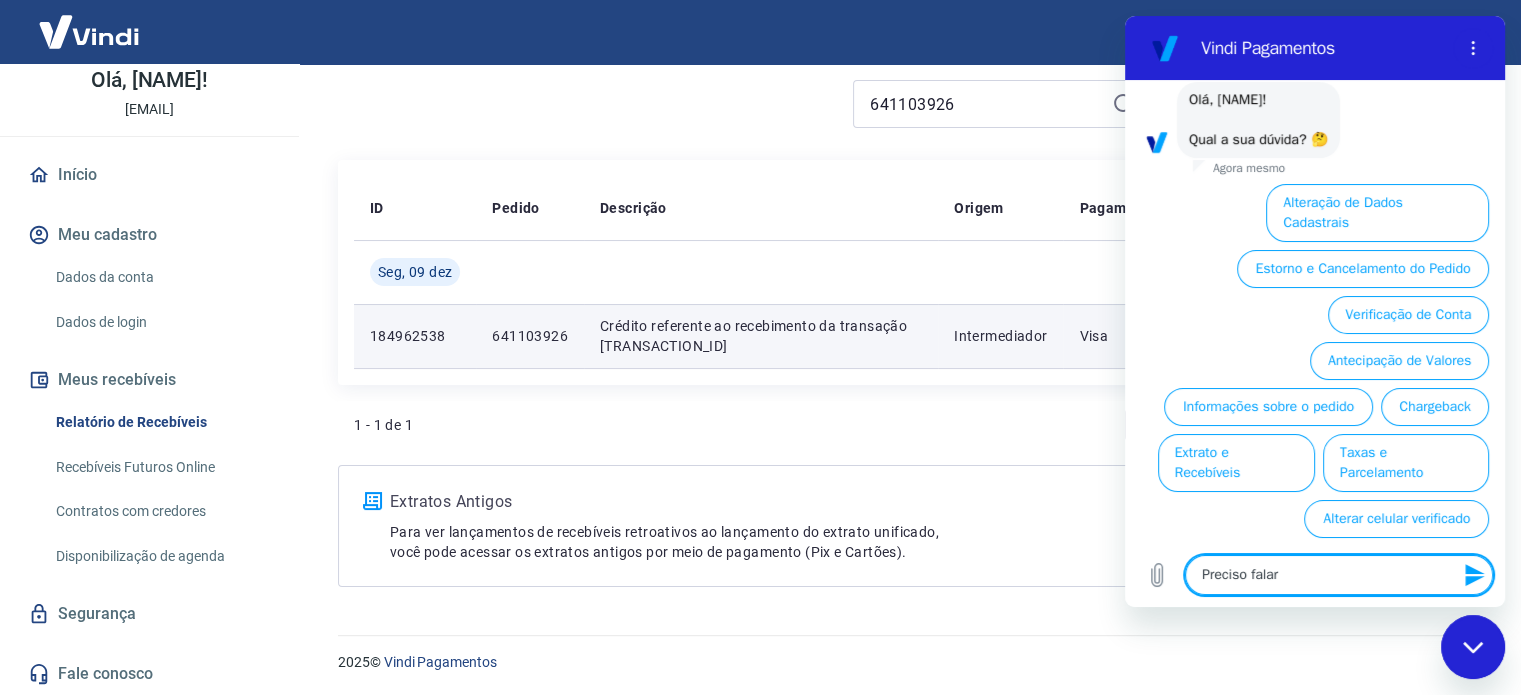 type on "Preciso falar" 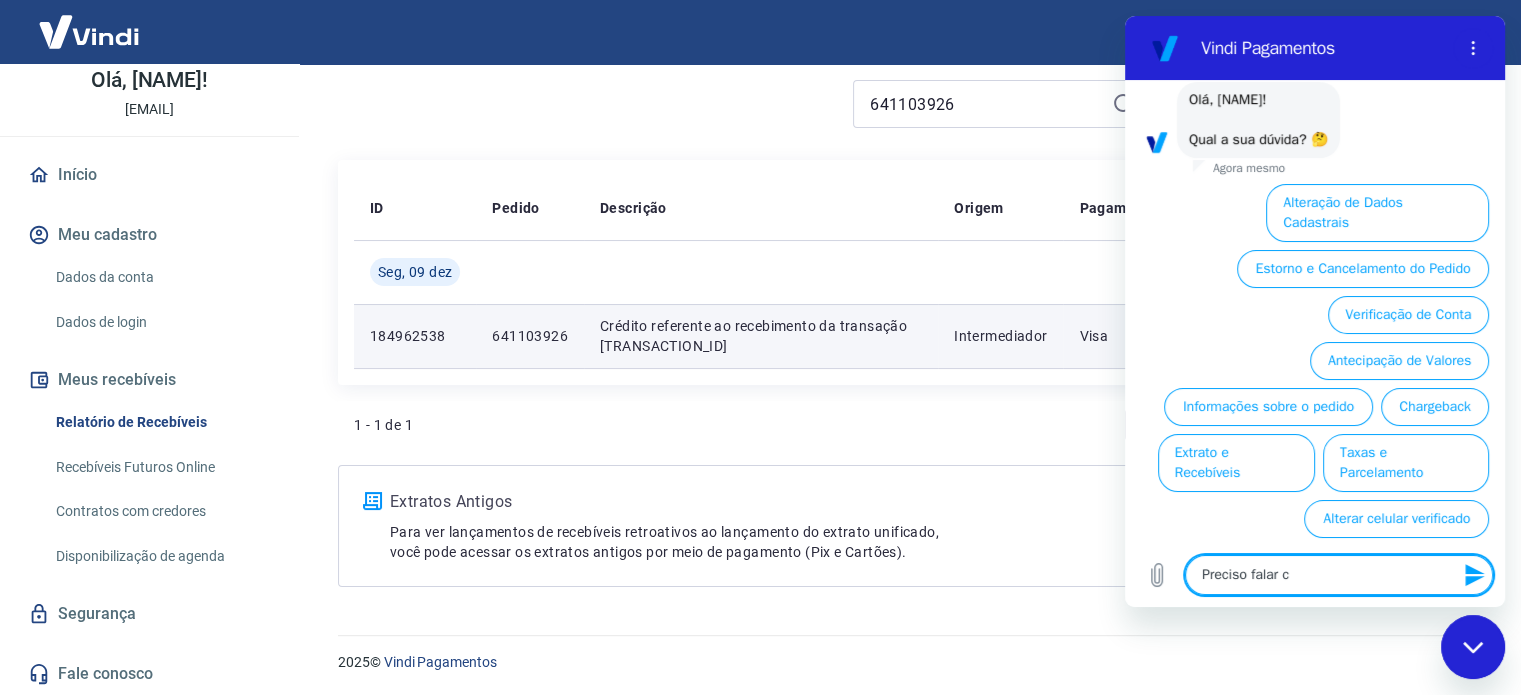 type on "Preciso falar co" 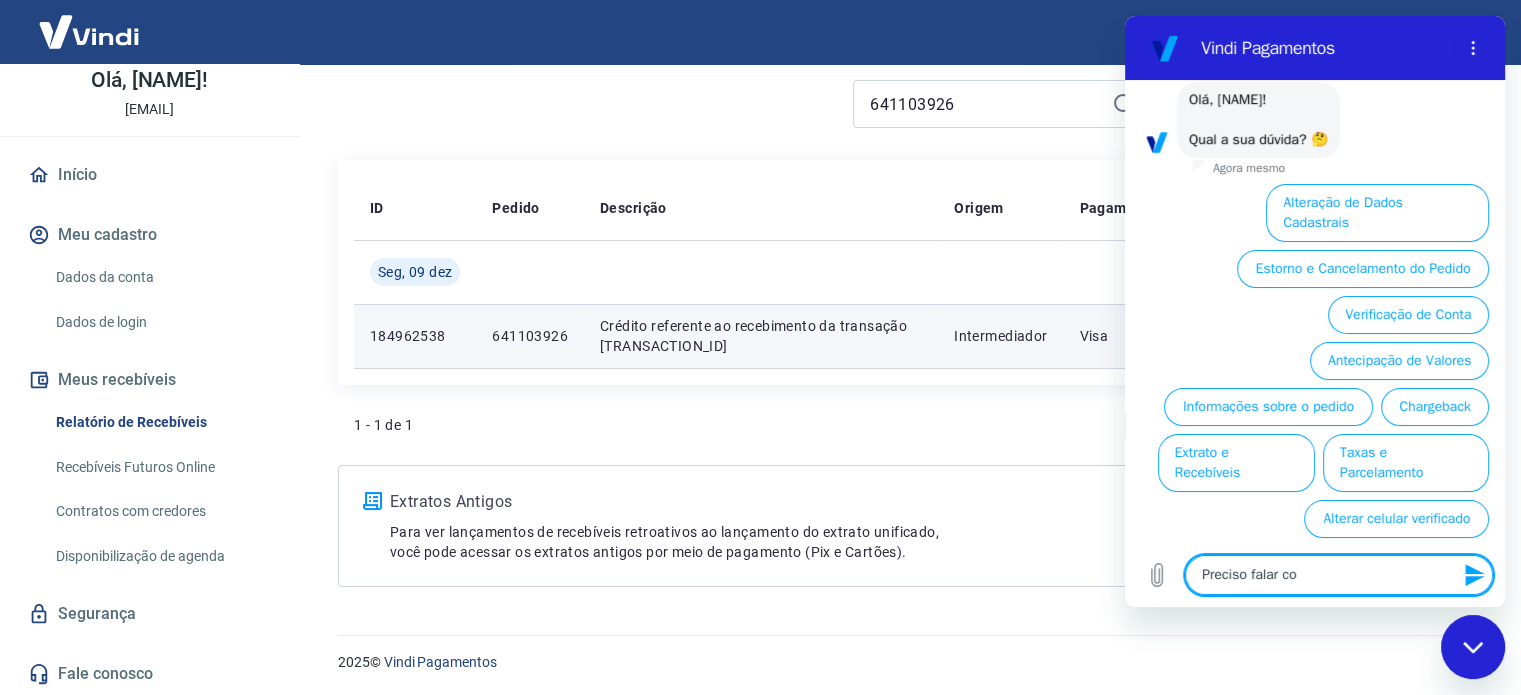 type on "Preciso falar com" 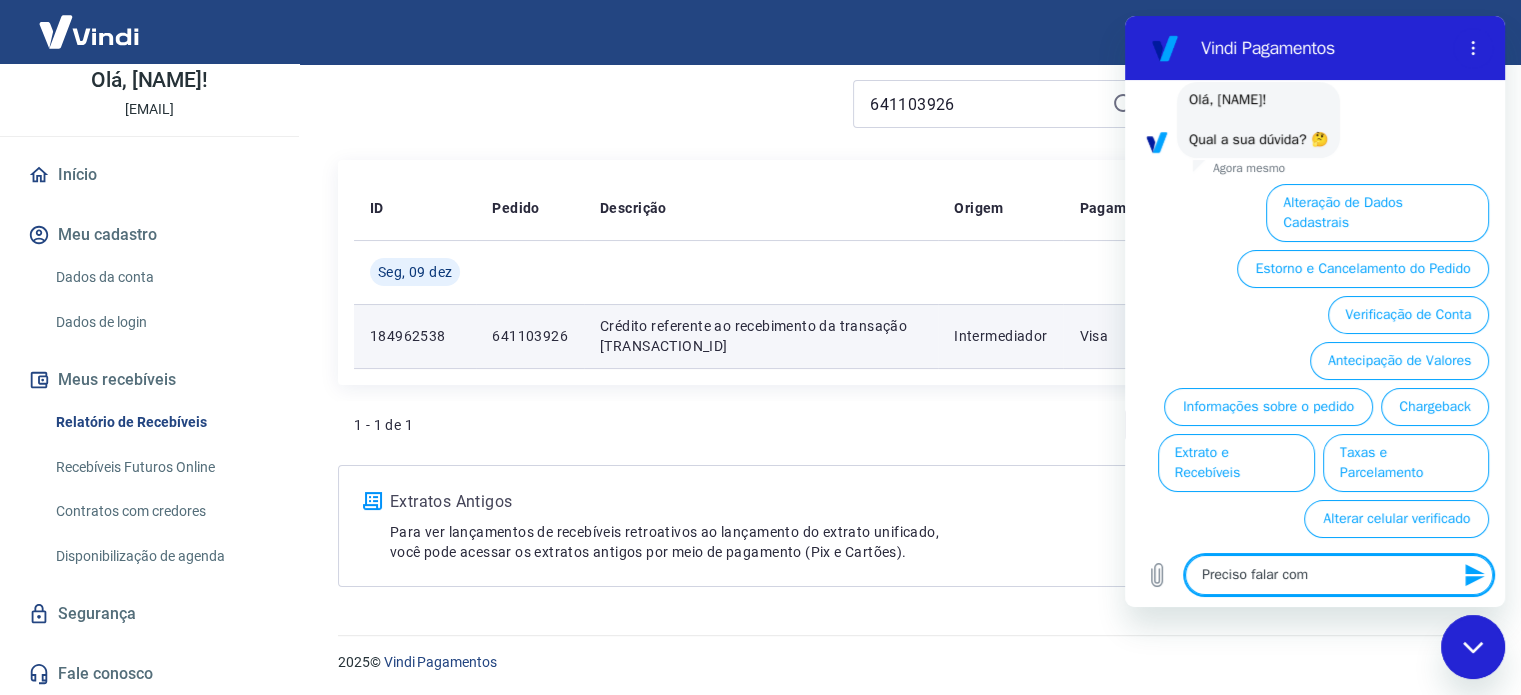 type on "Preciso falar com" 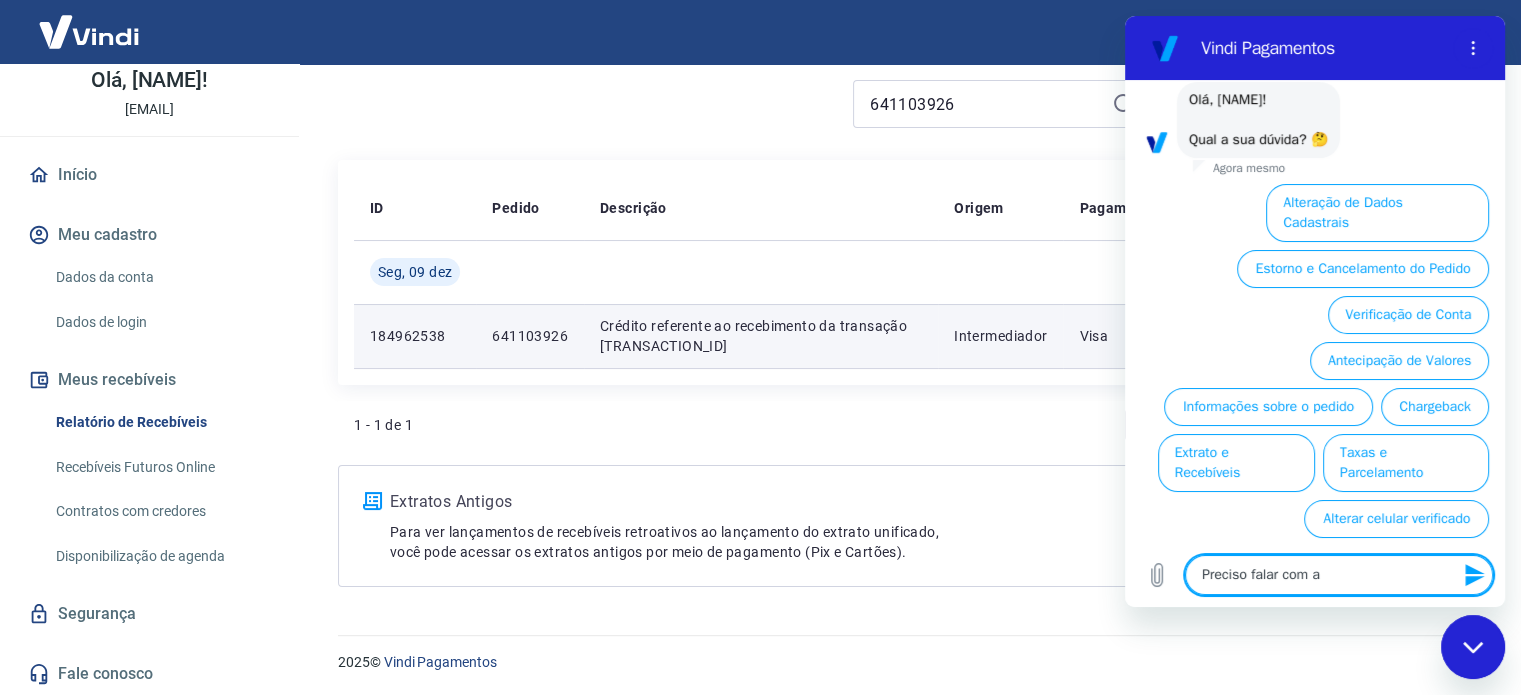 type on "Preciso falar com al" 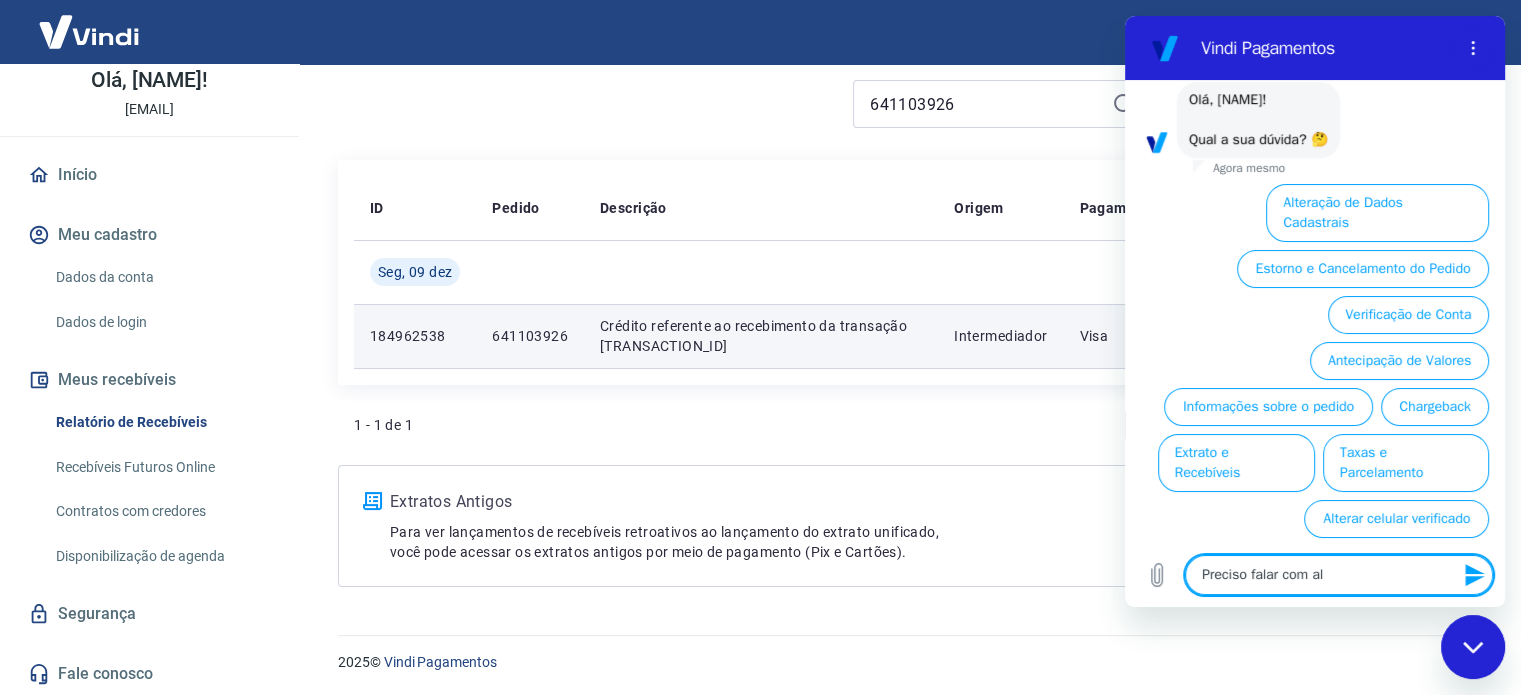 type on "x" 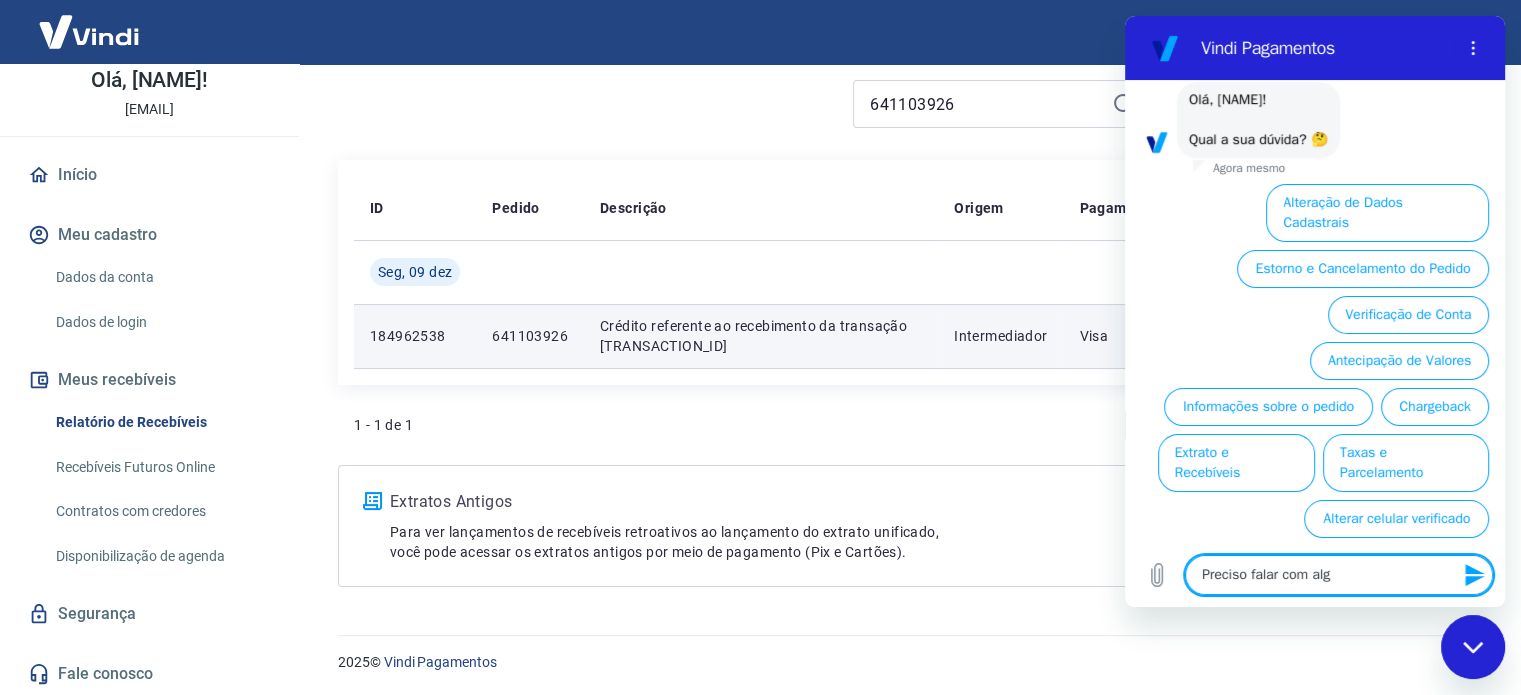 type on "Preciso falar com algu" 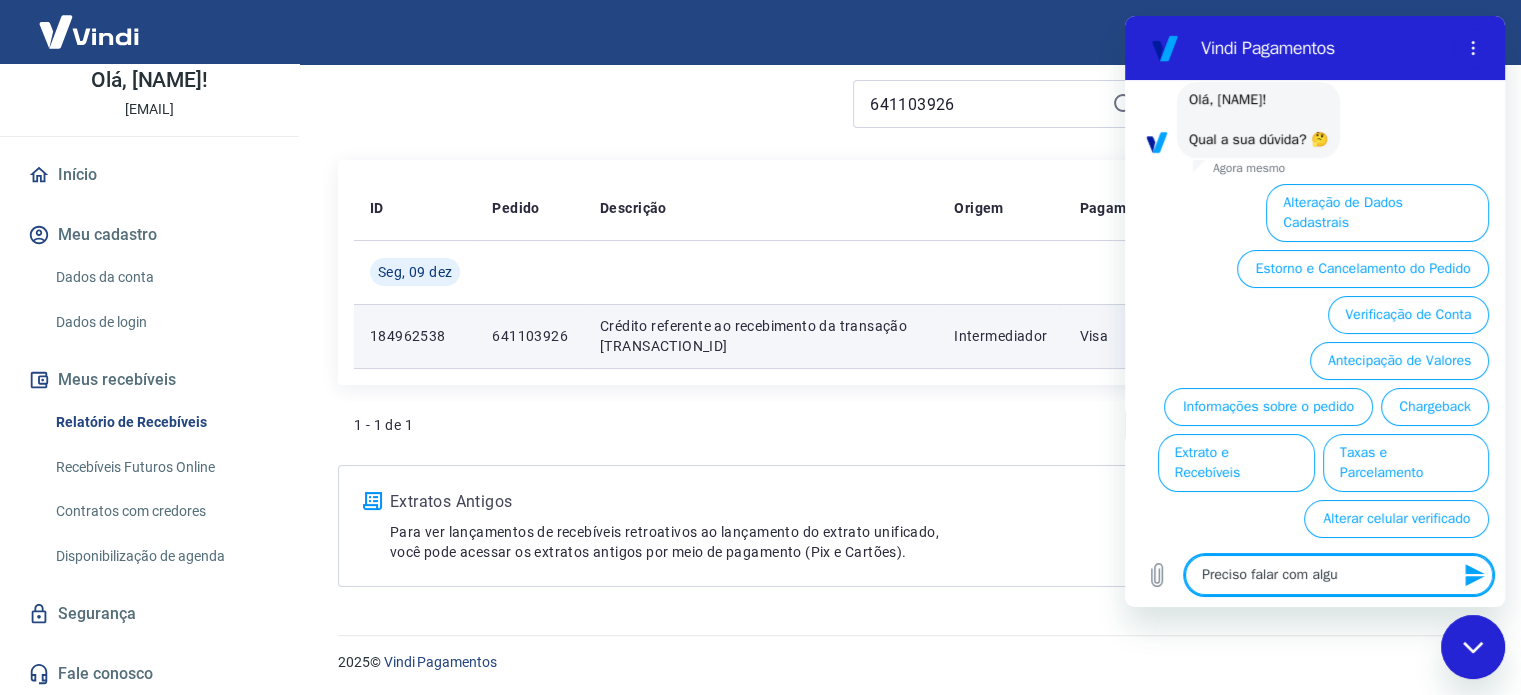 type on "Preciso falar com algue" 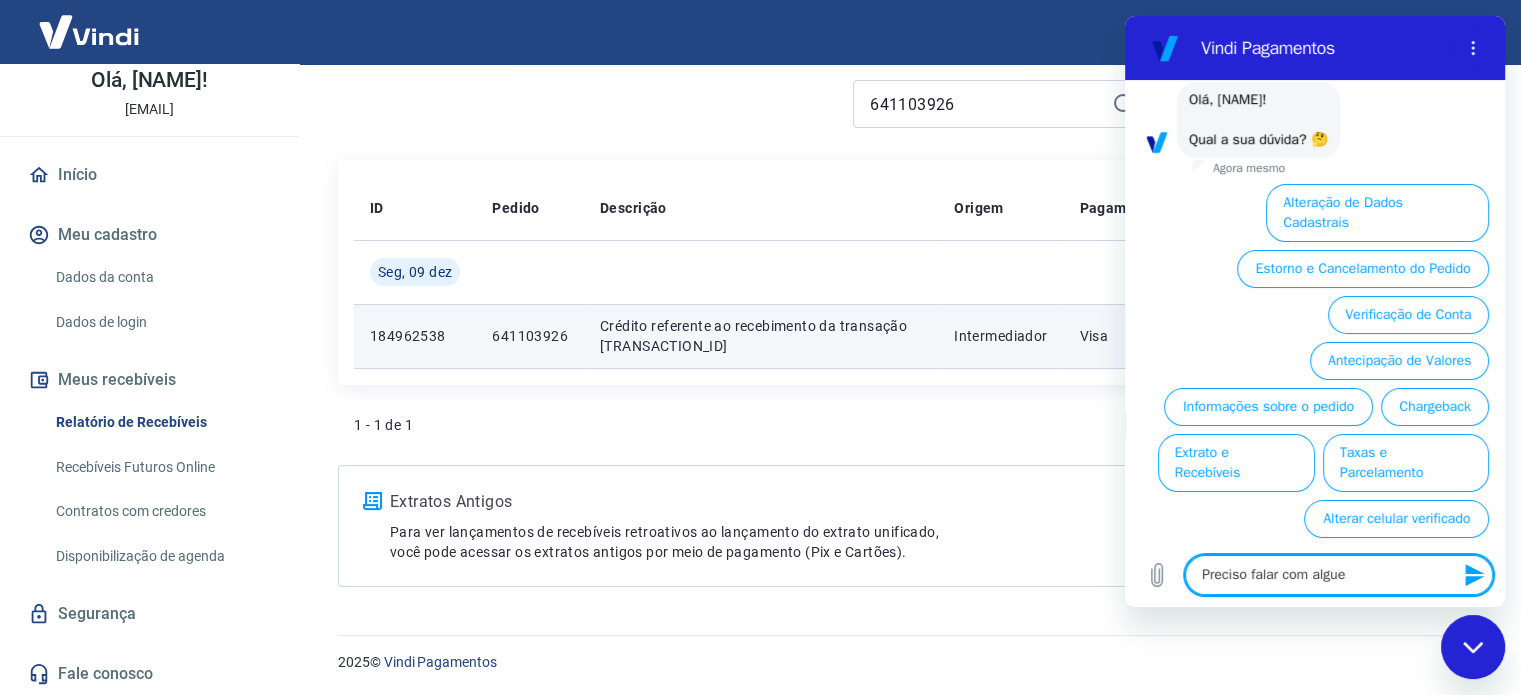 type on "Preciso falar com alguem" 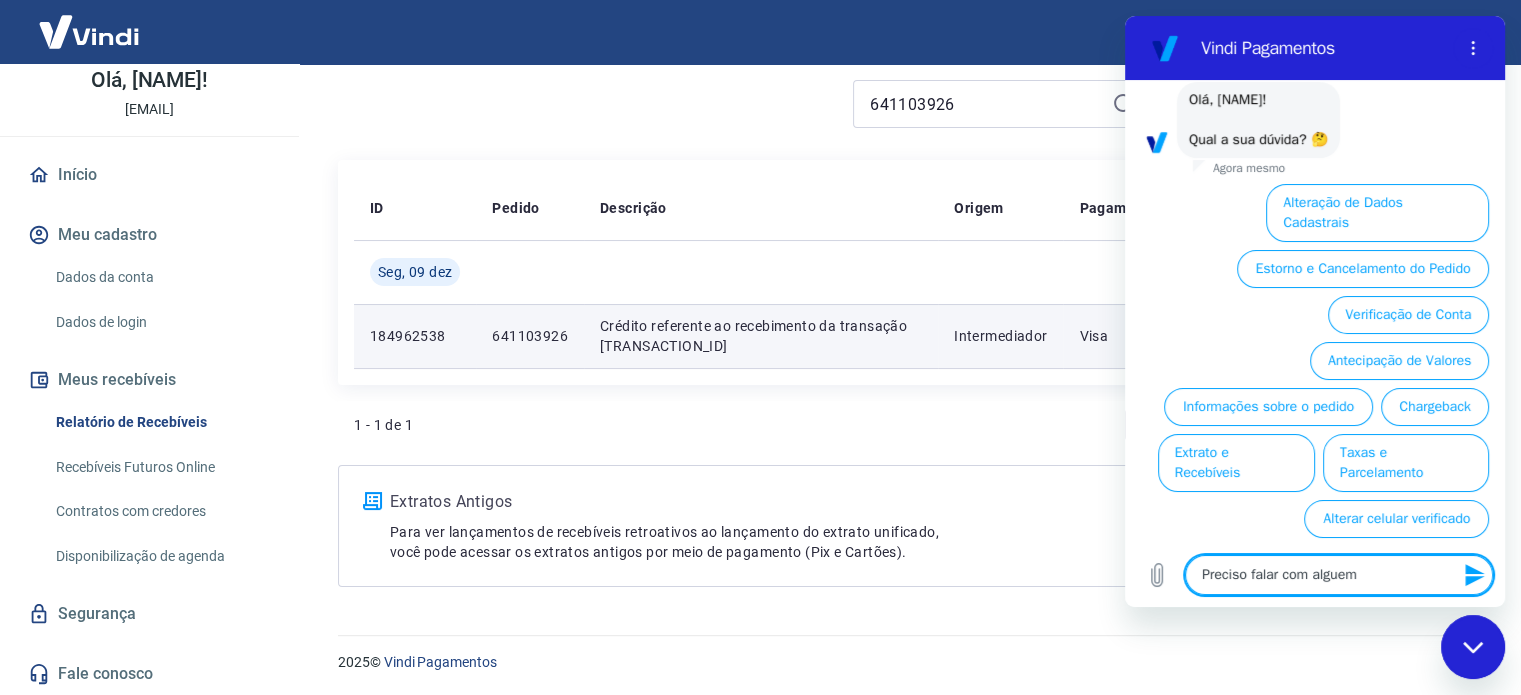 type on "Preciso falar com alguem" 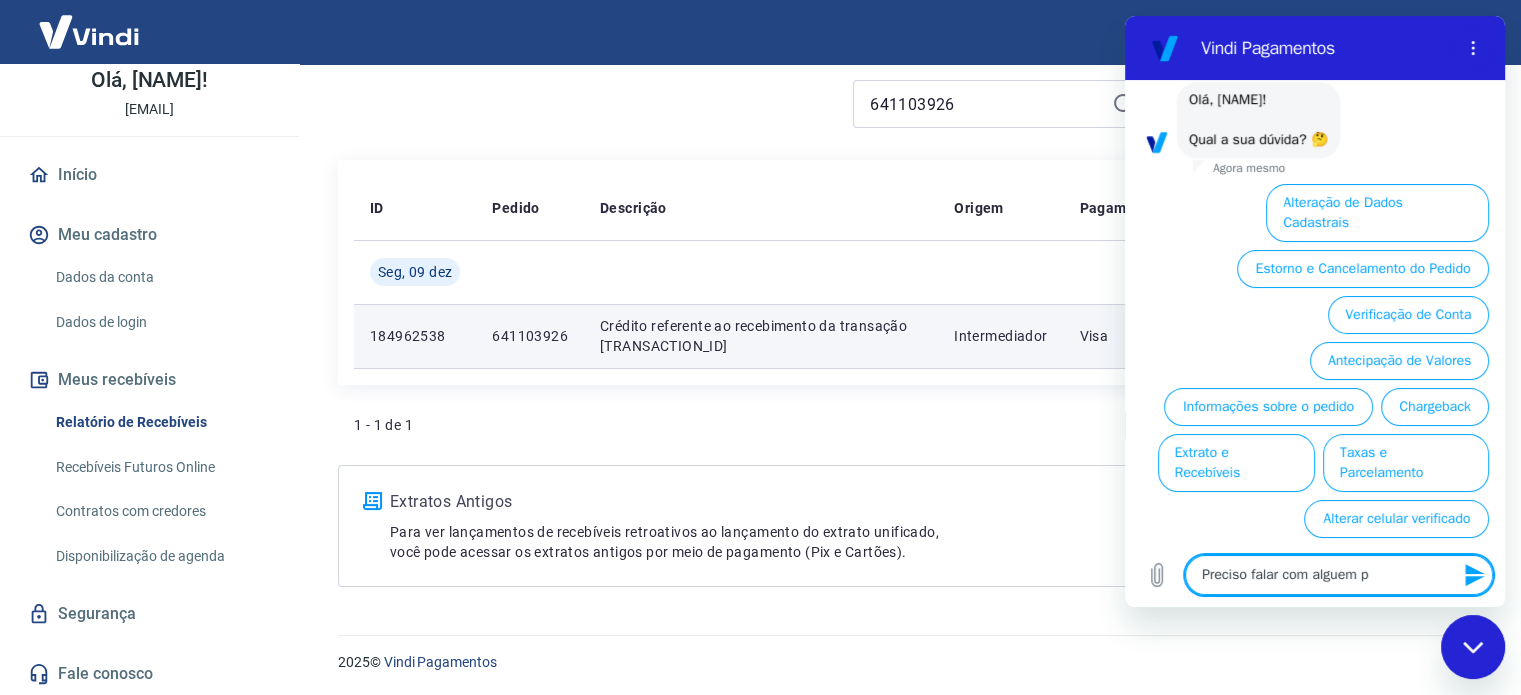 type on "Preciso falar com alguem po" 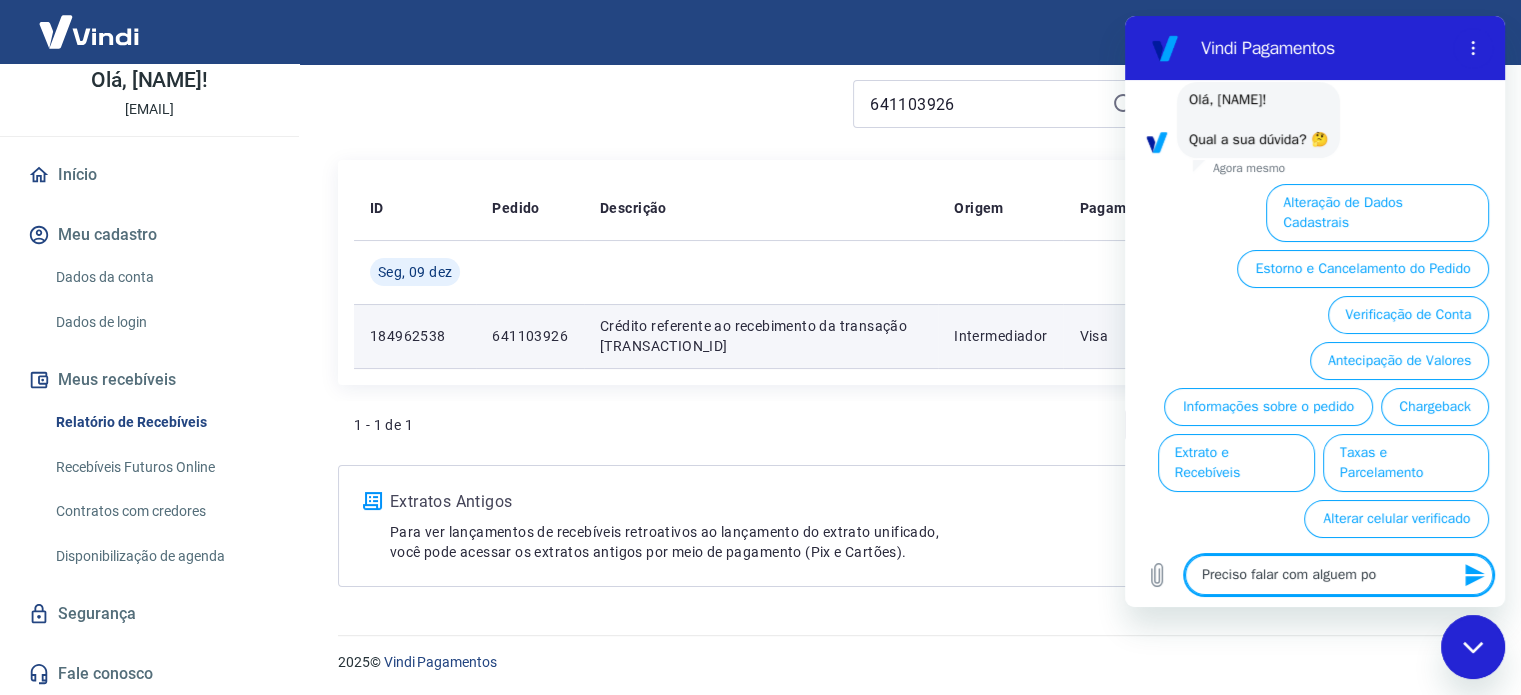 type on "Preciso falar com alguem por" 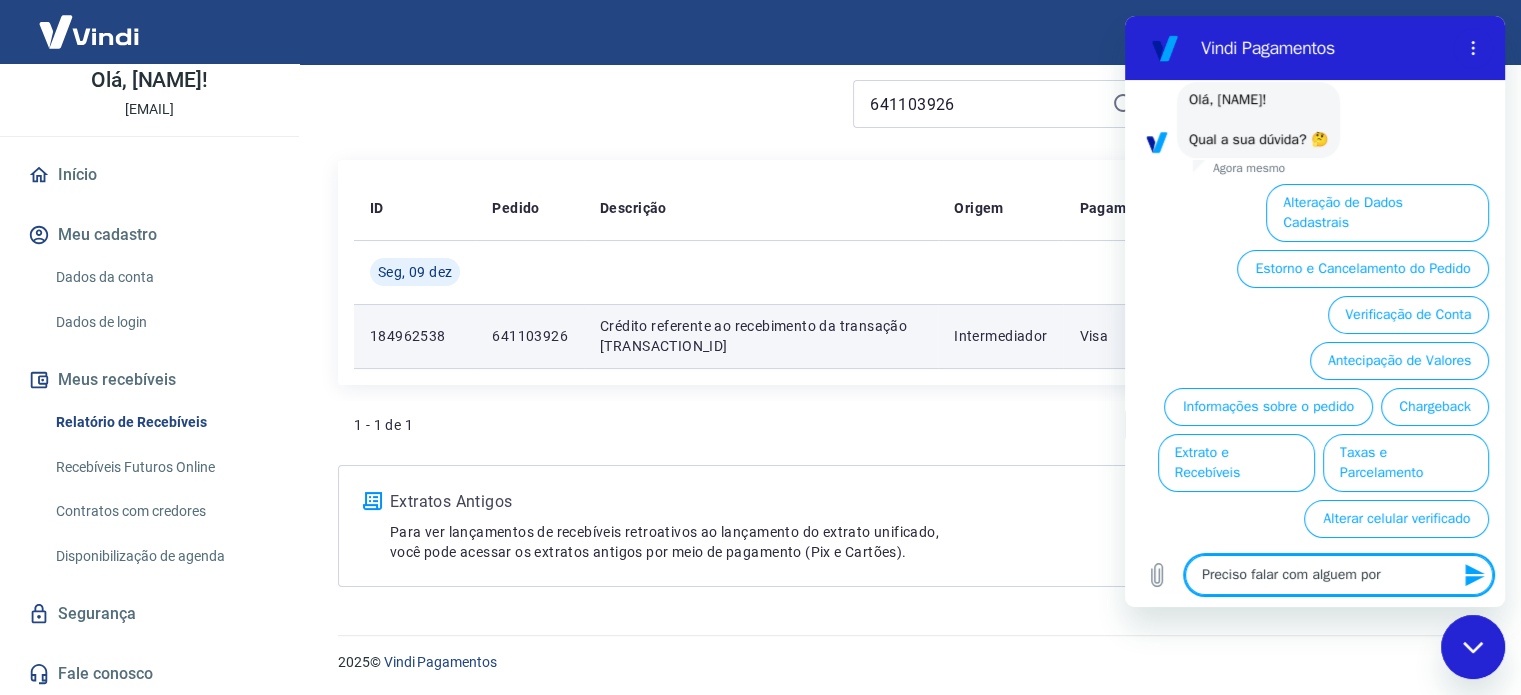 type on "Preciso falar com alguem por" 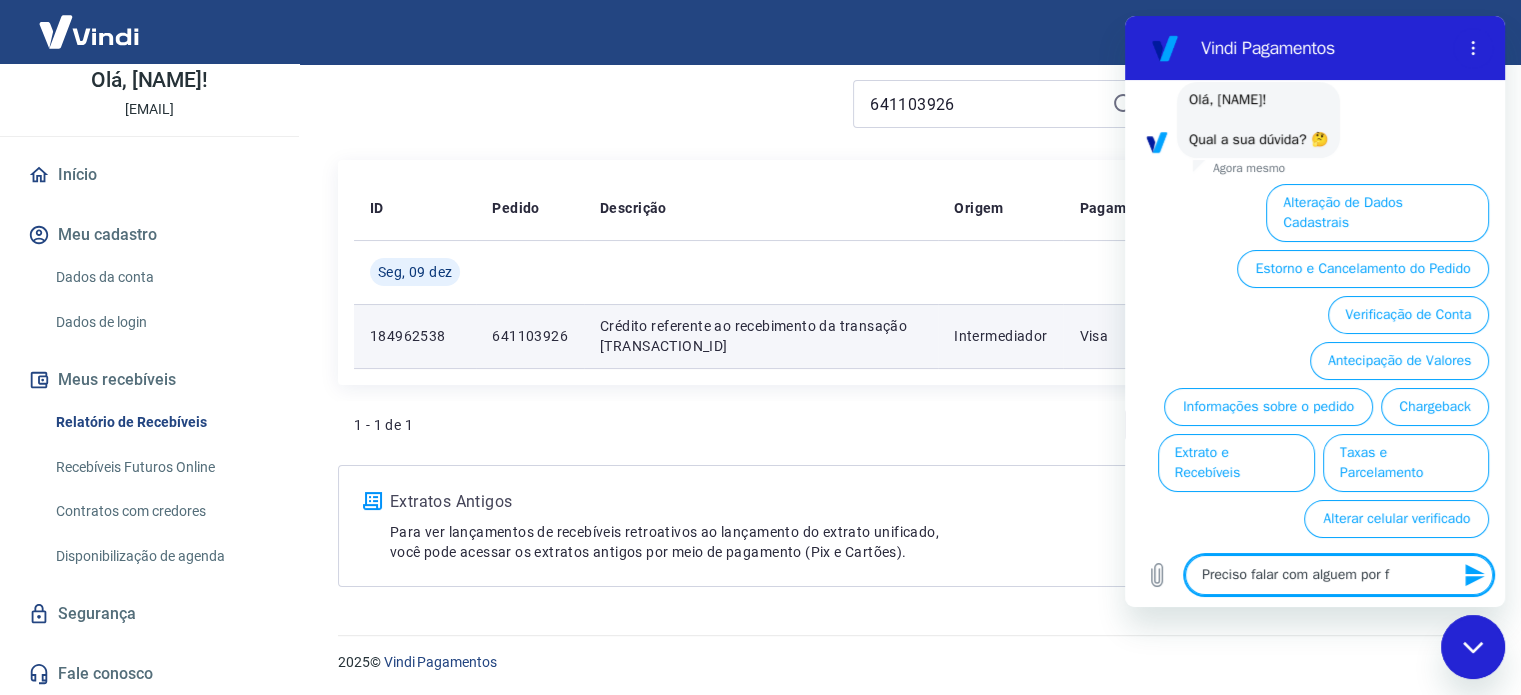 type on "Preciso falar com alguem por fa" 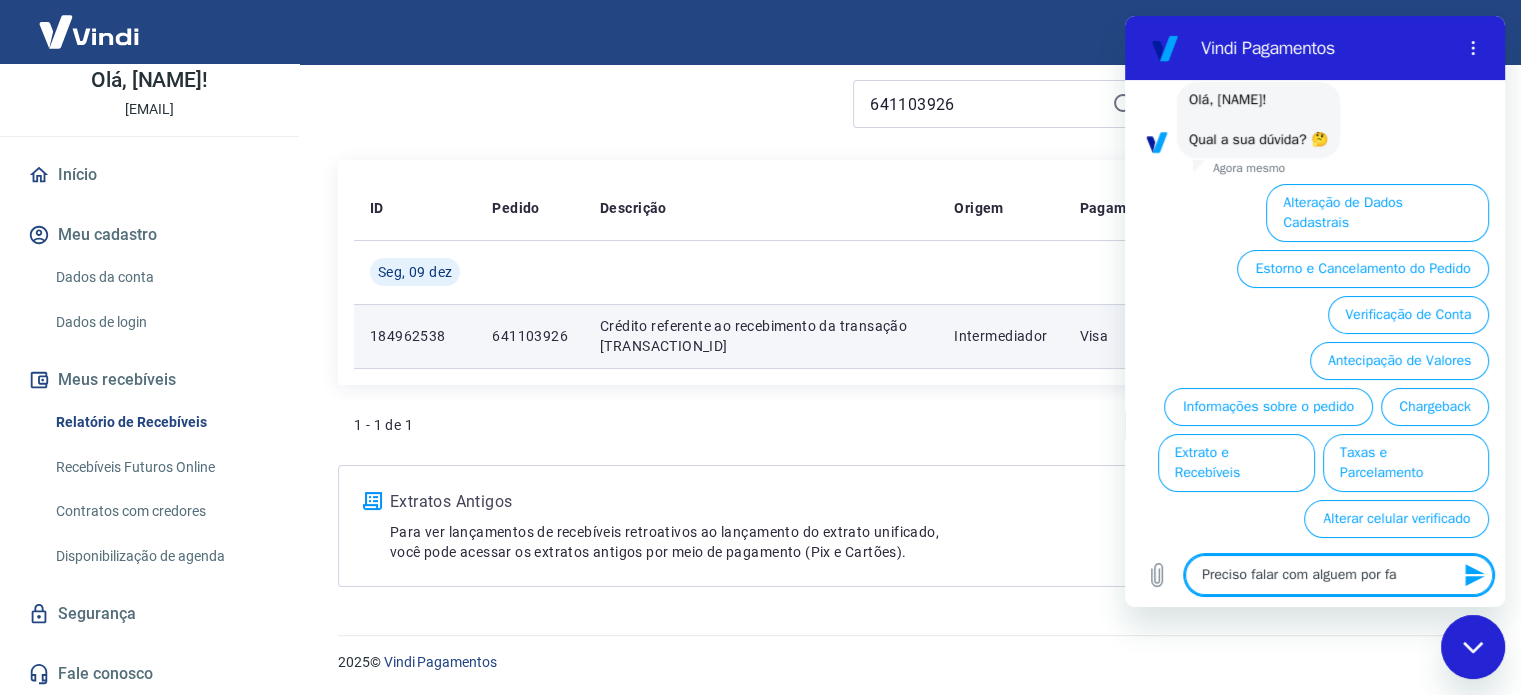 type on "Preciso falar com alguem por fav" 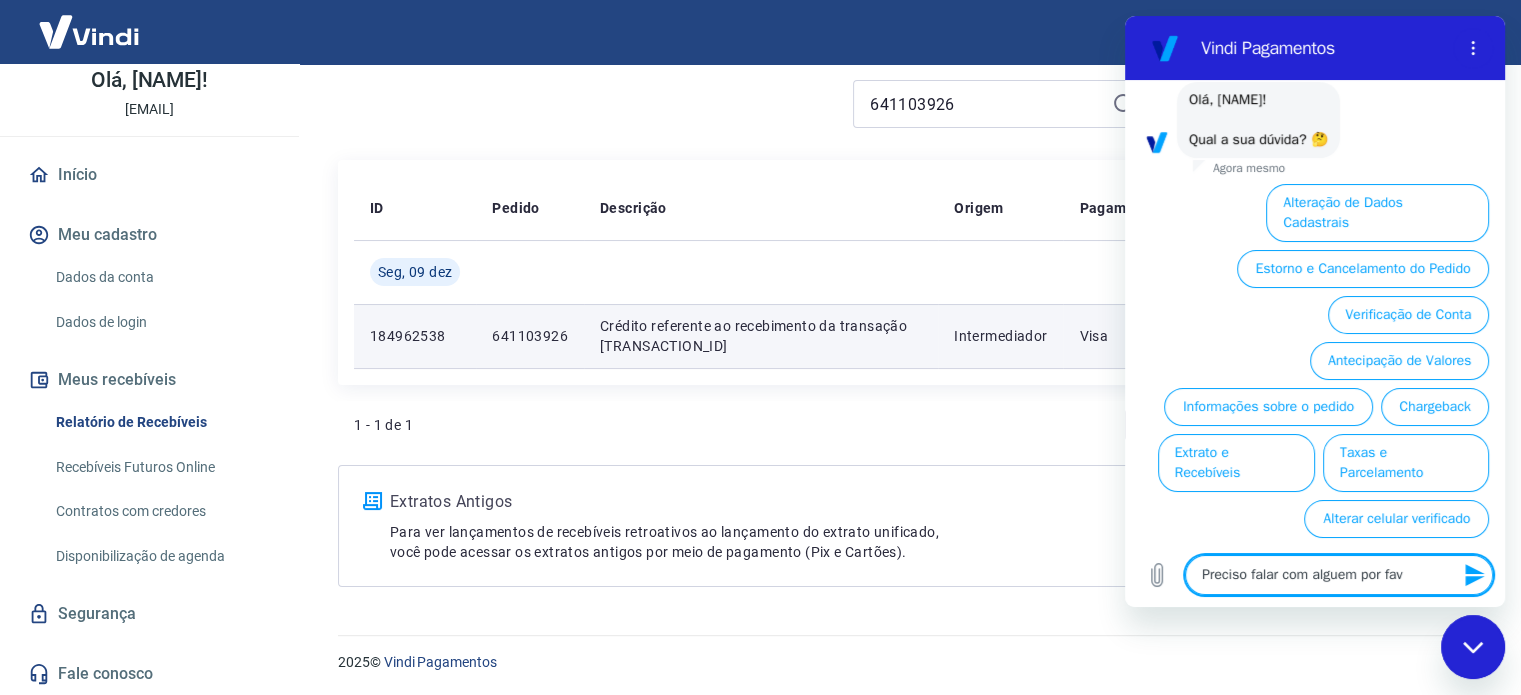 type on "Preciso falar com alguem por favo" 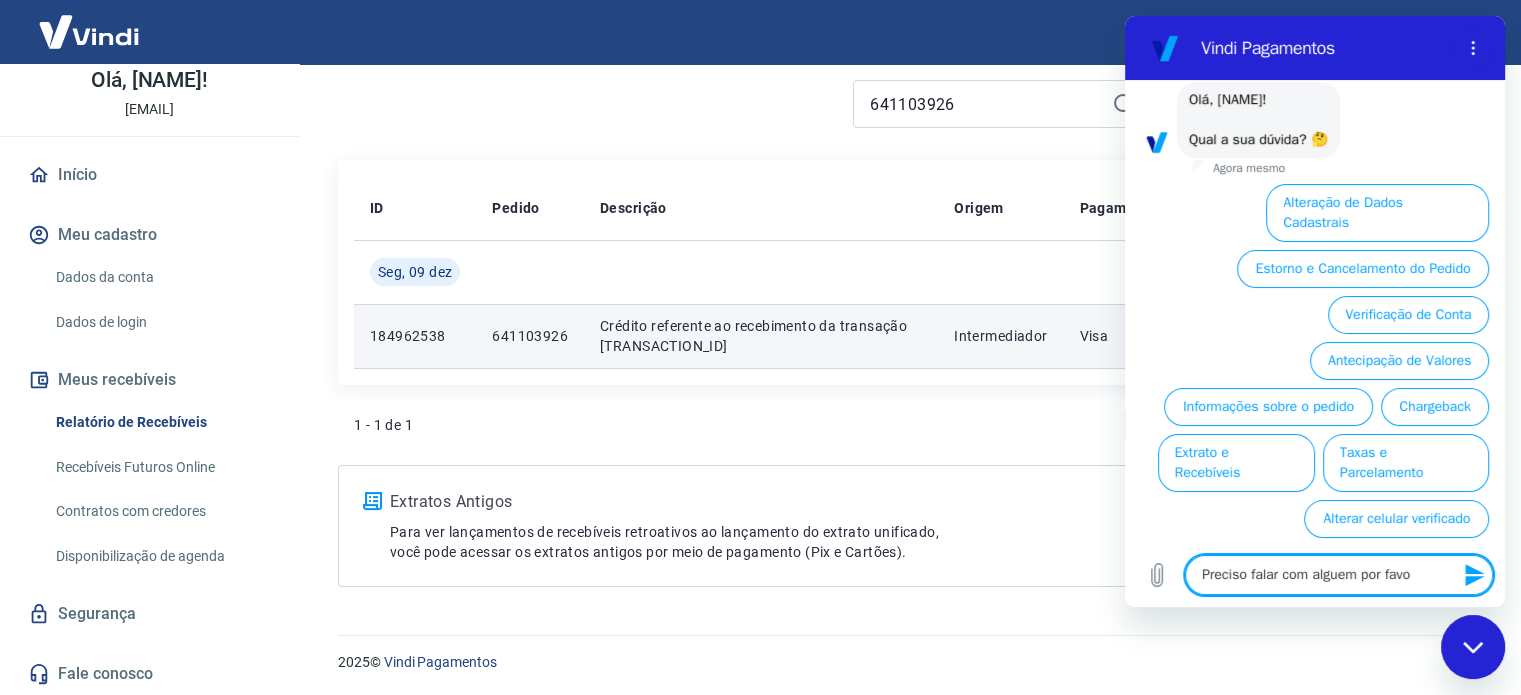 type on "x" 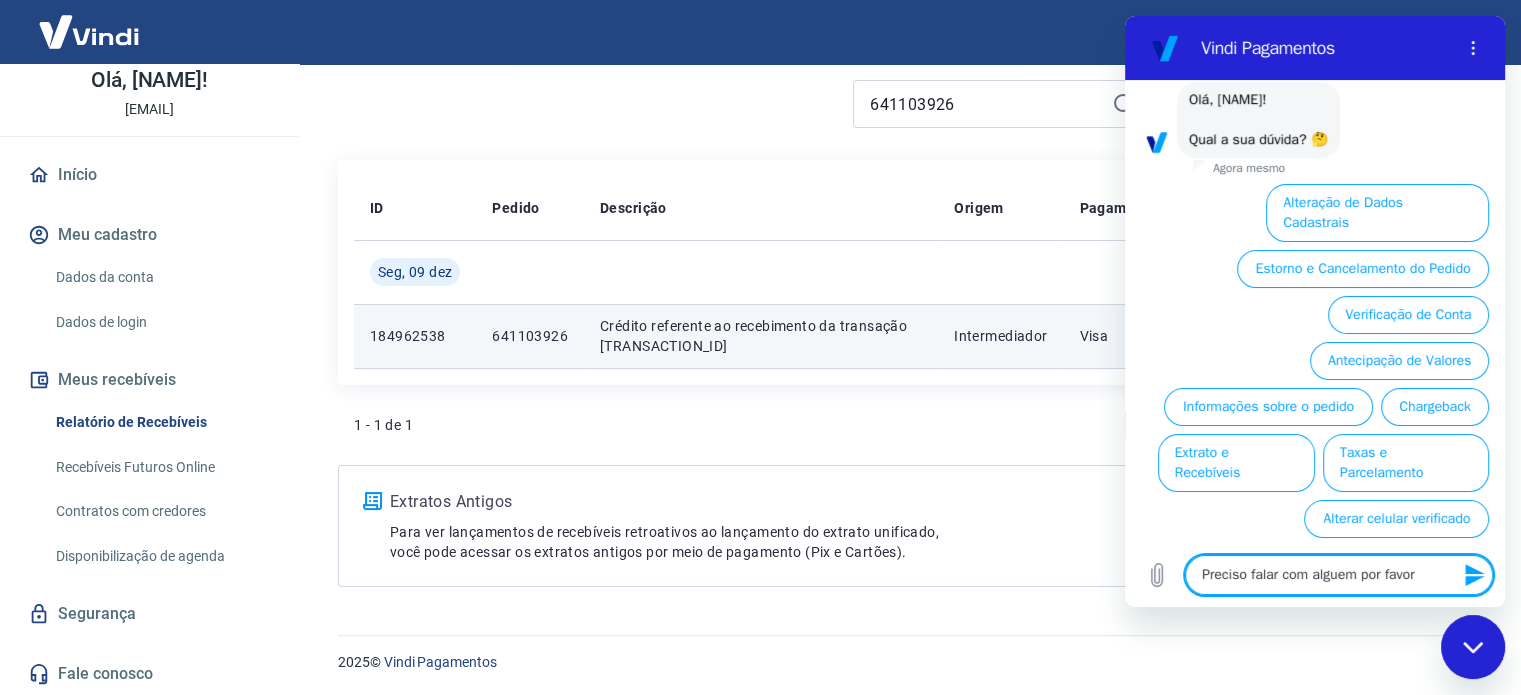 type on "Preciso falar com alguem por favor" 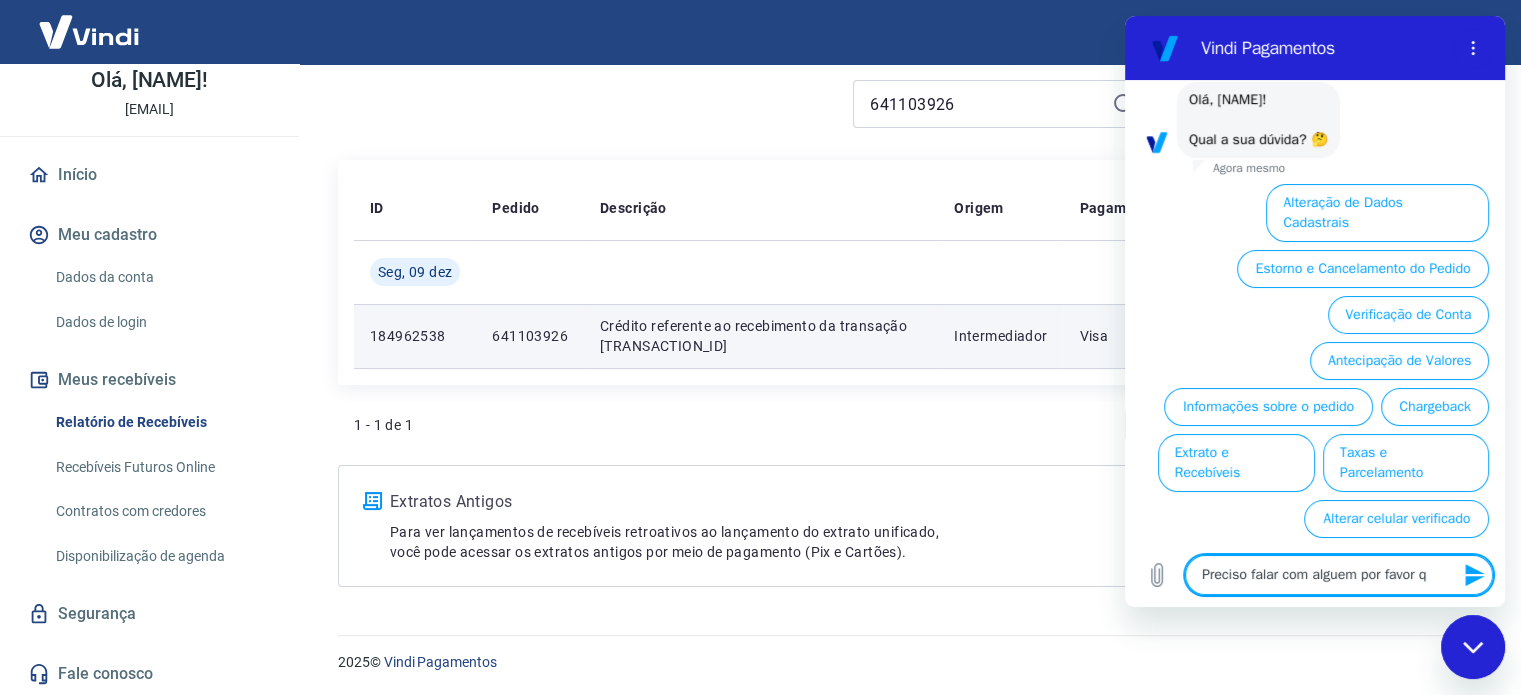 type on "Preciso falar com alguem por favor qu" 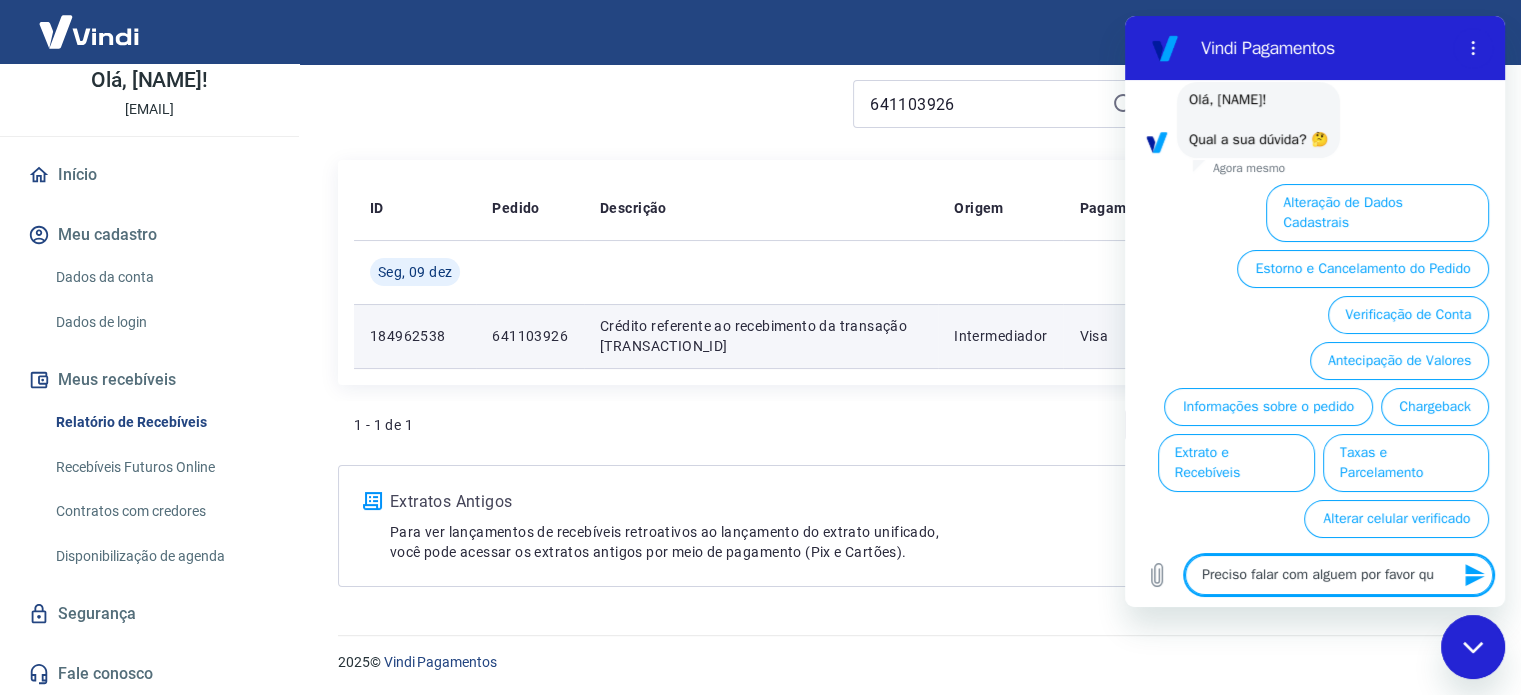 type on "Preciso falar com alguem por favor que" 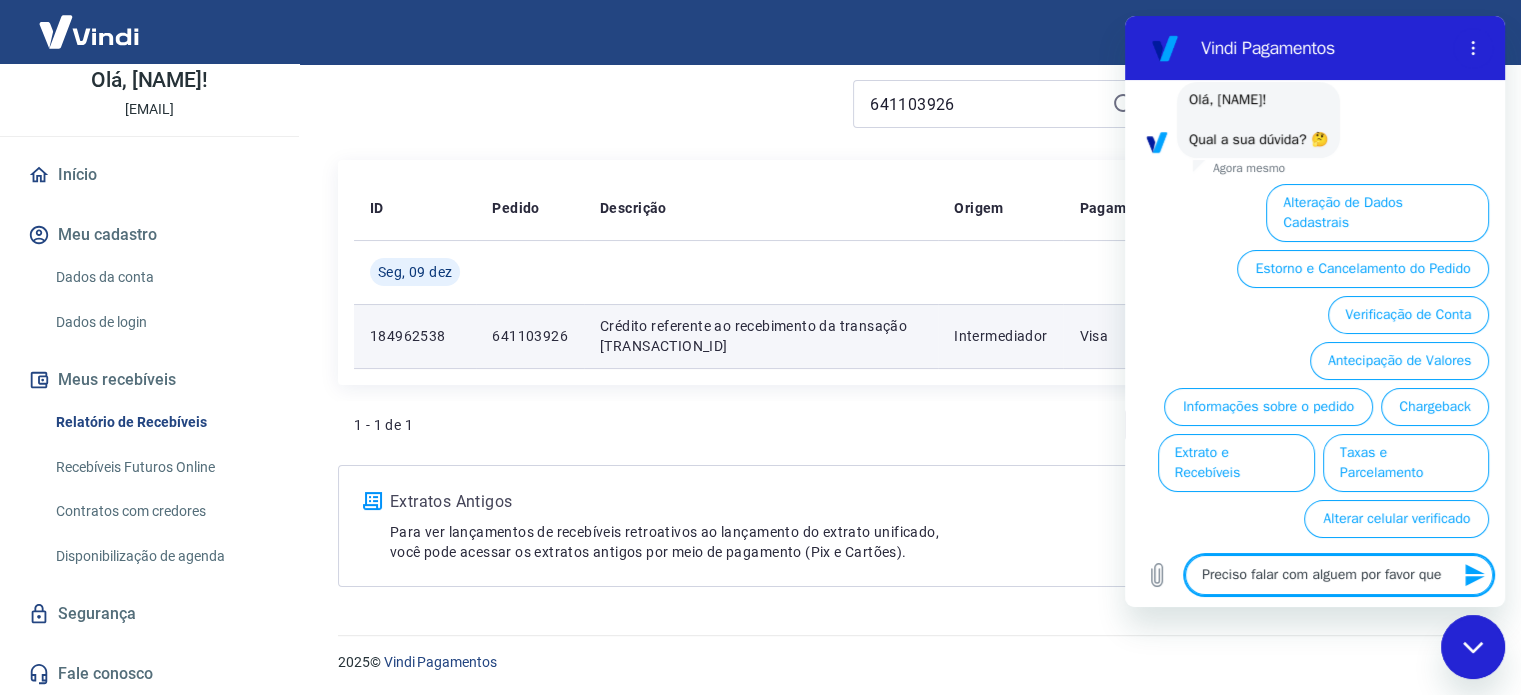 type on "Preciso falar com alguem por favor quer" 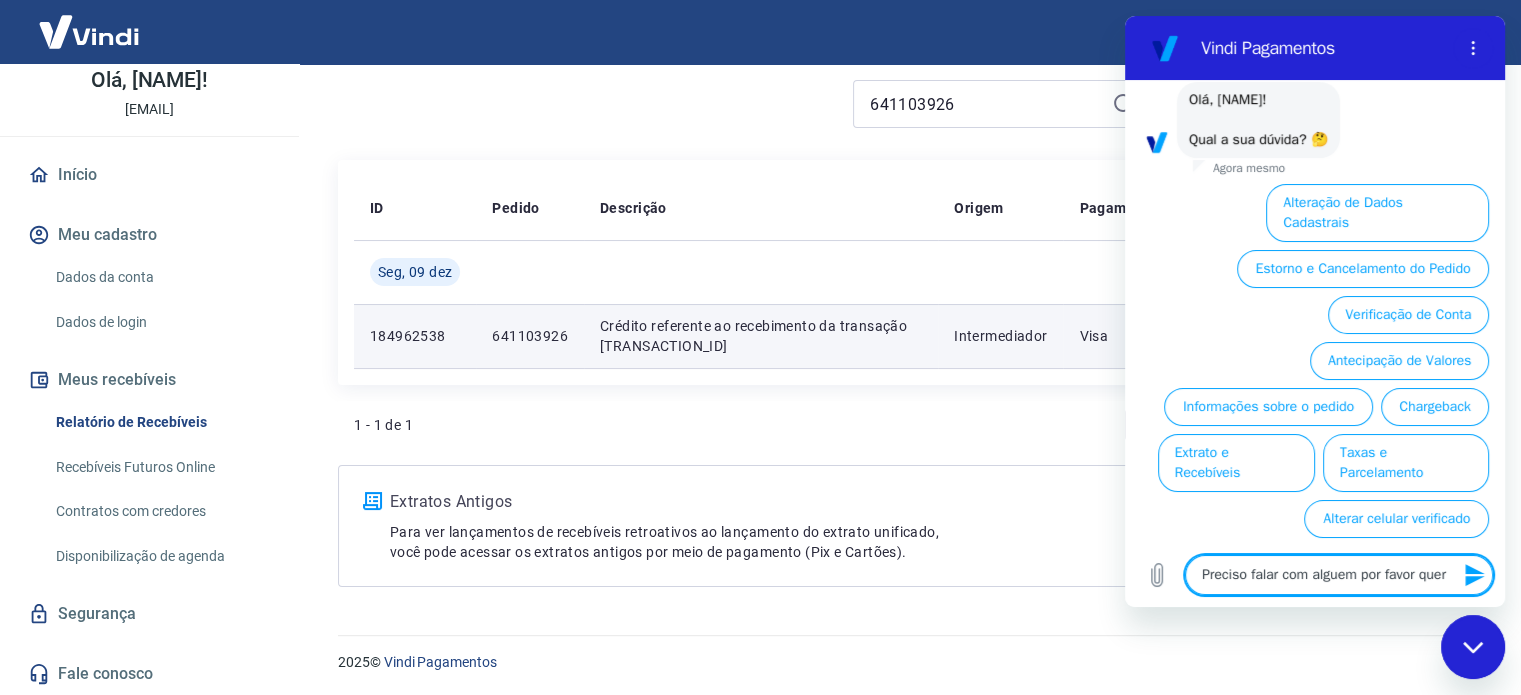 type on "Preciso falar com alguem por favor quero" 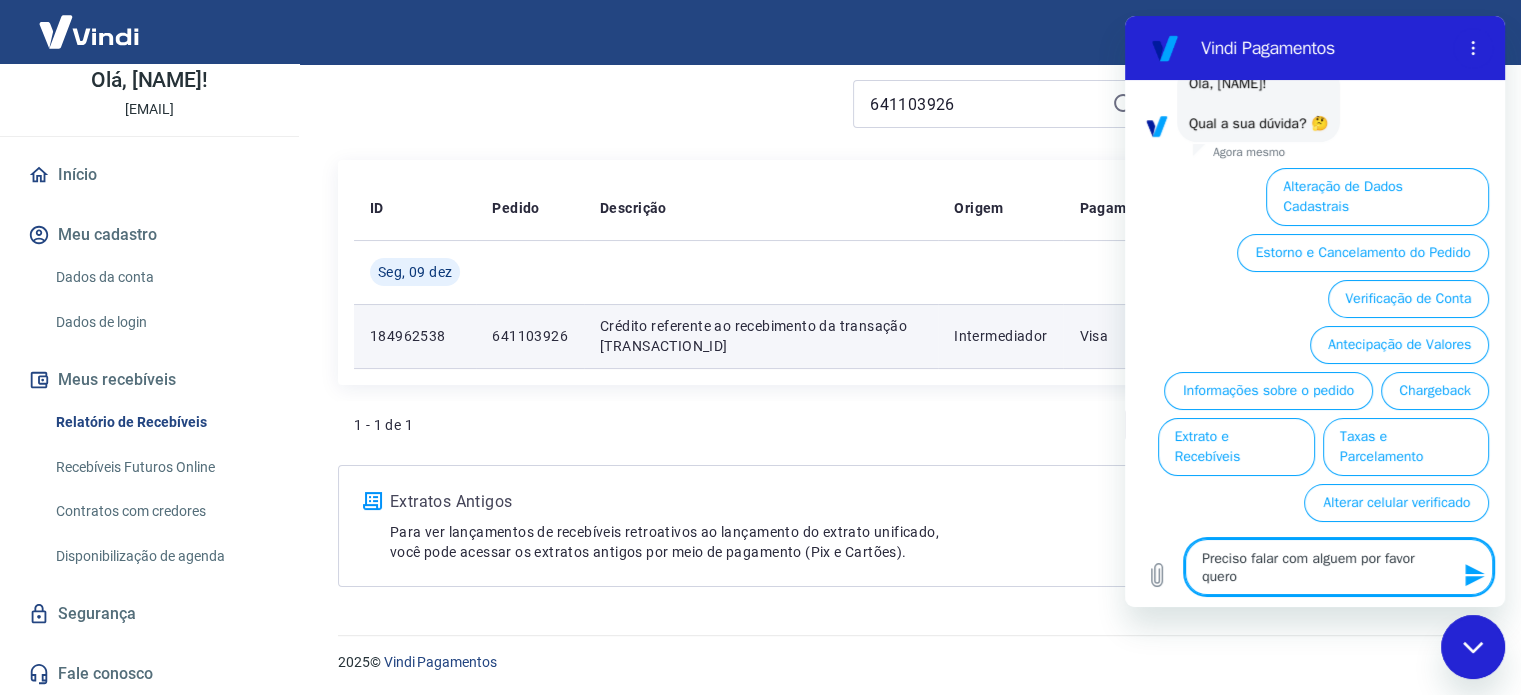 type on "Preciso falar com alguem por favor quero" 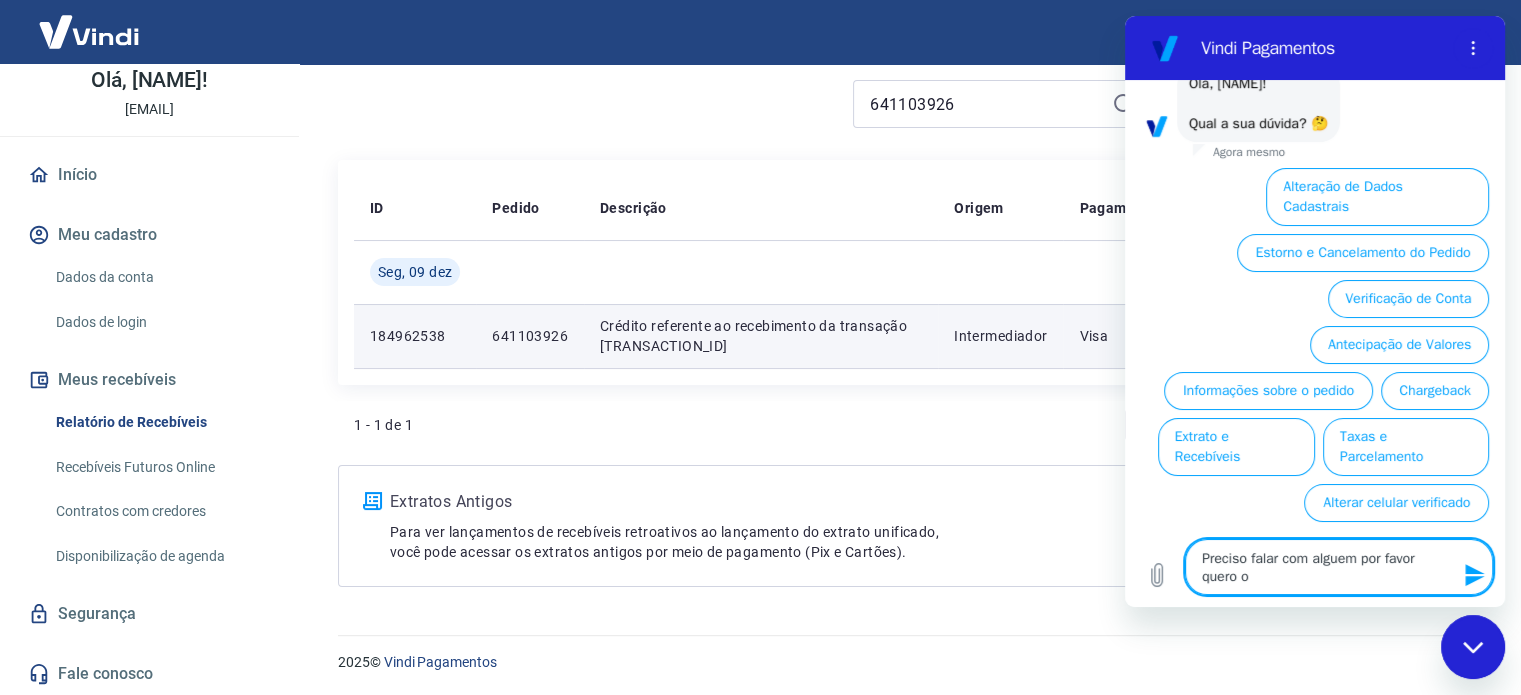 type on "Preciso falar com alguem por favor quero o" 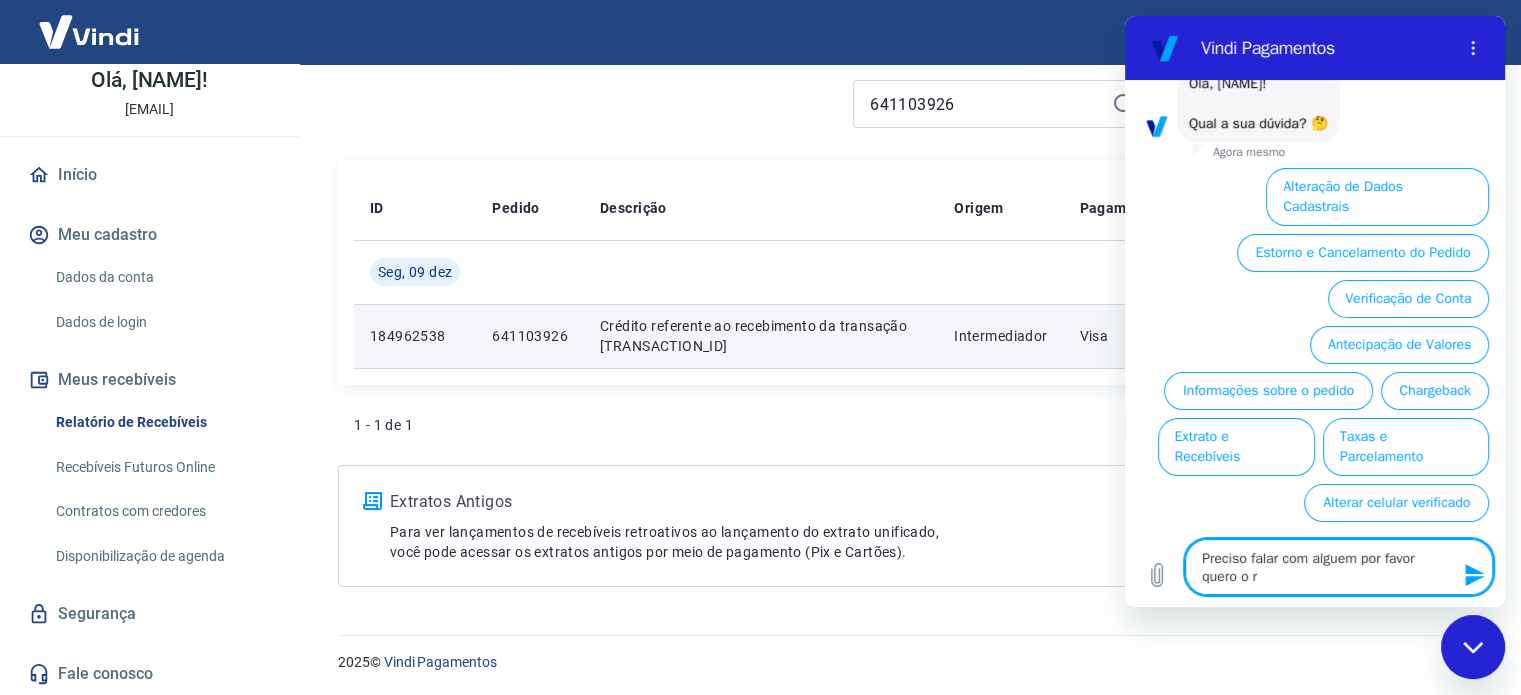 type on "Preciso falar com alguem por favor quero o re" 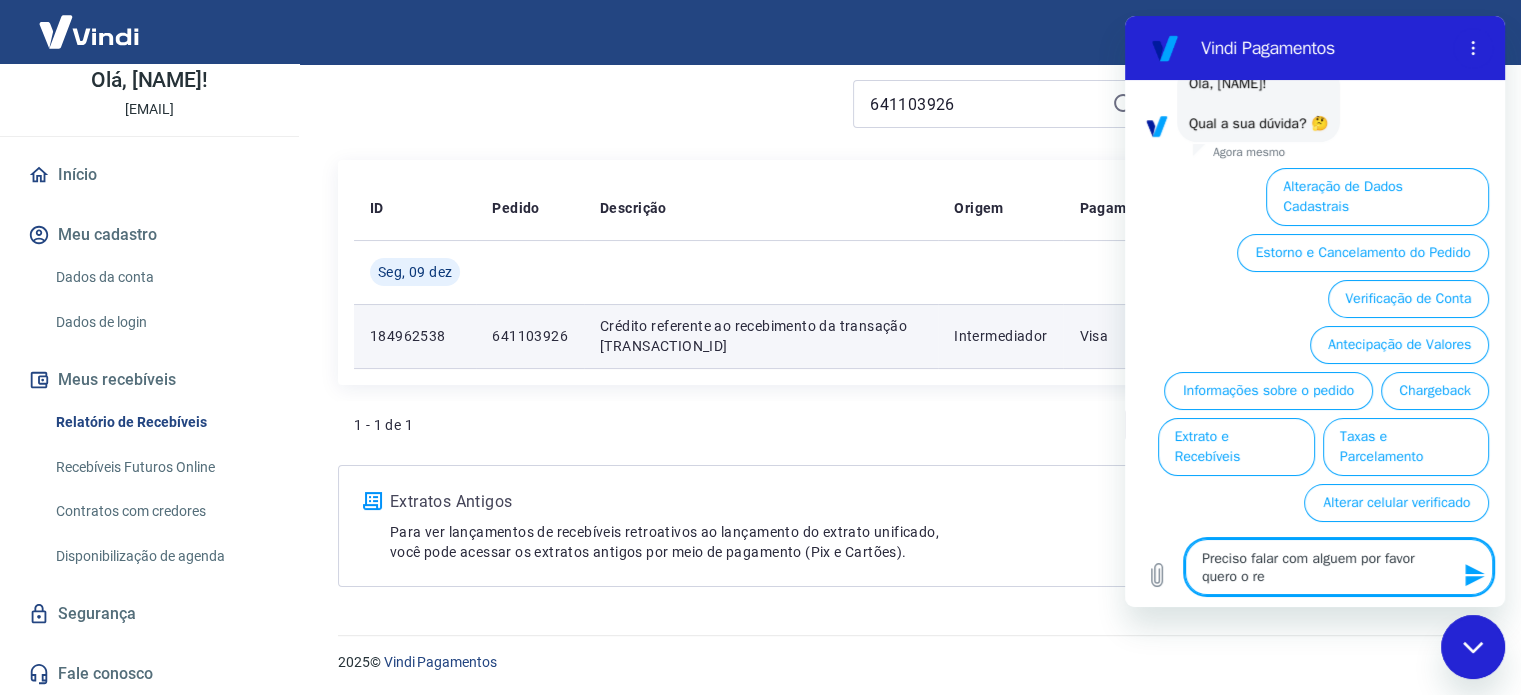 type on "Preciso falar com alguem por favor quero o rel" 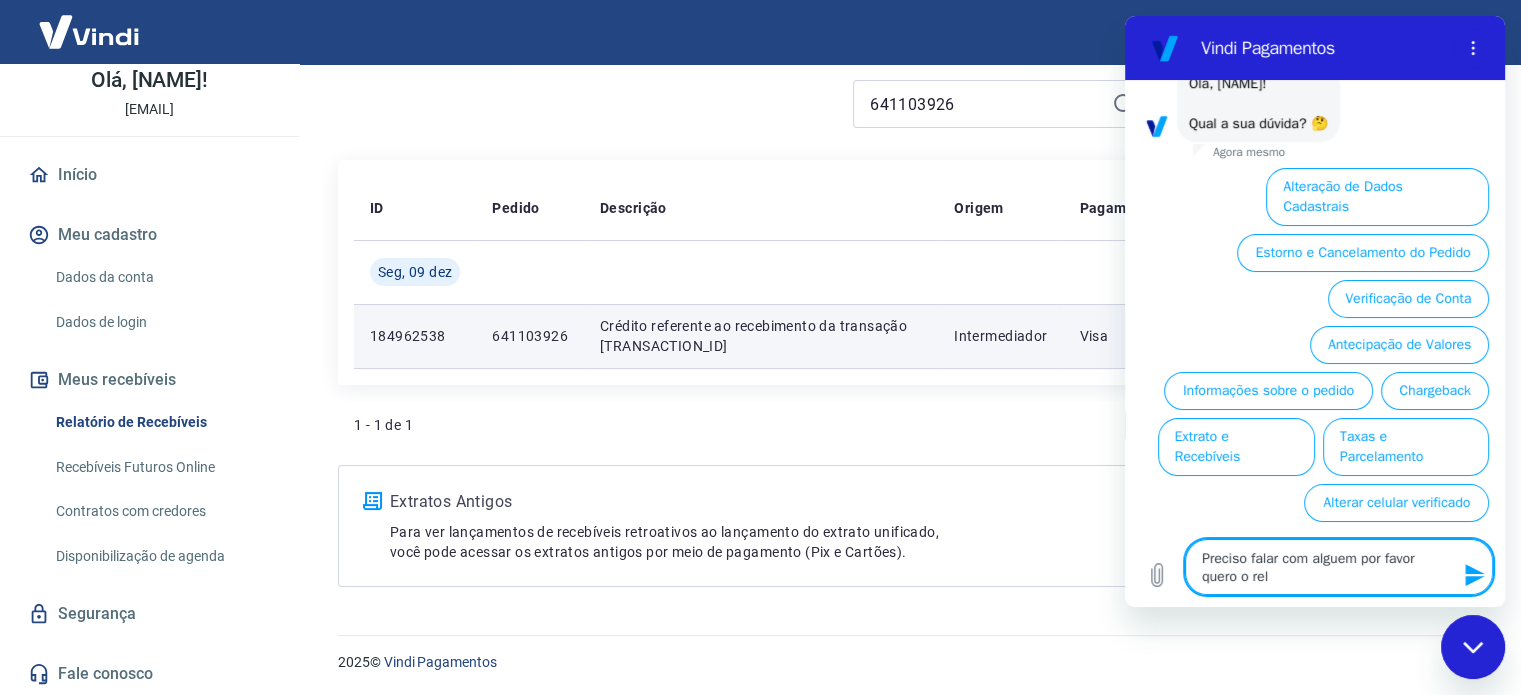 type on "Preciso falar com alguem por favor quero o rela" 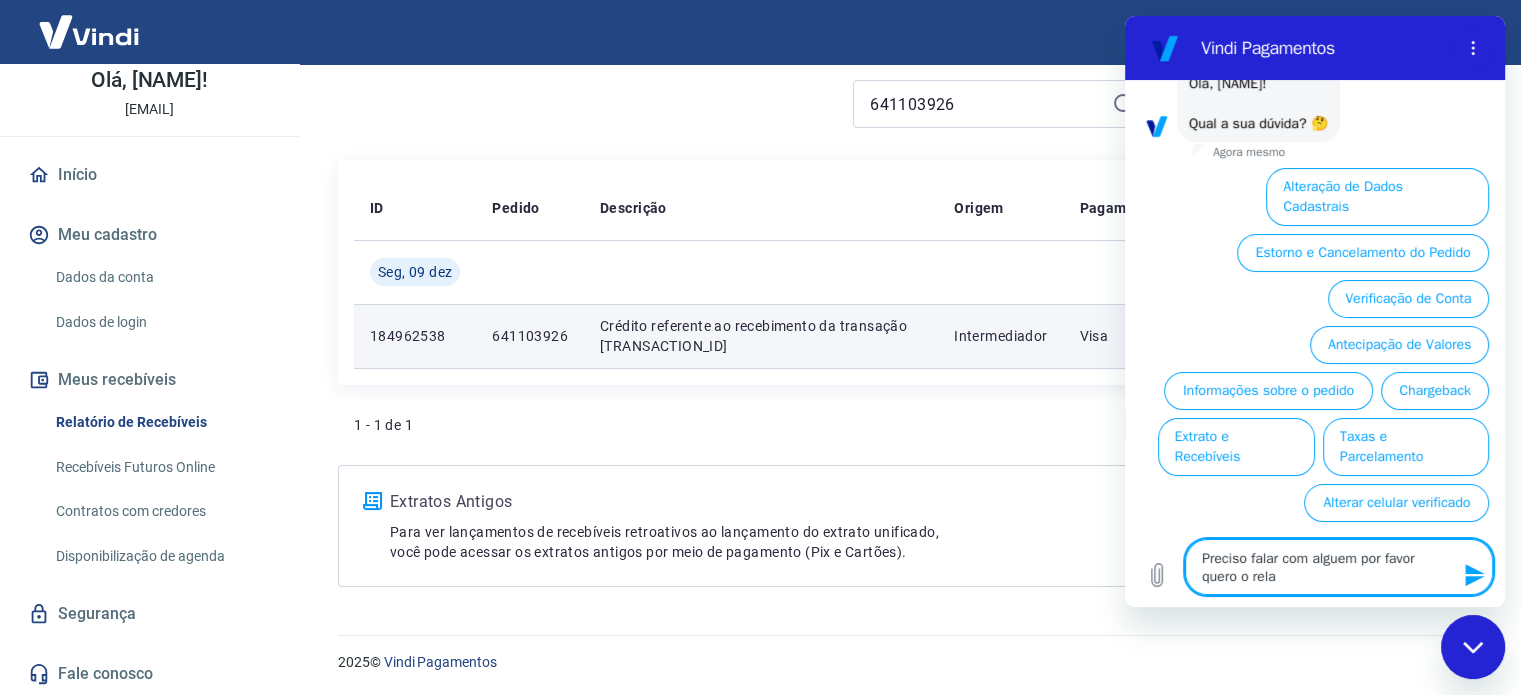 type on "Preciso falar com alguem por favor quero o relat" 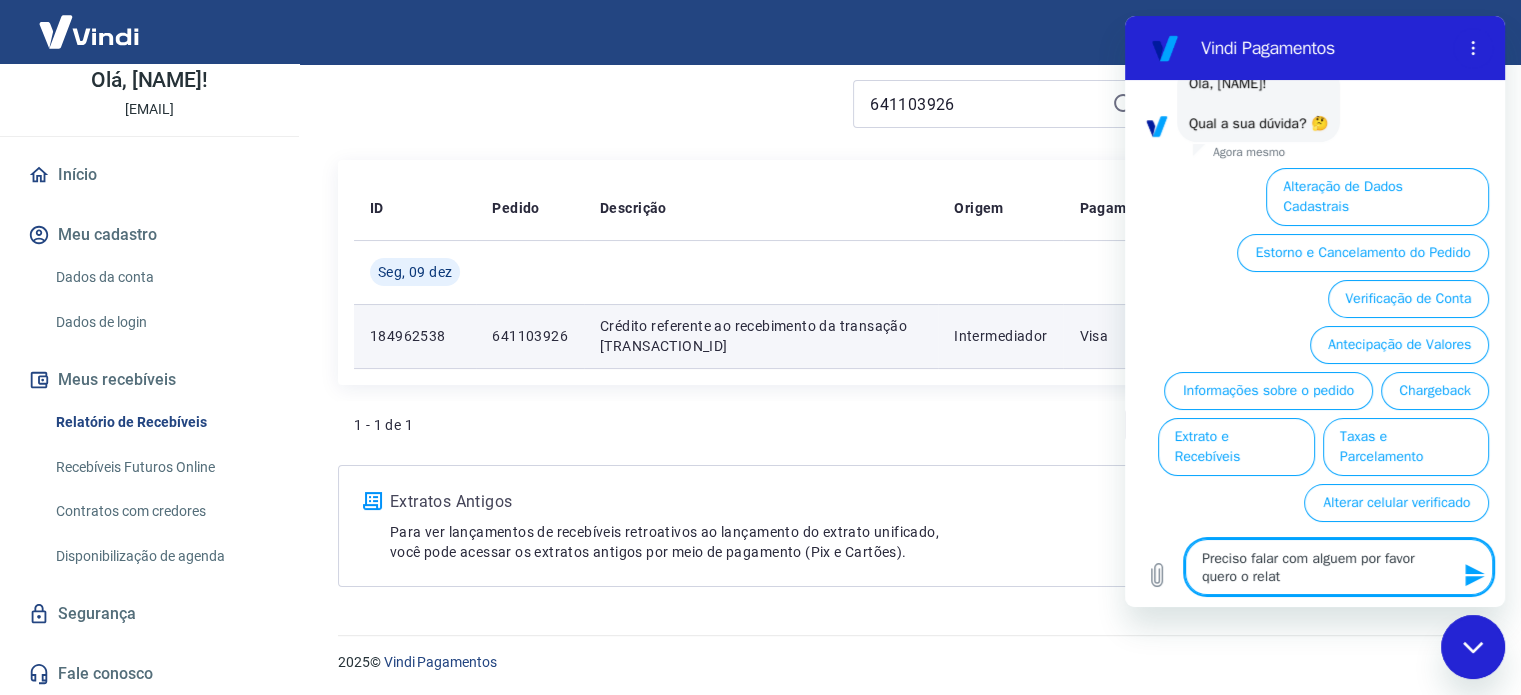 type on "Preciso falar com alguem por favor quero o relato" 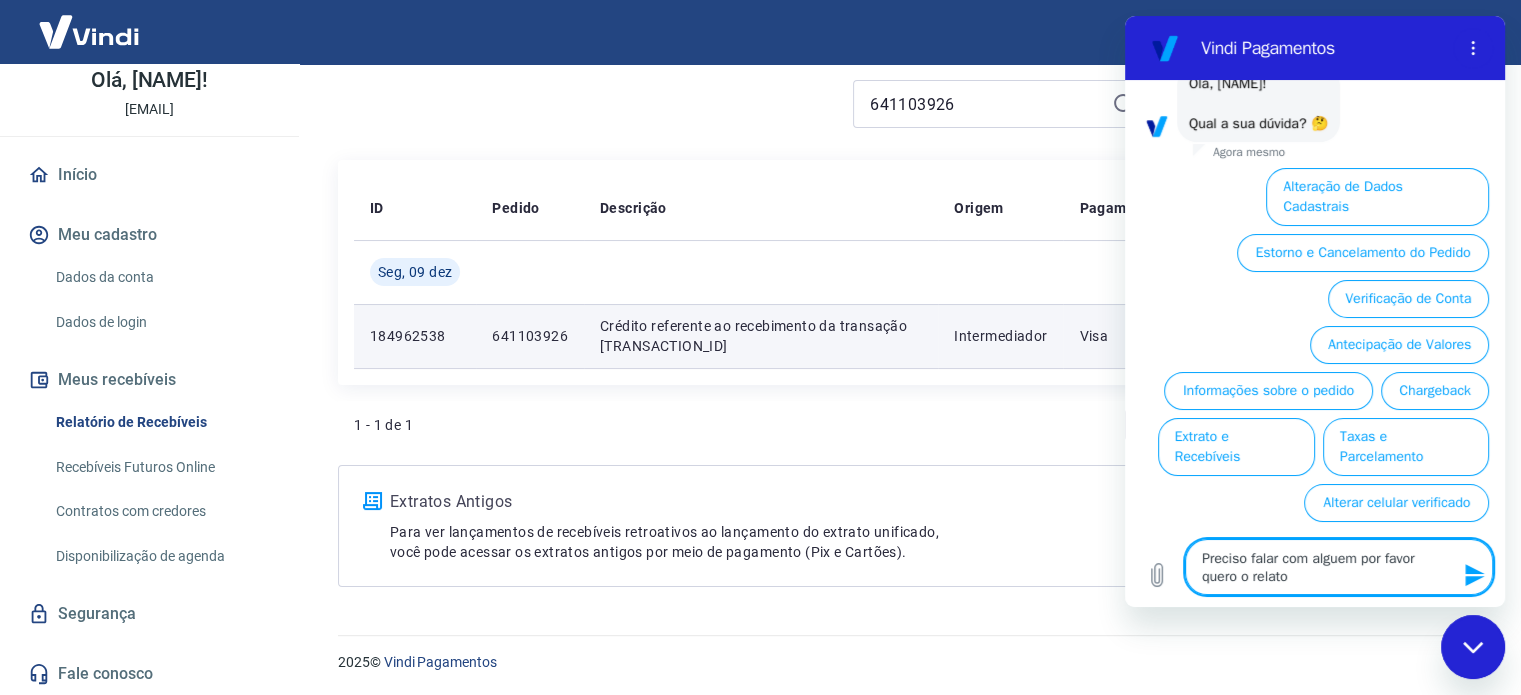 type on "Preciso falar com alguem por favor quero o relator" 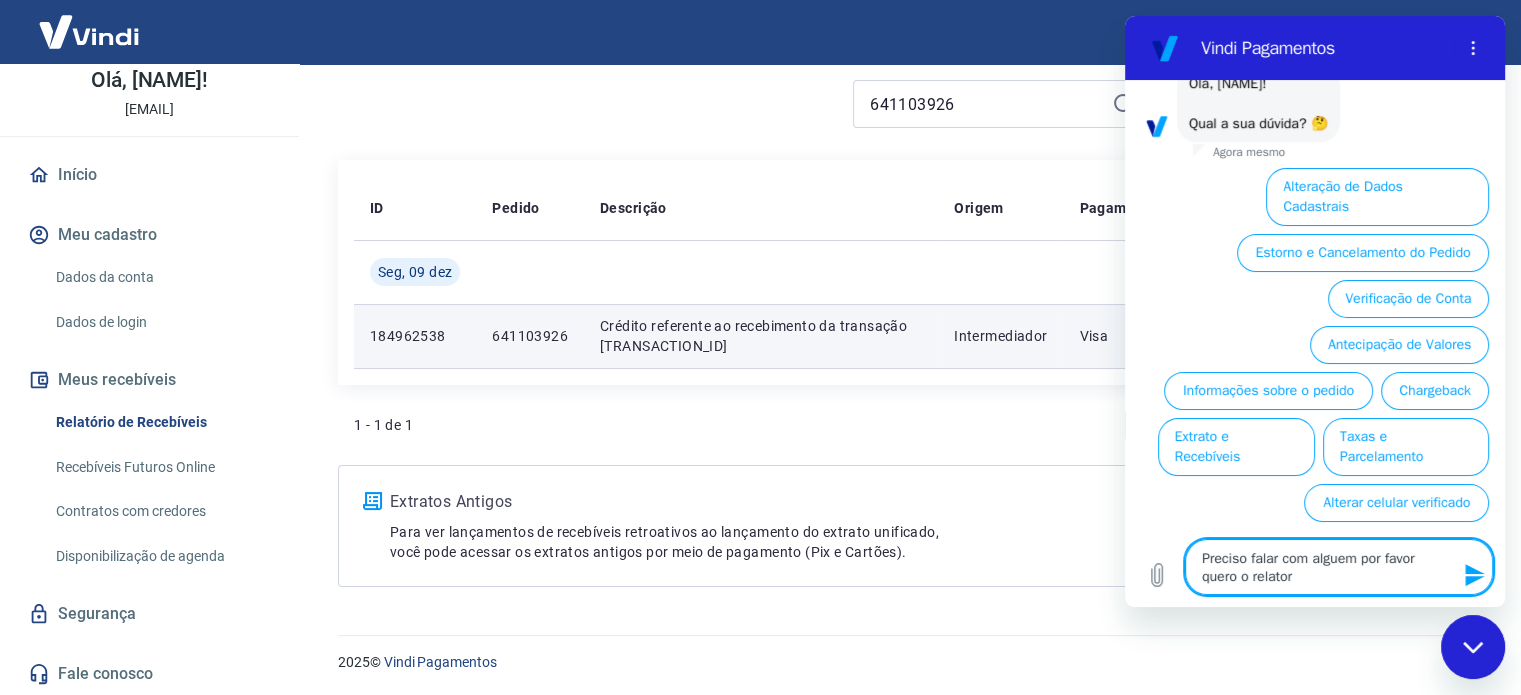 type on "Preciso falar com alguem por favor quero o relatori" 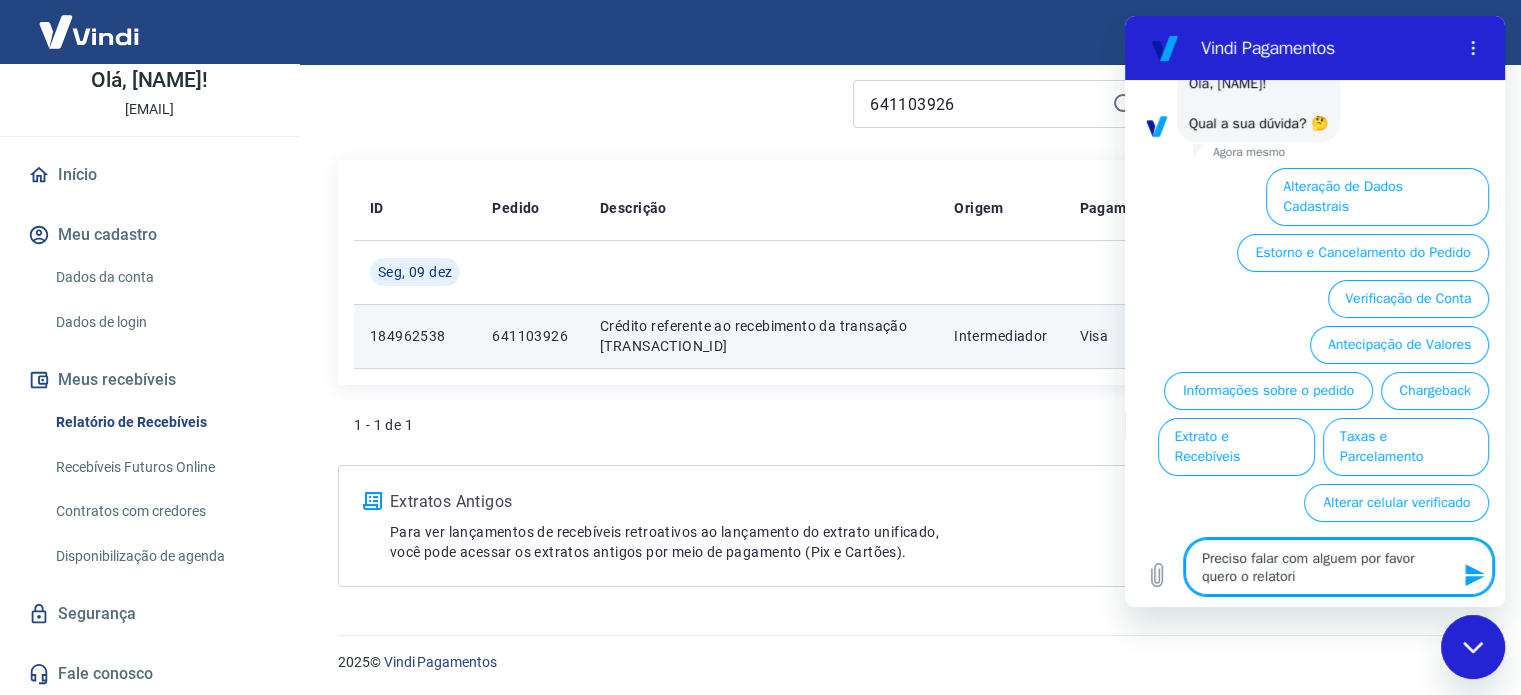 type on "Preciso falar com alguem por favor quero o relatorio" 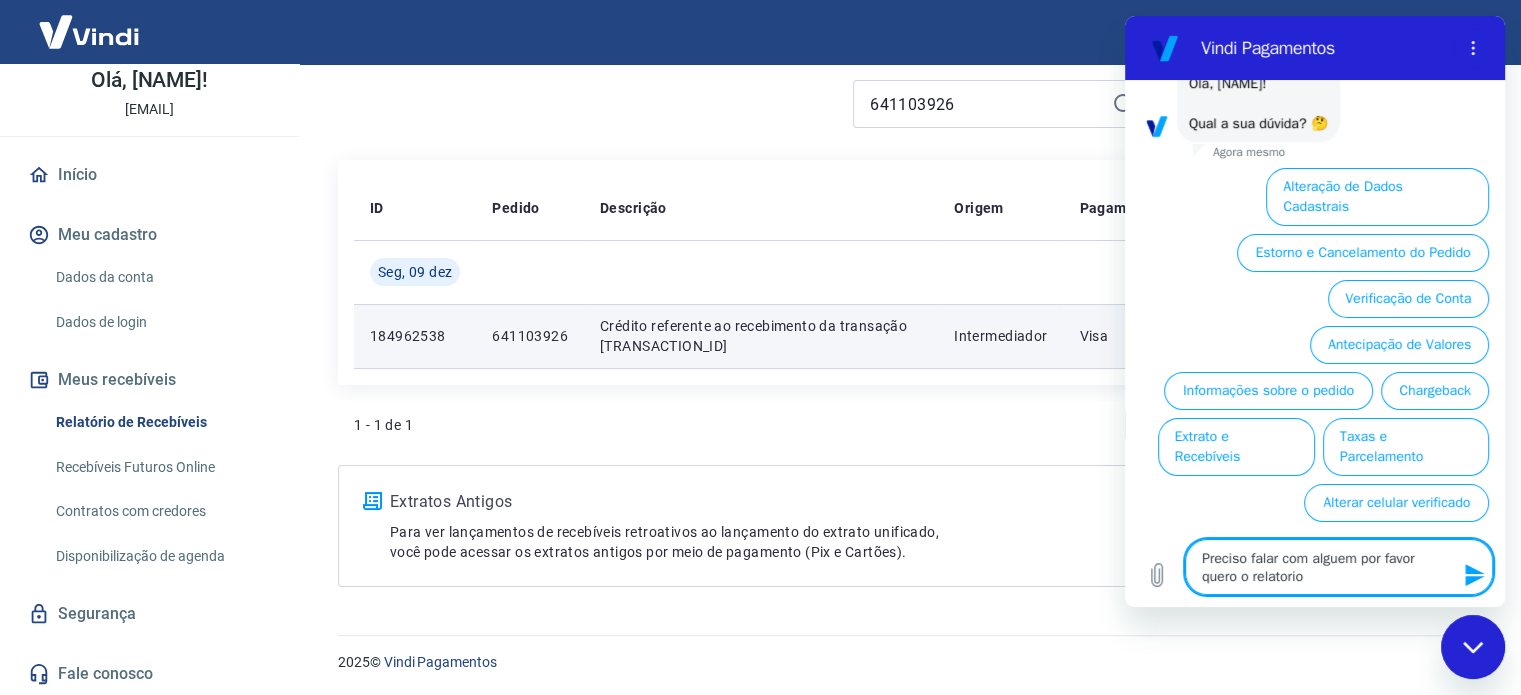 type on "Preciso falar com alguem por favor quero o relatorio" 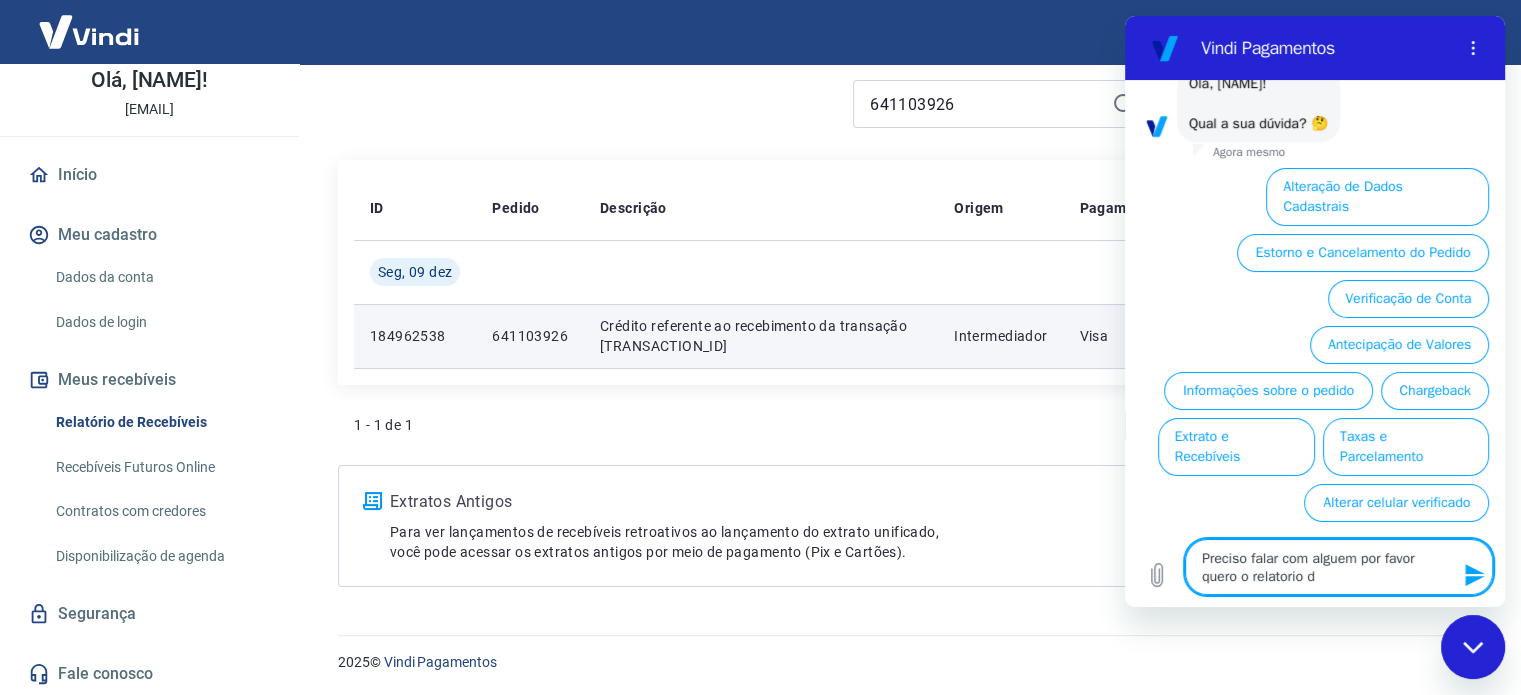 type on "Preciso falar com alguem por favor quero o relatorio de" 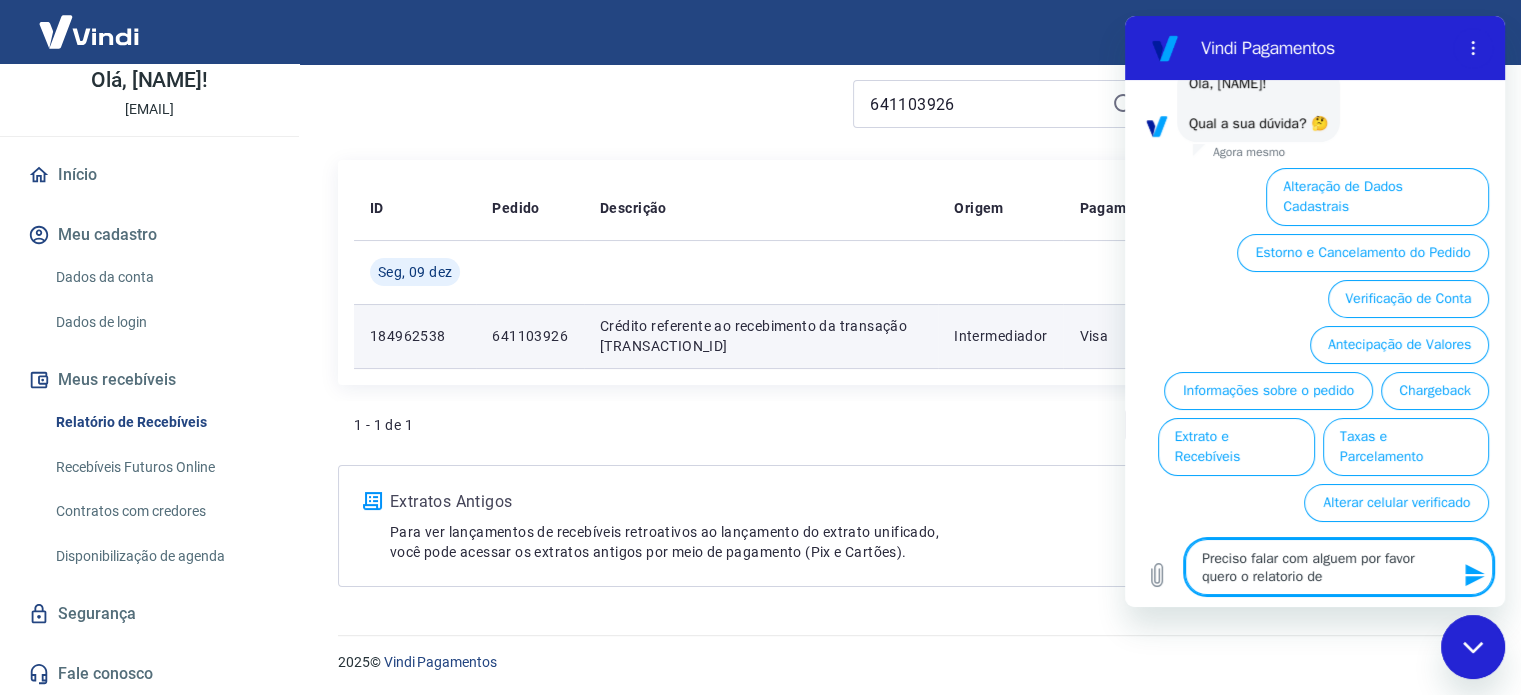 type on "Preciso falar com alguem por favor quero o relatorio de" 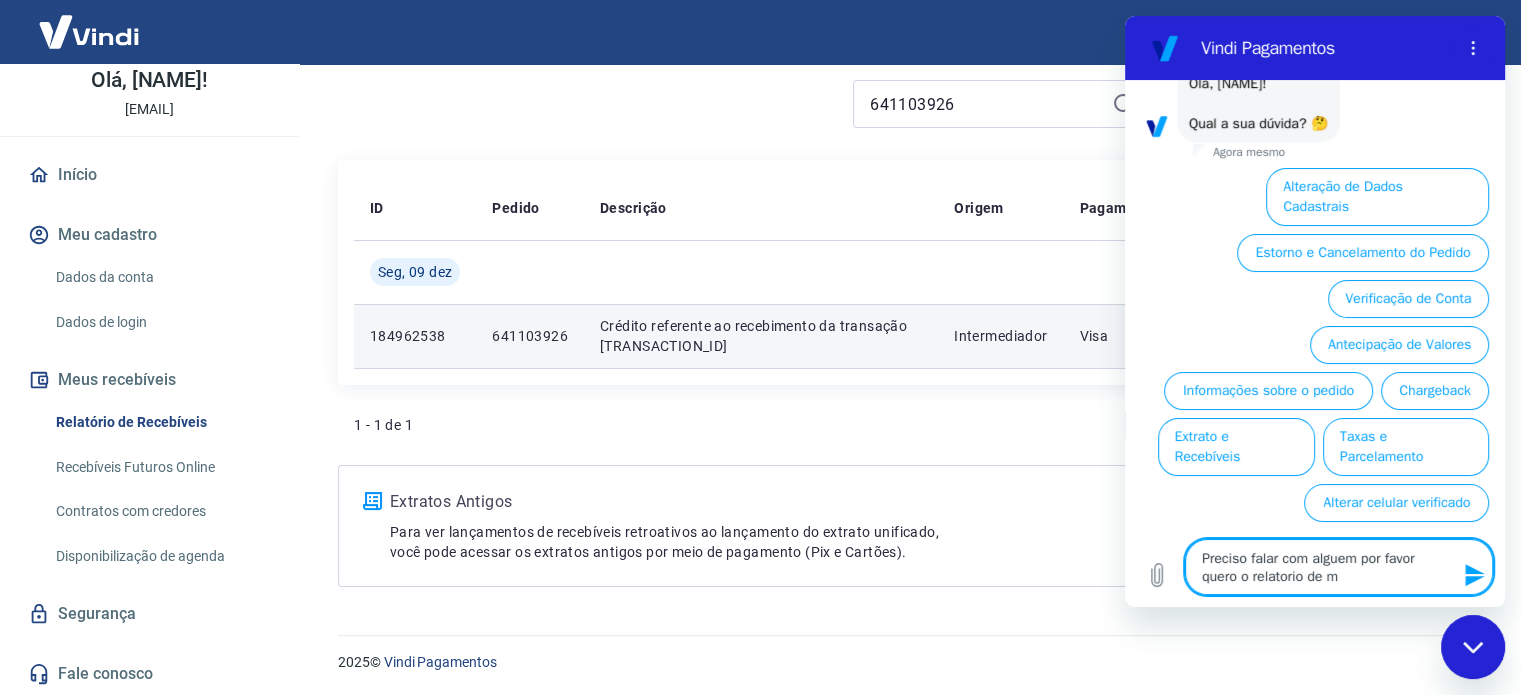 type on "Preciso falar com alguem por favor quero o relatorio de mo" 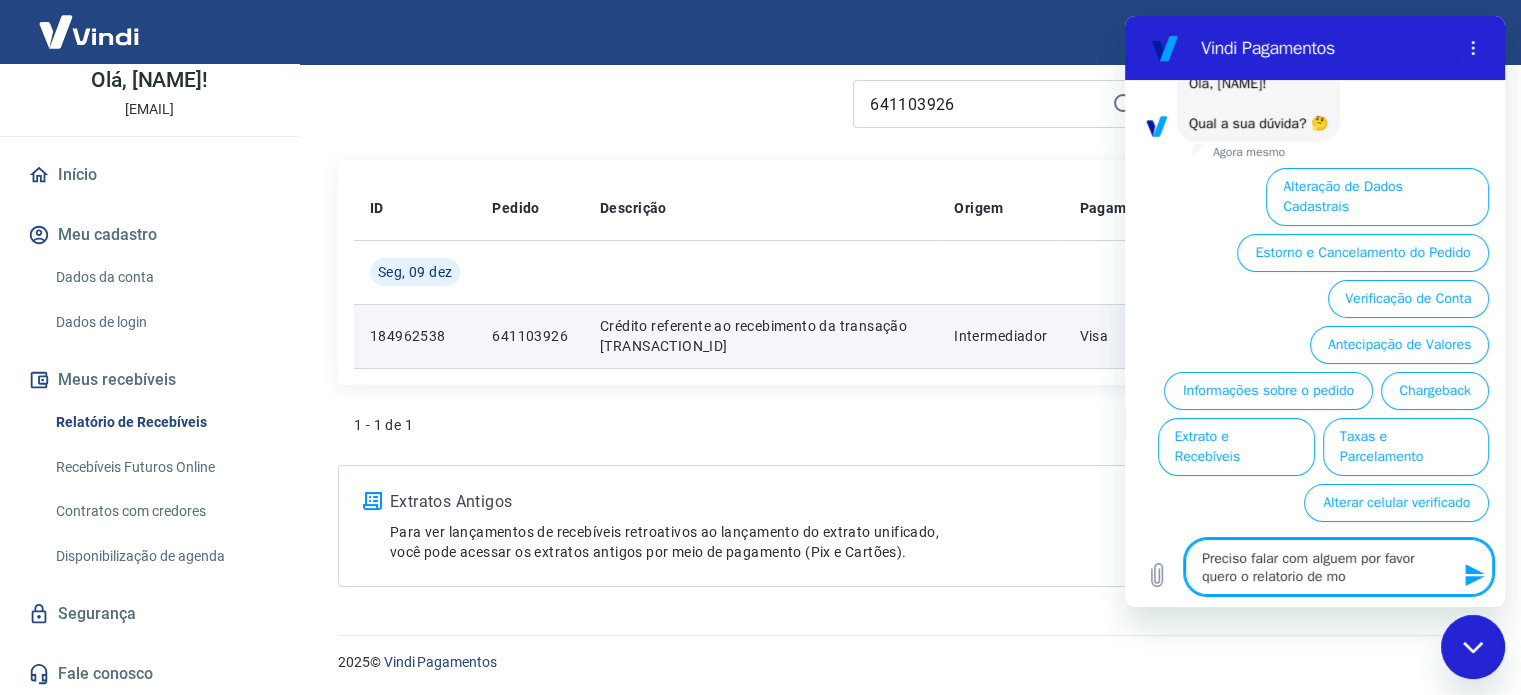 type on "Preciso falar com alguem por favor quero o relatorio de mov" 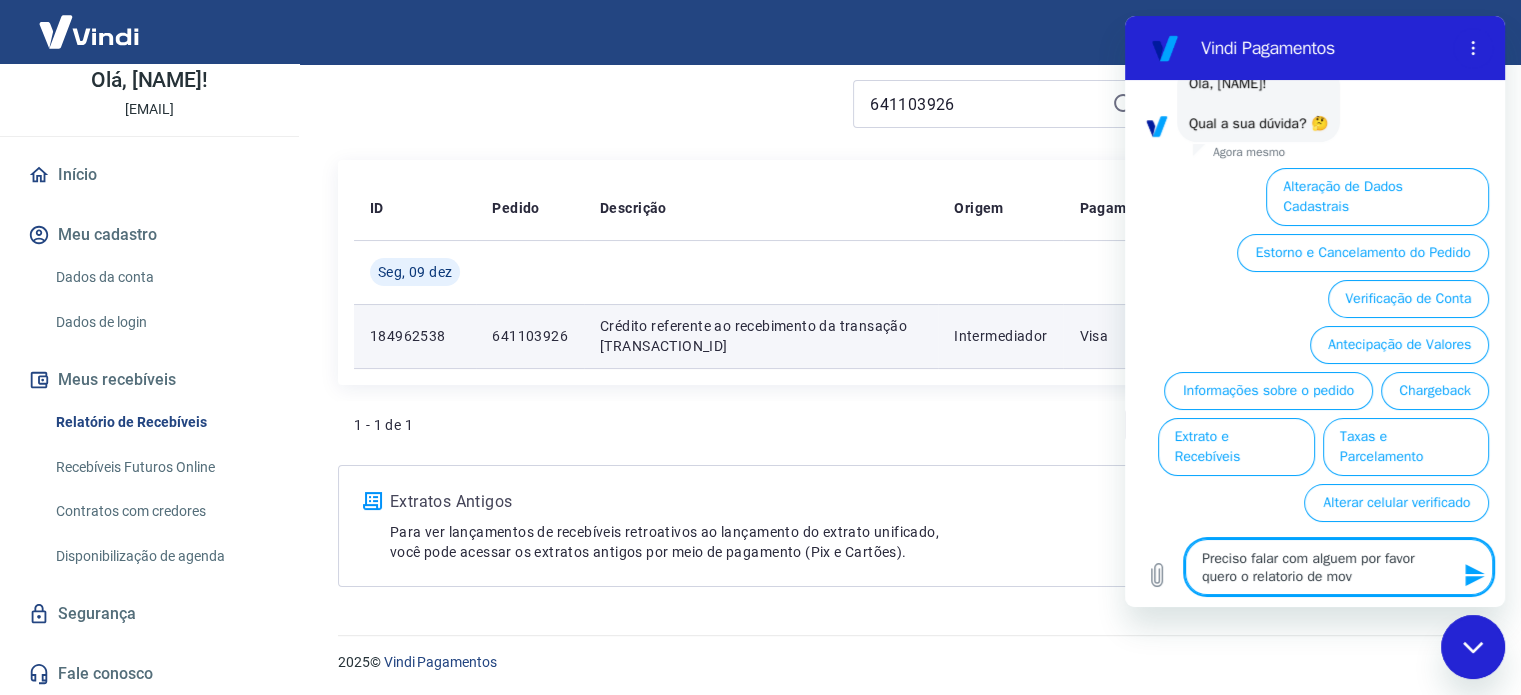 type on "Preciso falar com alguem por favor quero o relatorio de movi" 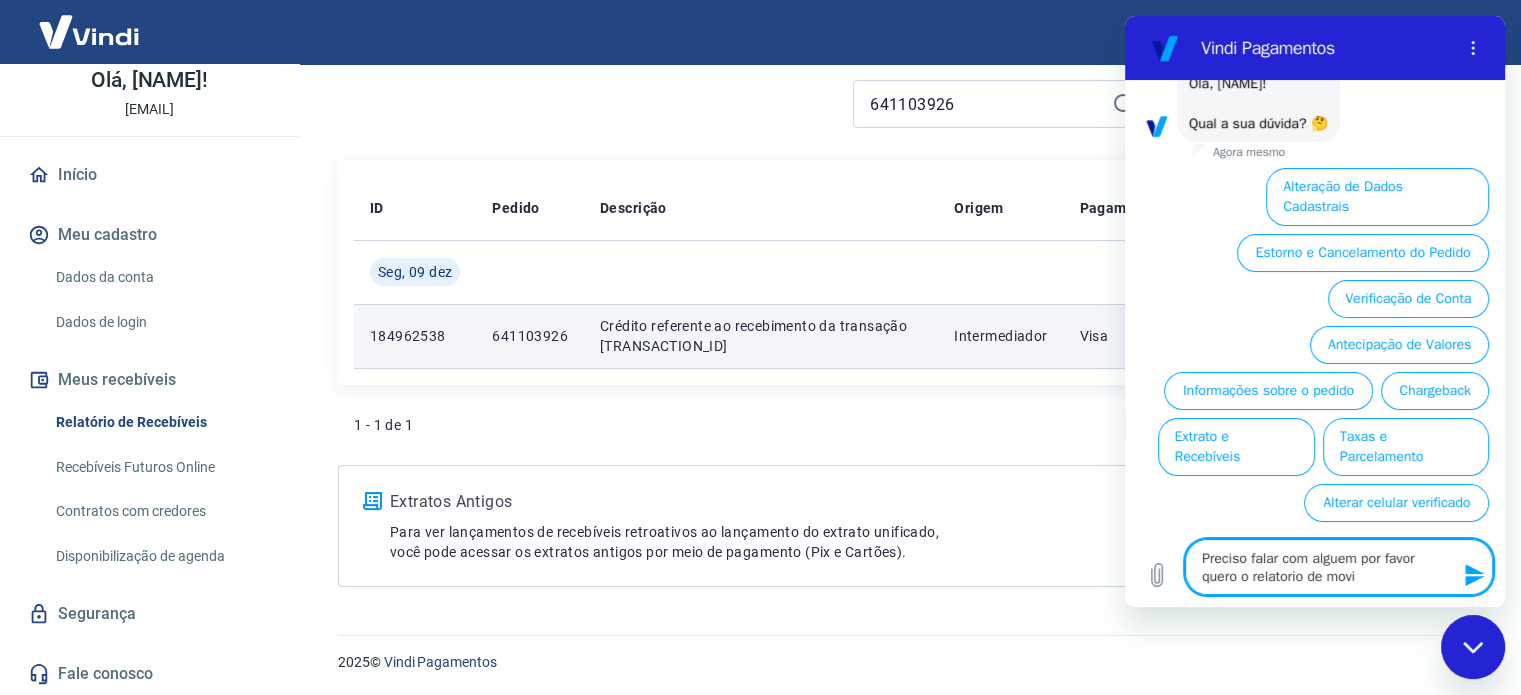 type on "Preciso falar com alguem por favor quero o relatorio de movim" 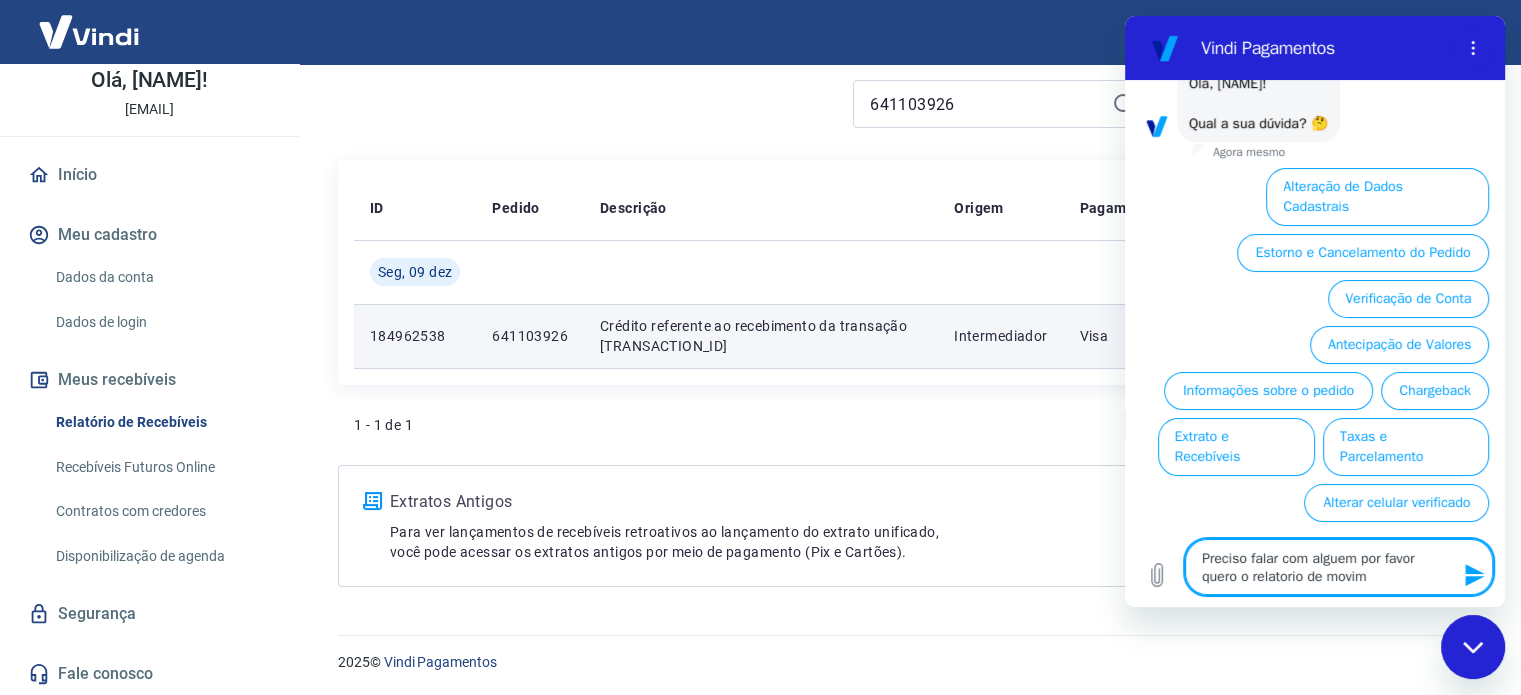 type on "Preciso falar com alguem por favor quero o relatorio de movime" 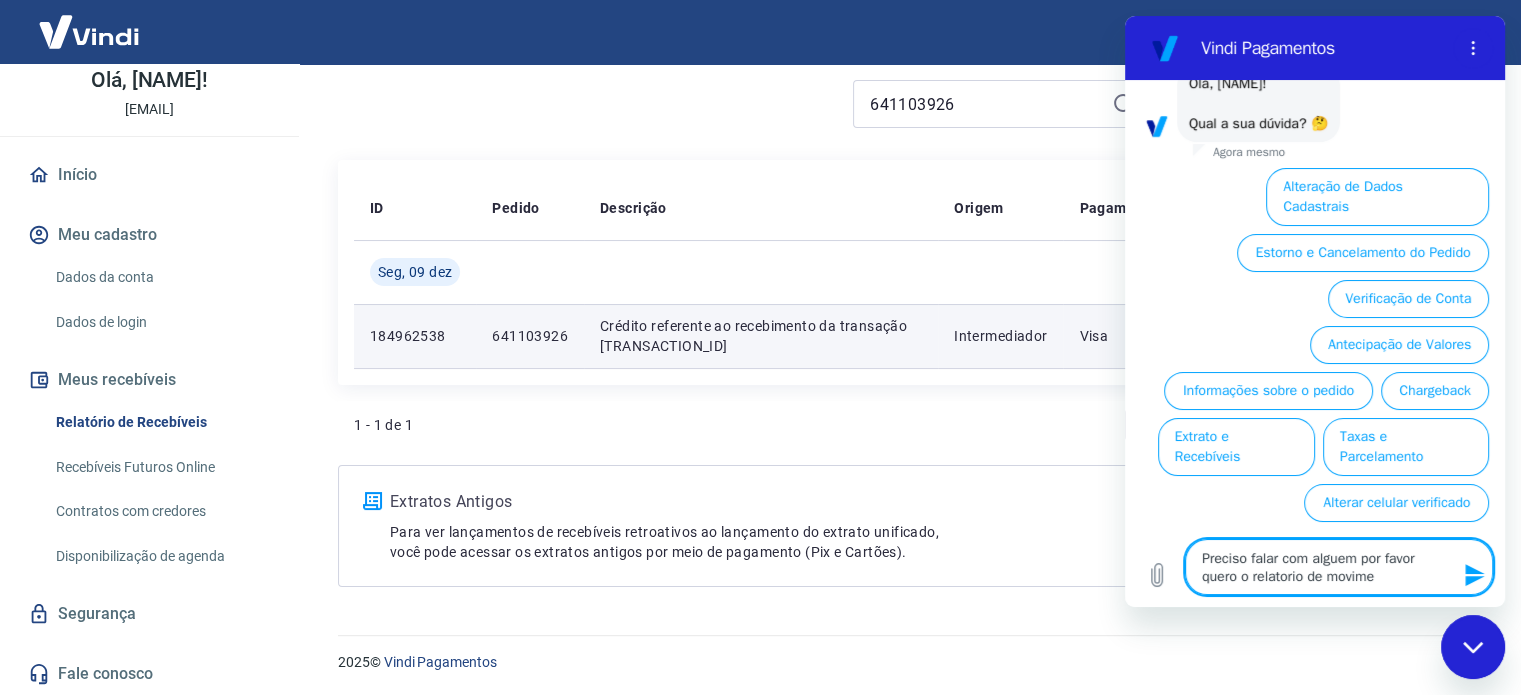 type on "Preciso falar com alguem por favor quero o relatorio de movimen" 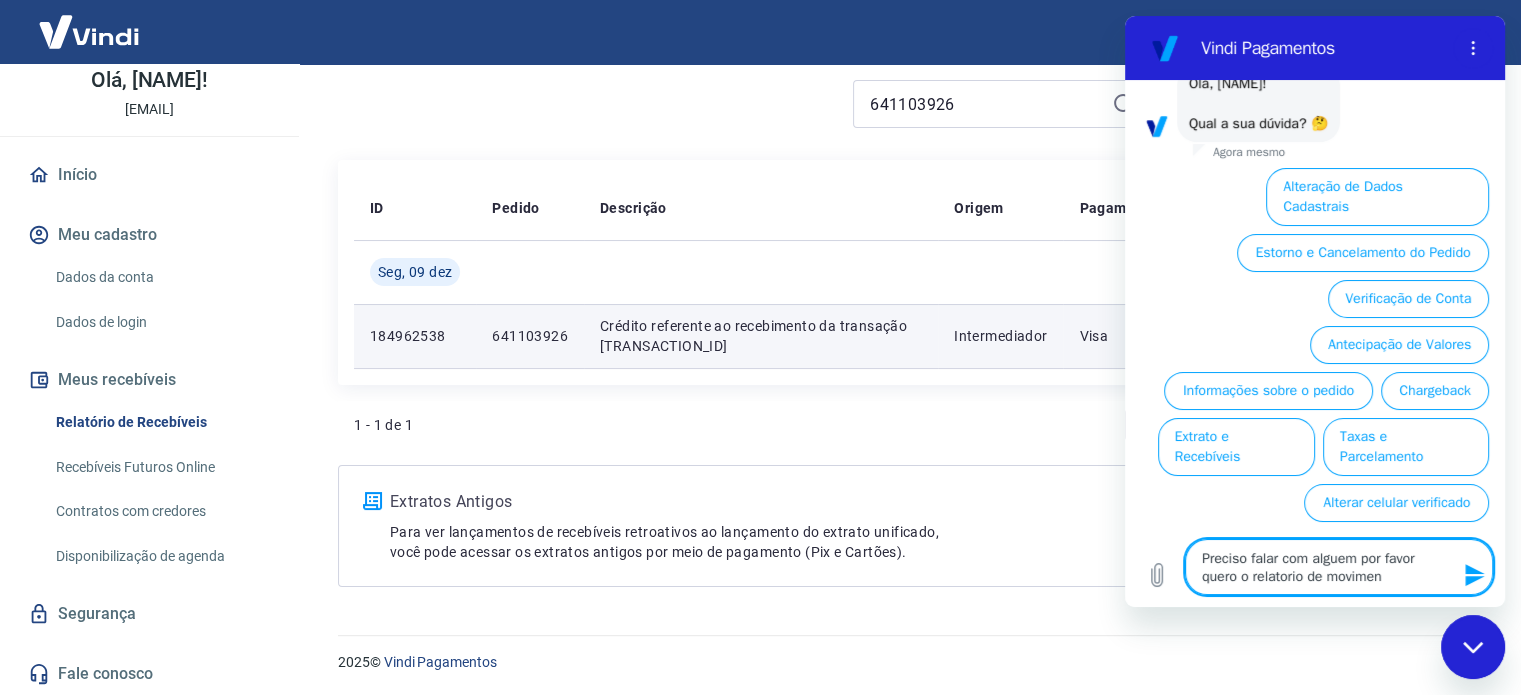 type on "Preciso falar com alguem por favor quero o relatorio de moviment" 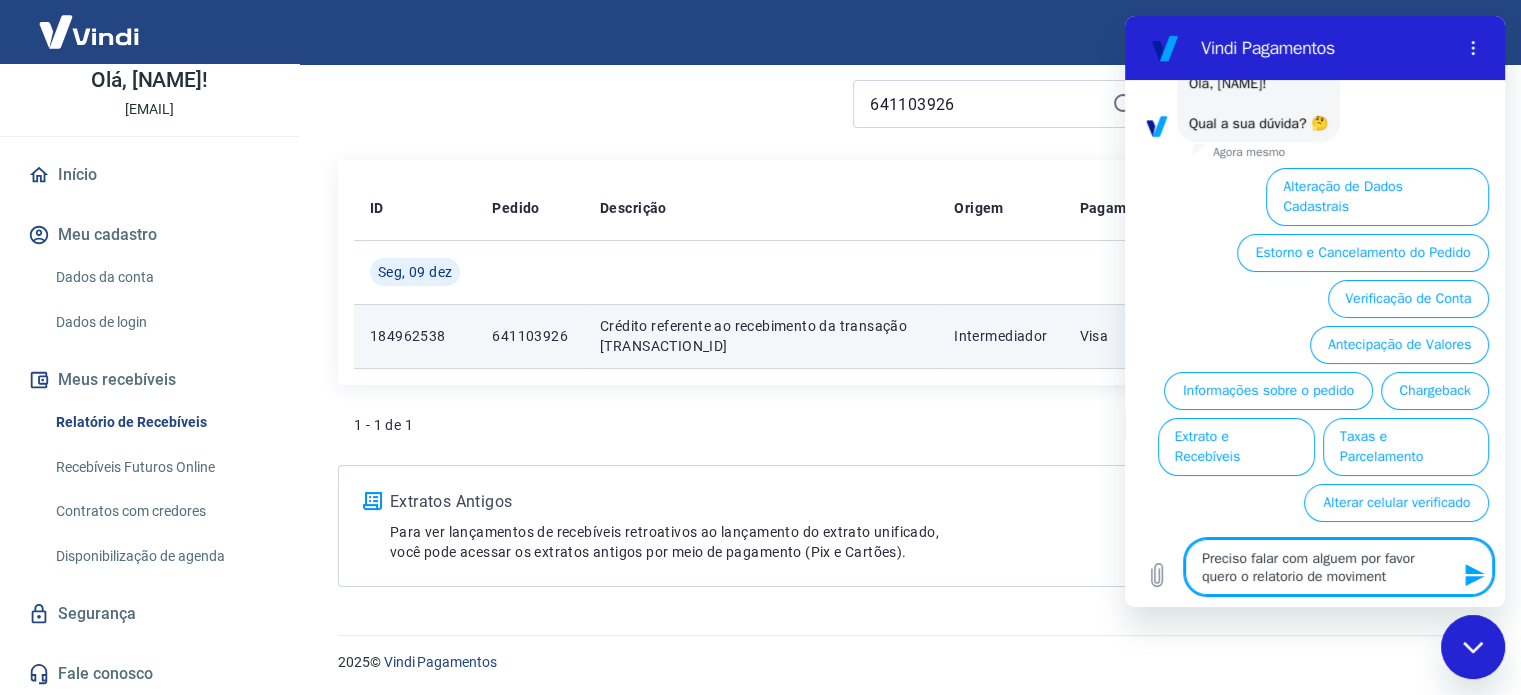 type on "Preciso falar com alguem por favor quero o relatorio de movimenta" 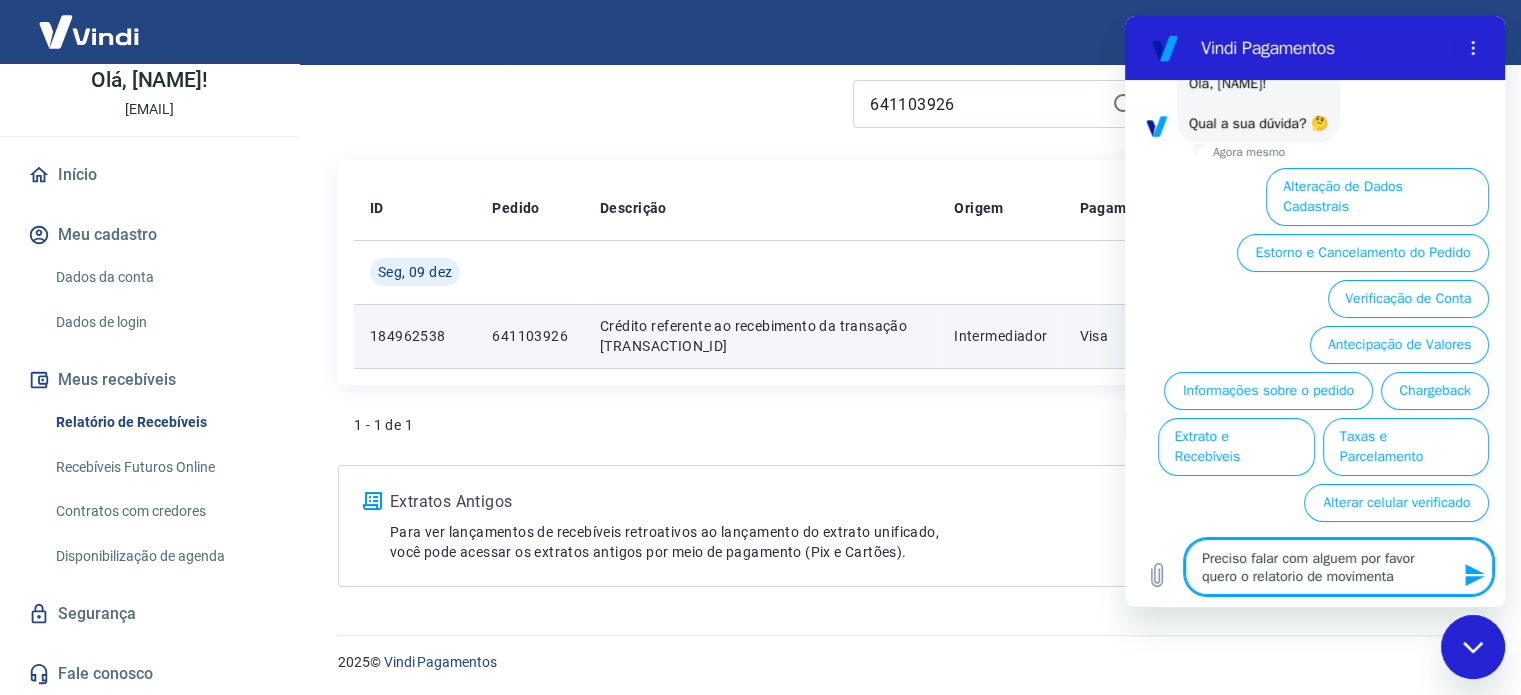type on "Preciso falar com alguem por favor quero o relatorio de movimentaç" 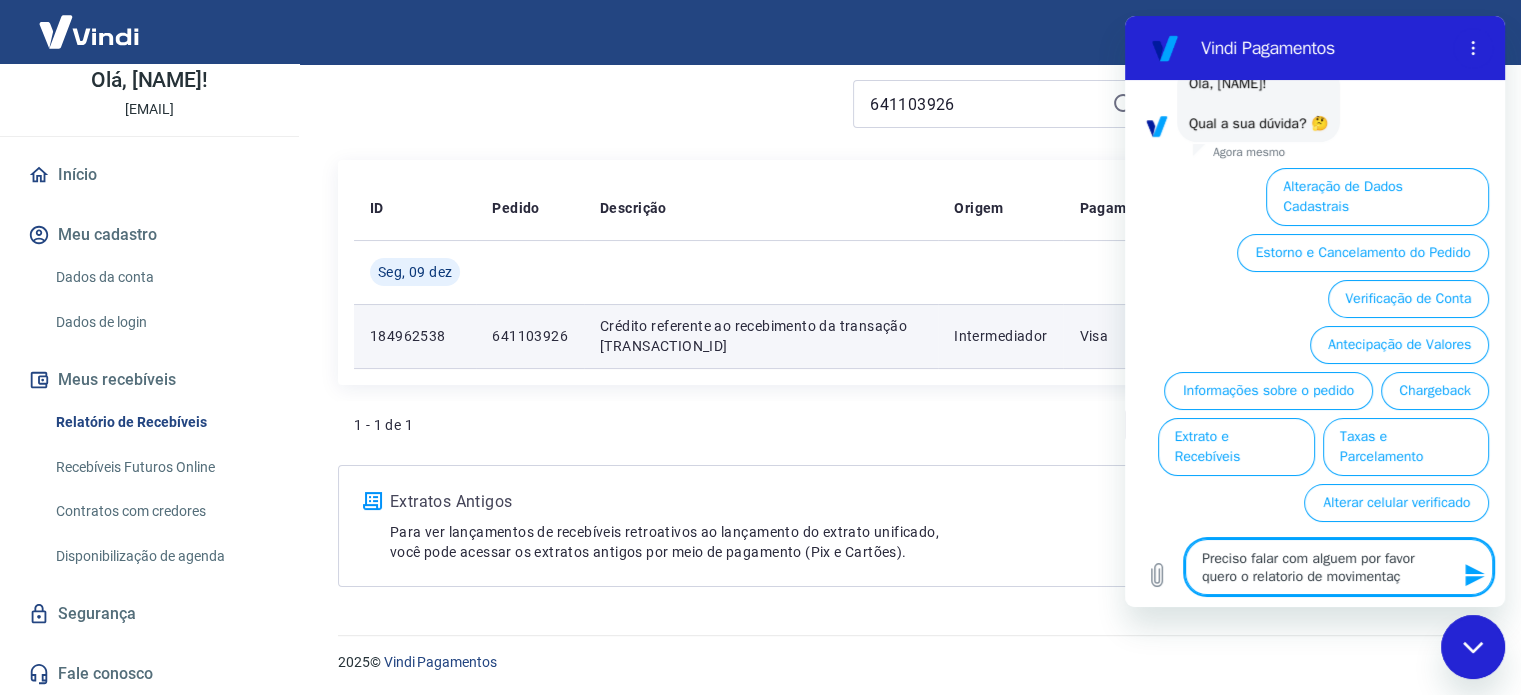 type on "Preciso falar com alguem por favor quero o relatorio de movimentaçã" 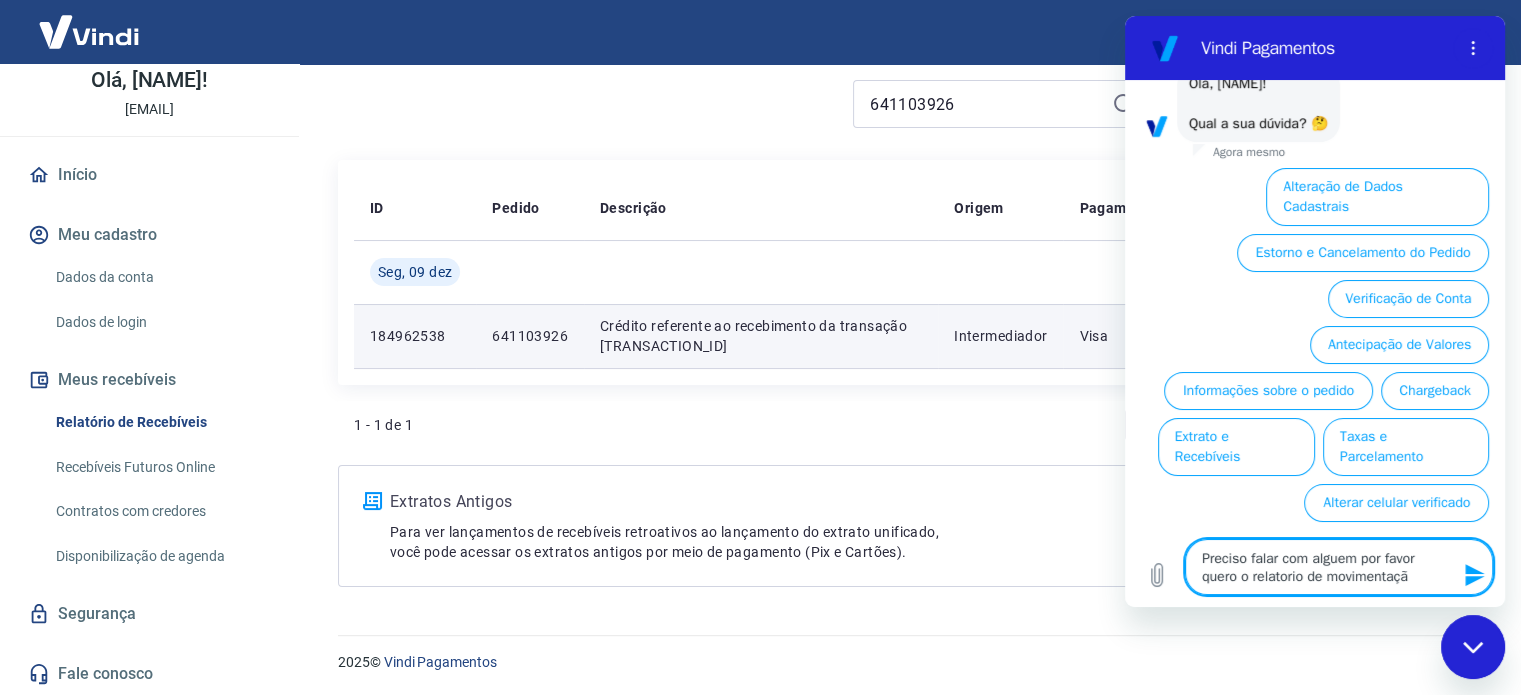 type on "Preciso falar com alguem por favor quero o relatorio de movimentação" 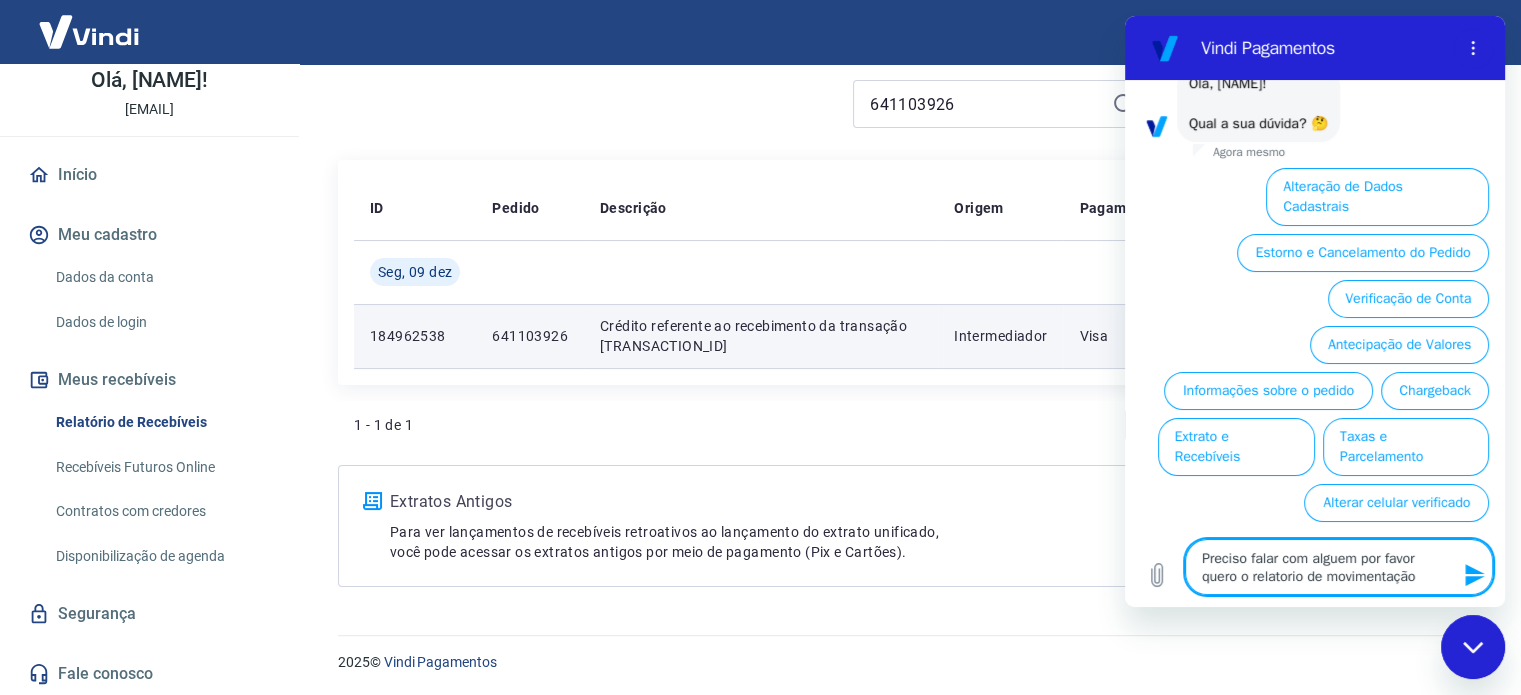 type on "Preciso falar com alguem por favor quero o relatorio de movimentação" 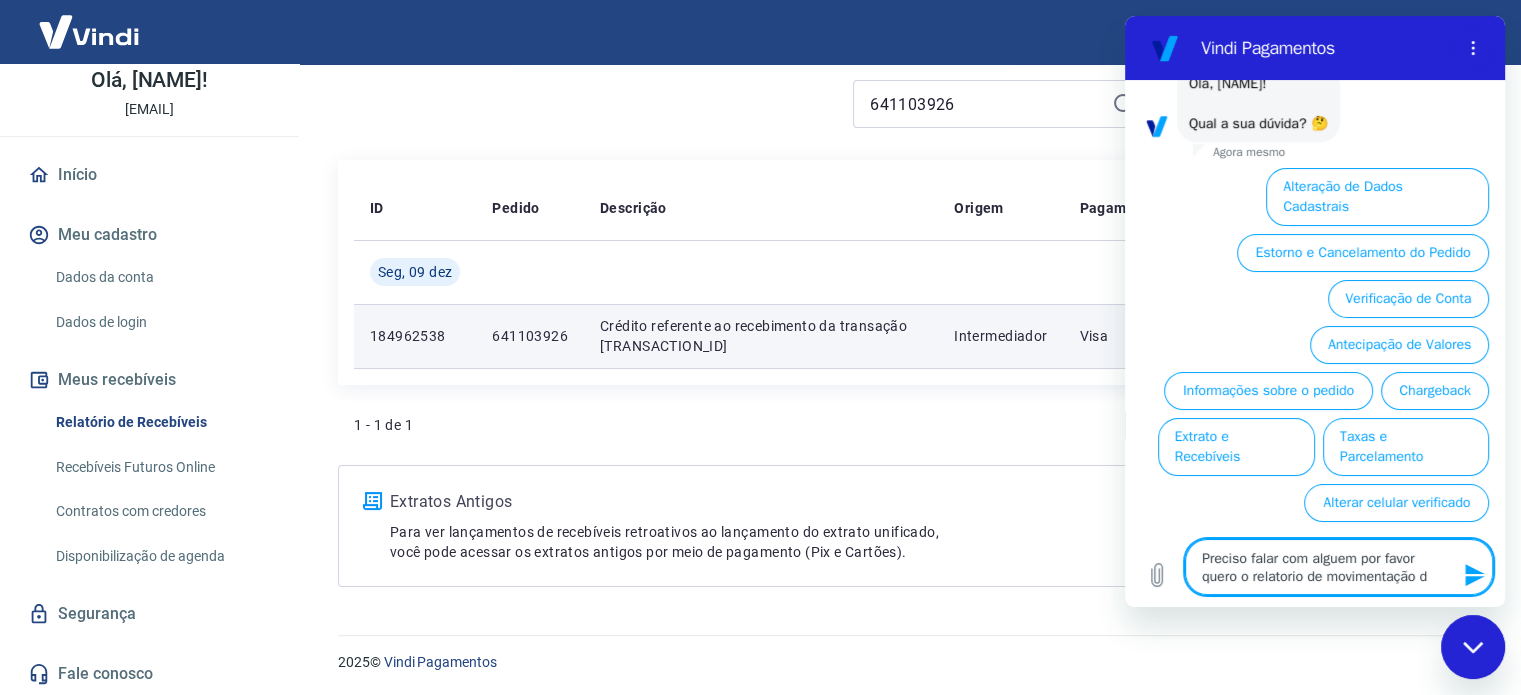 type on "Preciso falar com alguem por favor quero o relatorio de movimentação de" 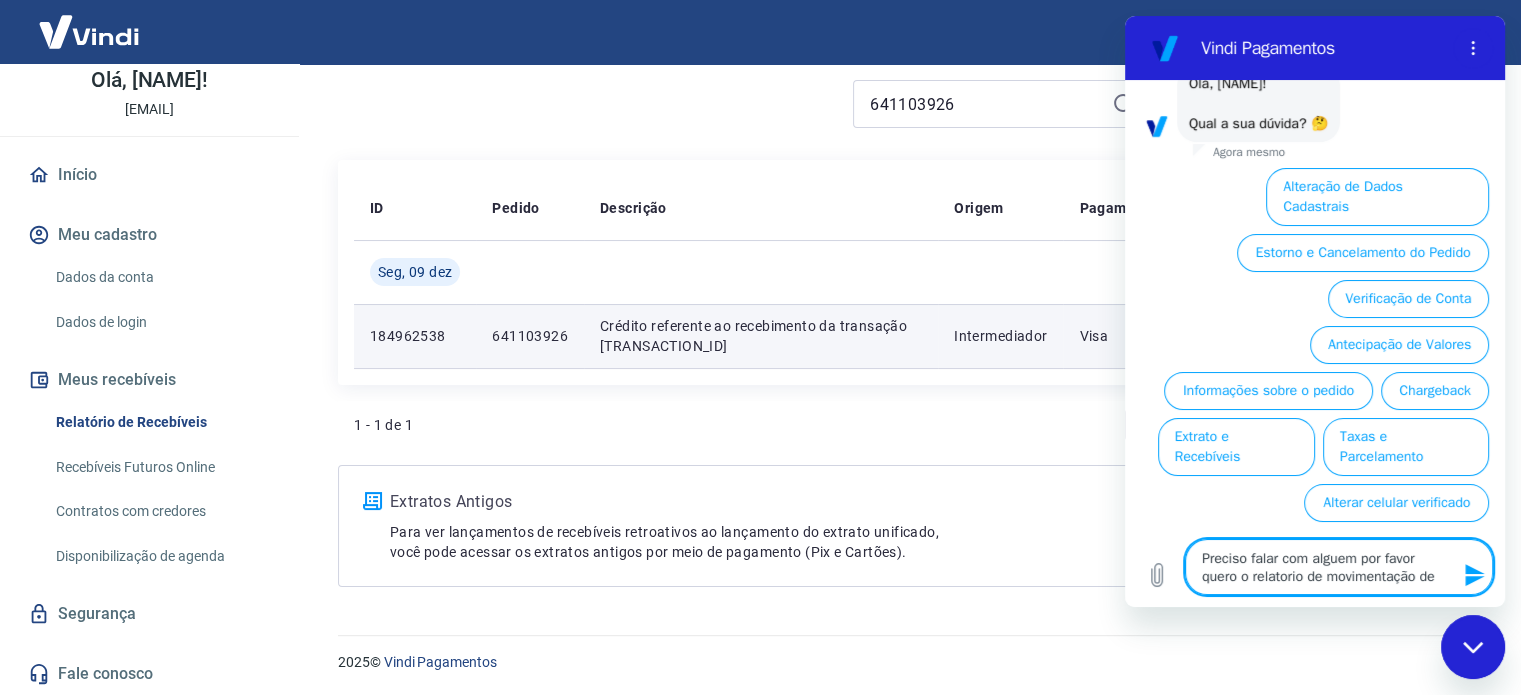 type on "Preciso falar com alguem por favor quero o relatorio de movimentação d" 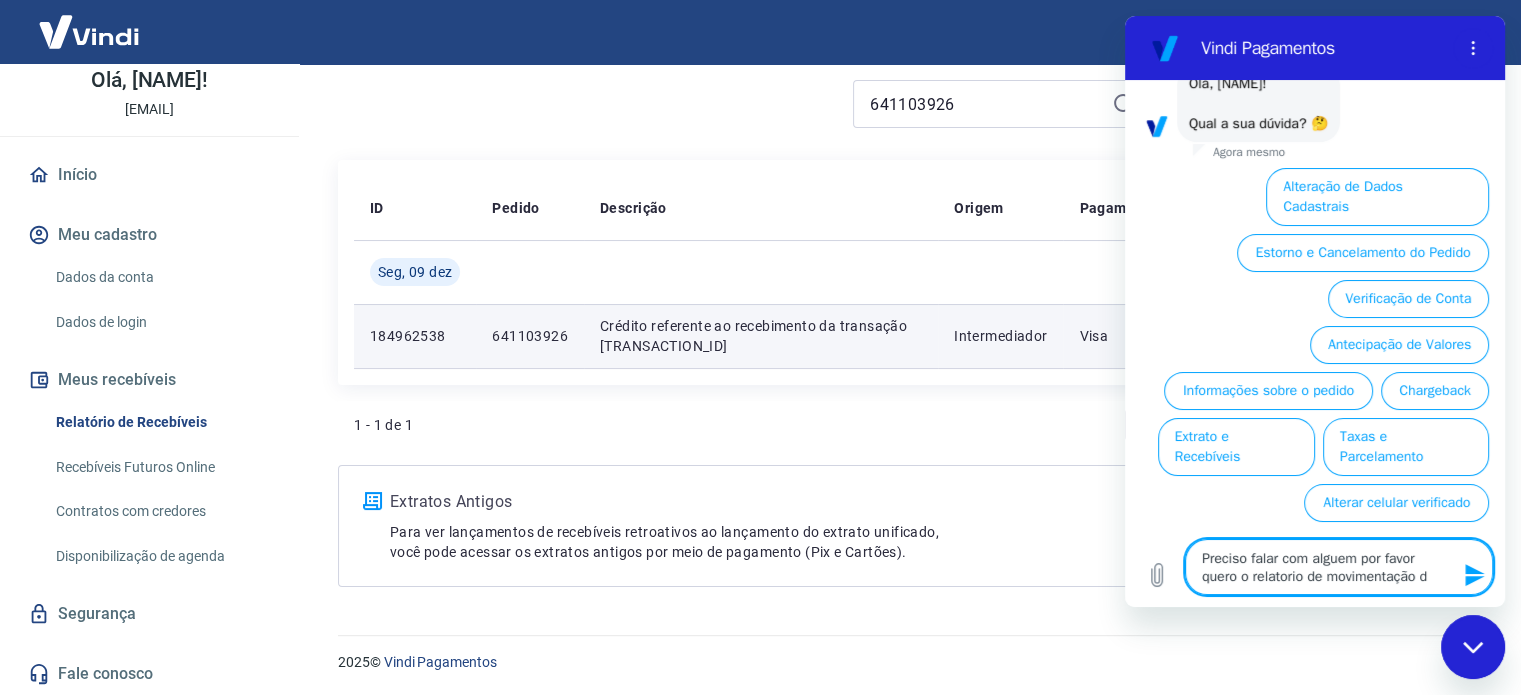 type on "Preciso falar com alguem por favor quero o relatorio de movimentação" 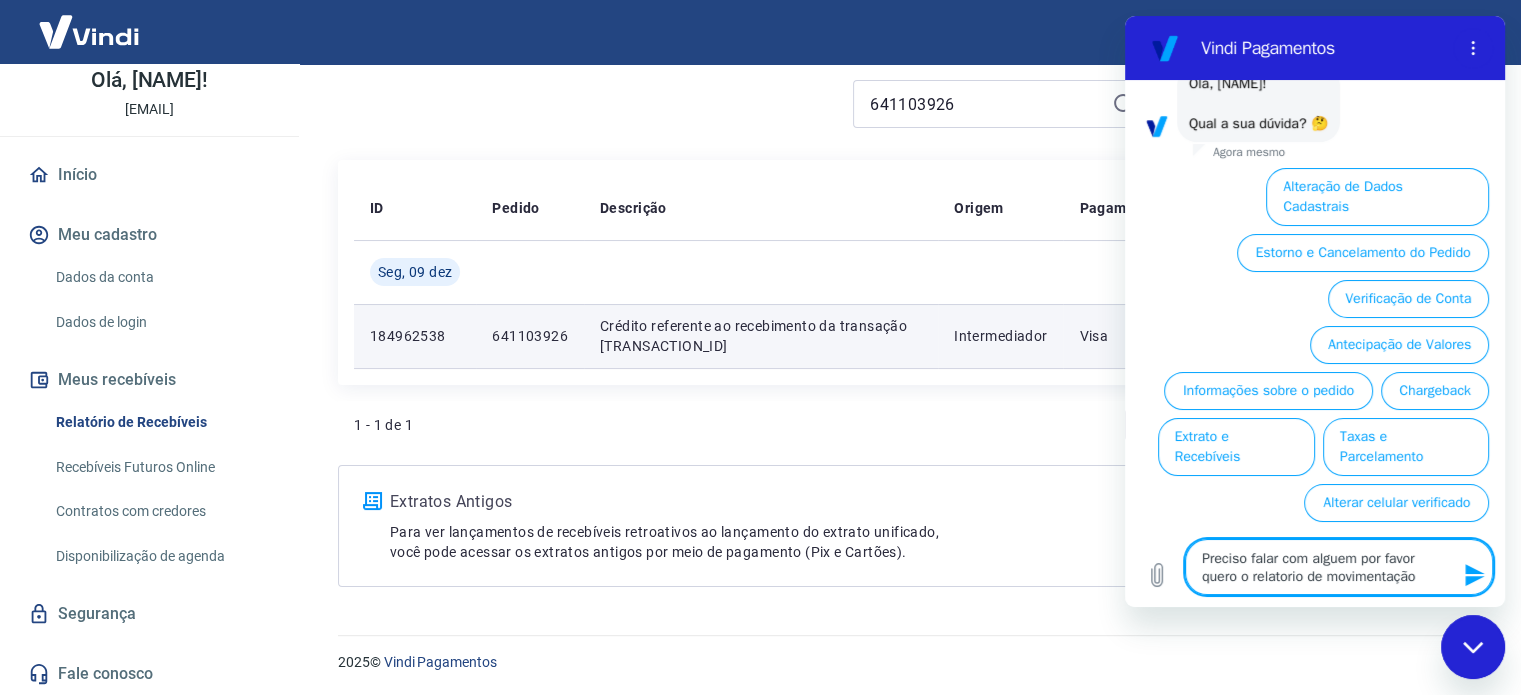 type on "Preciso falar com alguem por favor quero o relatorio de movimentação a" 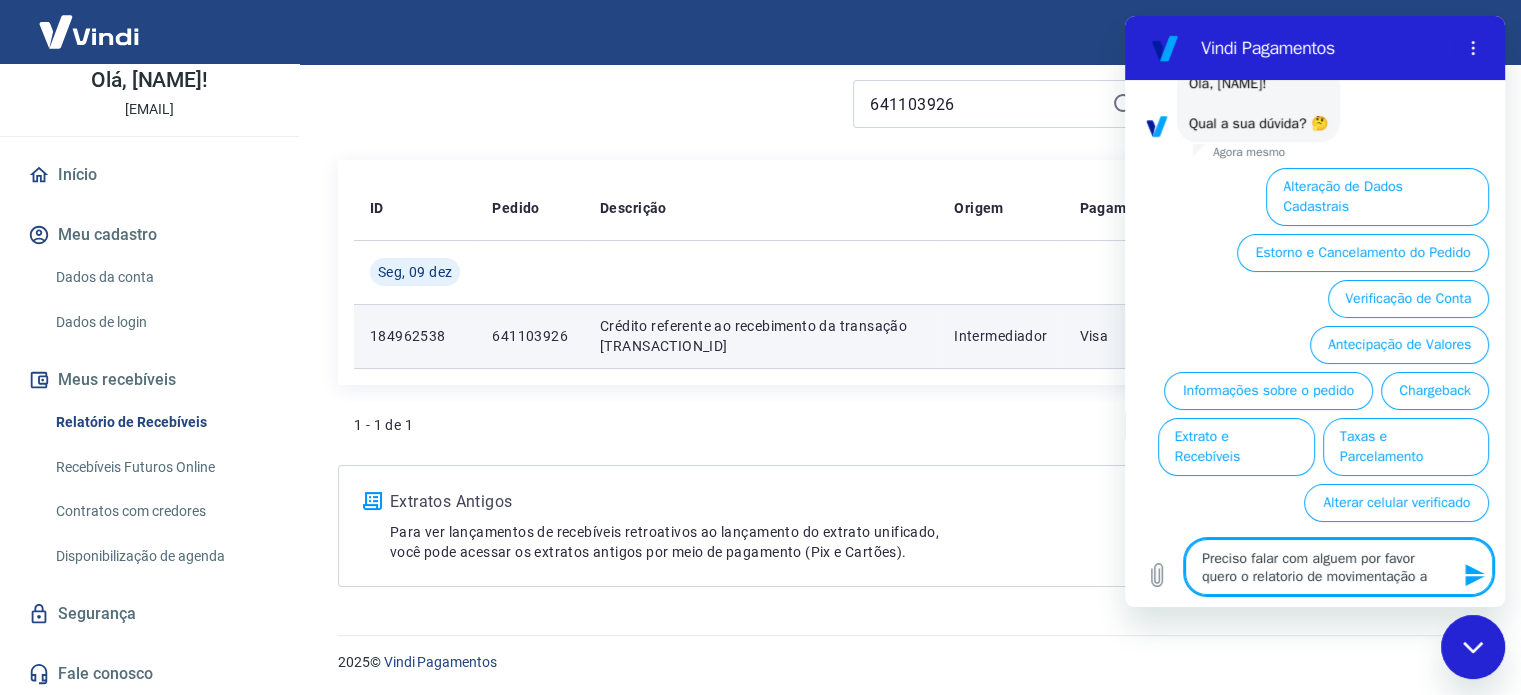 type on "Preciso falar com alguem por favor quero o relatorio de movimentação" 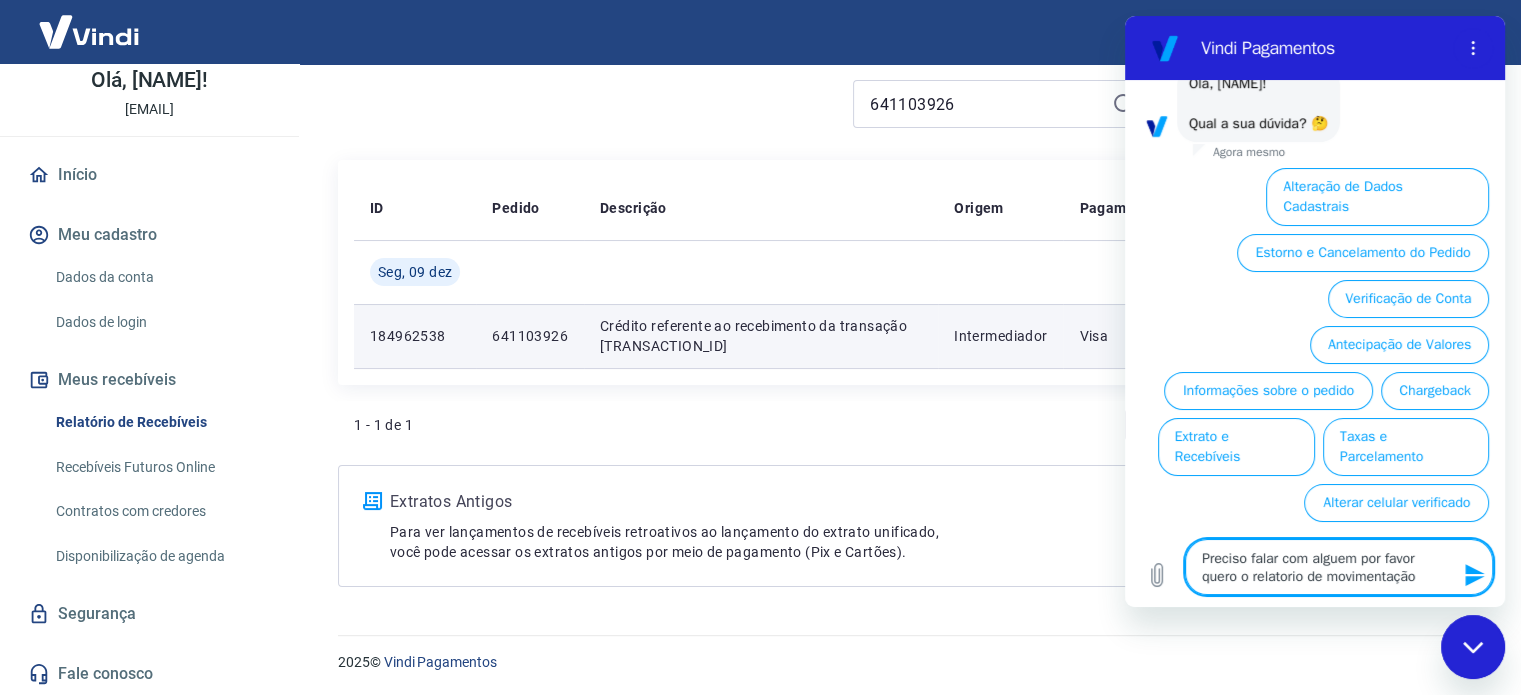 type on "Preciso falar com alguem por favor quero o relatorio de movimentação d" 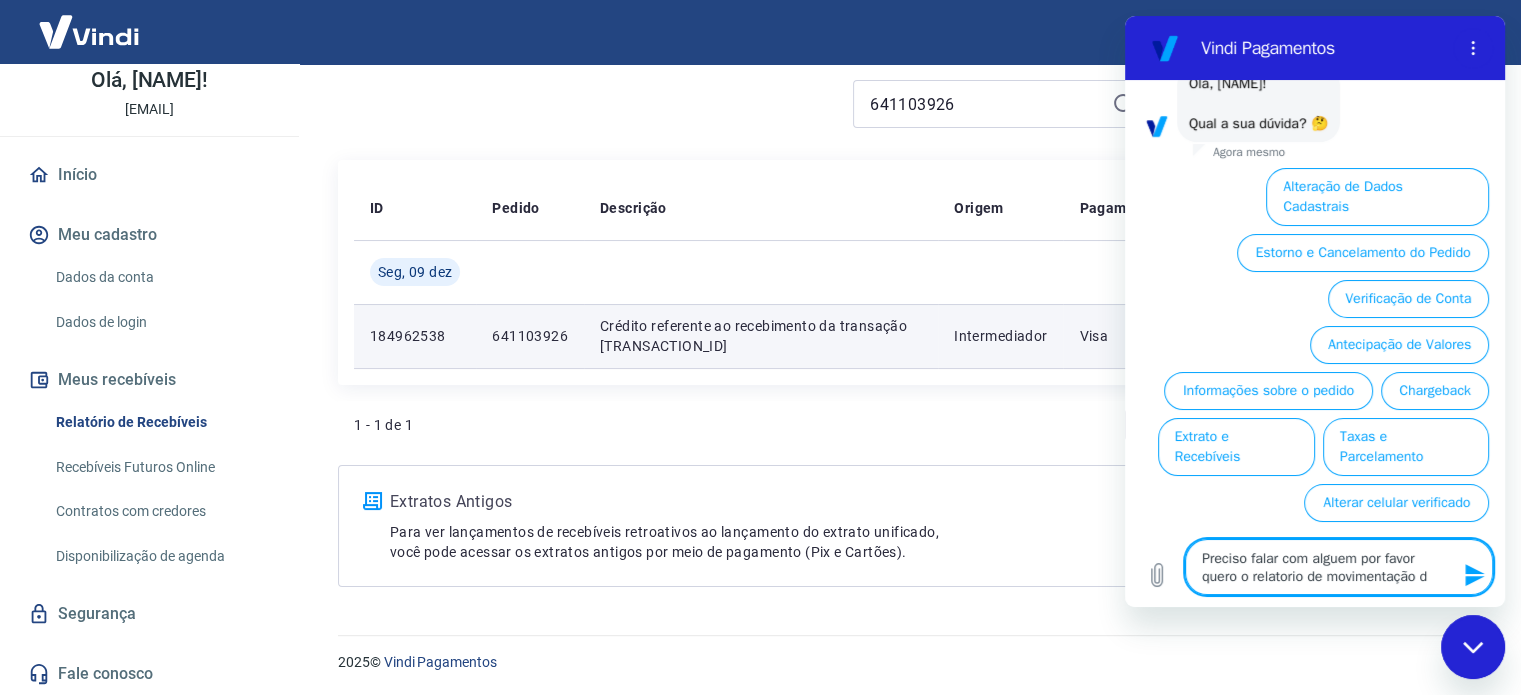 type on "Preciso falar com alguem por favor quero o relatorio de movimentação da" 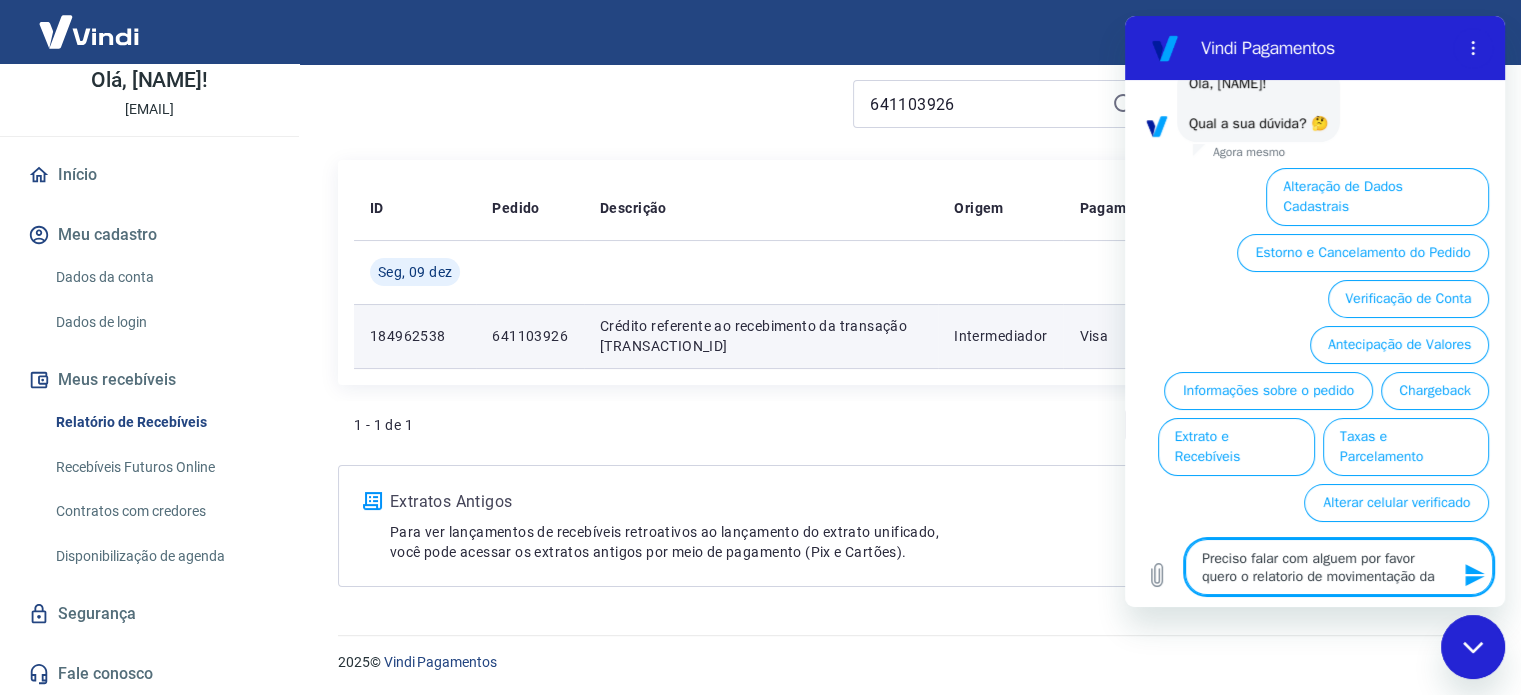 type on "Preciso falar com alguem por favor quero o relatorio de movimentação das" 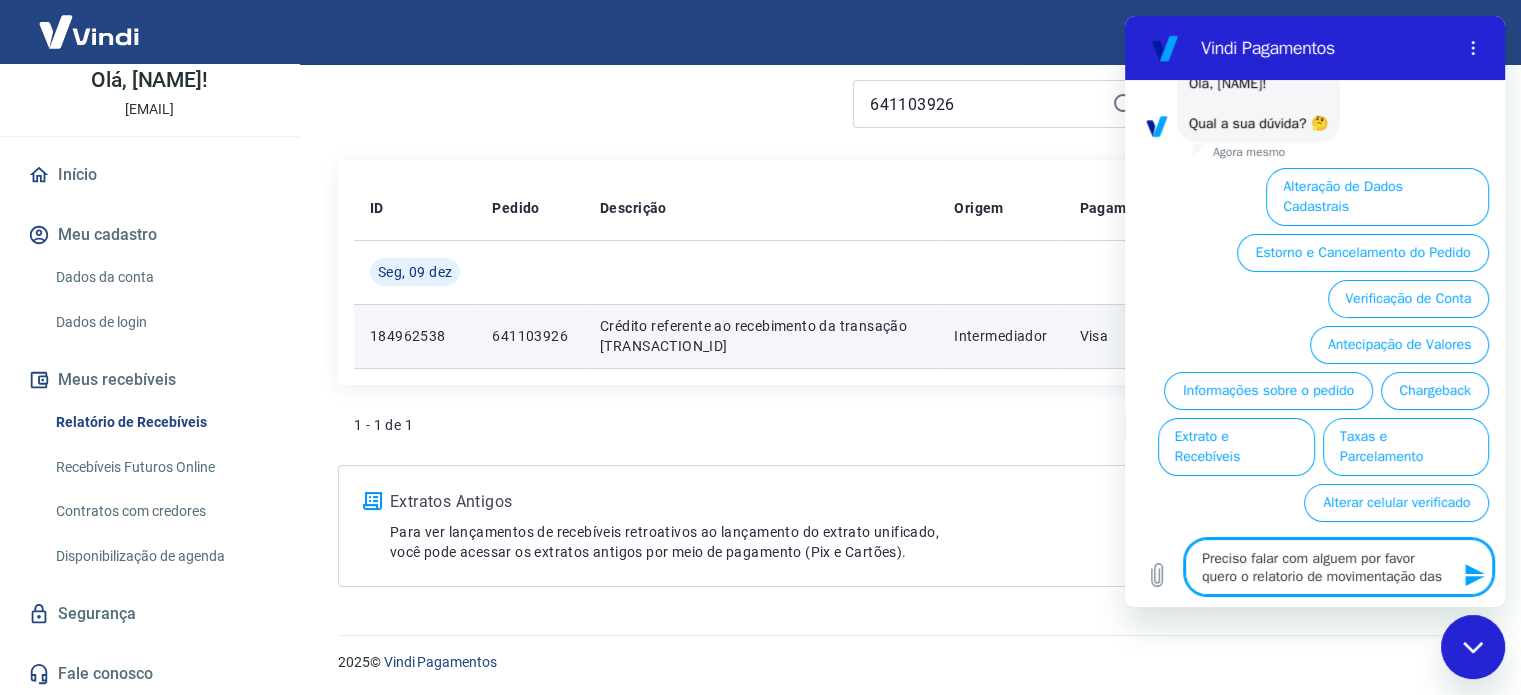 type on "Preciso falar com alguem por favor quero o relatorio de movimentação das" 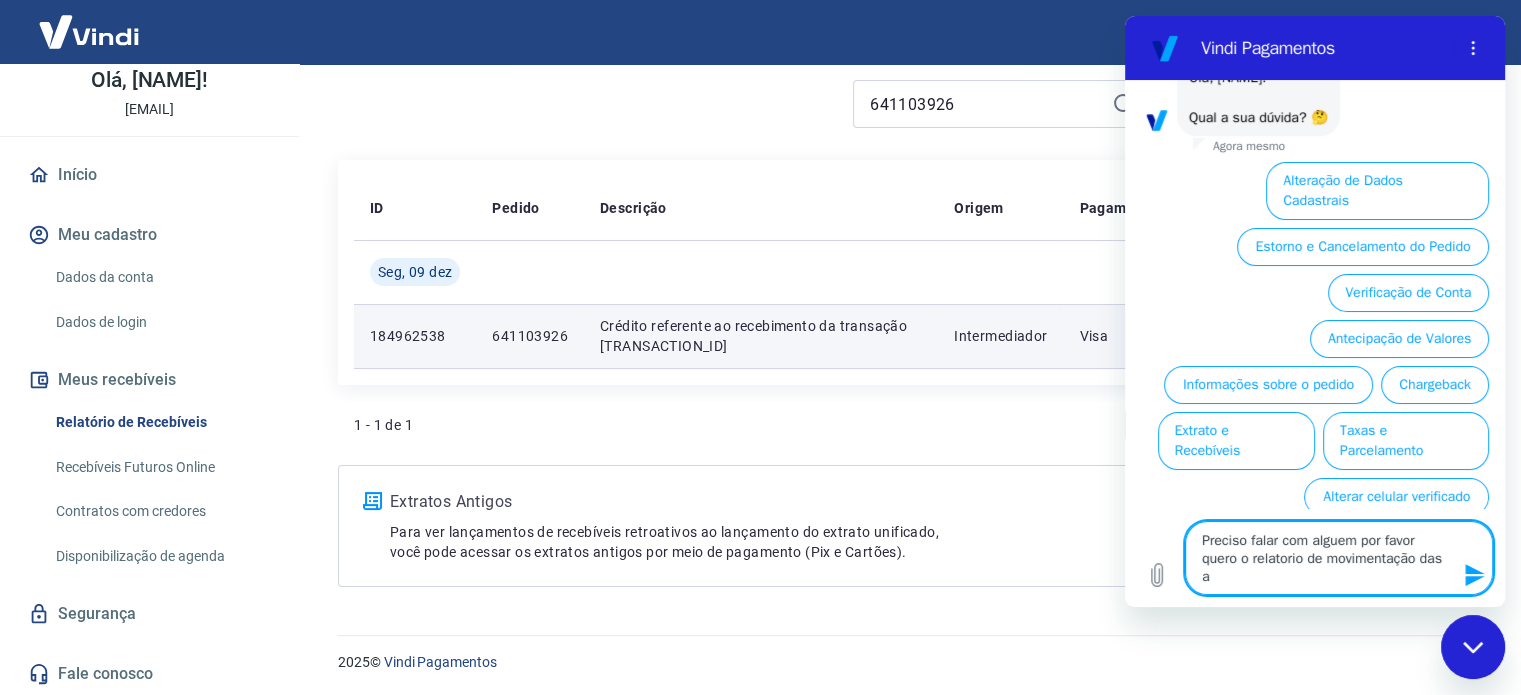 type on "Preciso falar com alguem por favor quero o relatorio de movimentação das an" 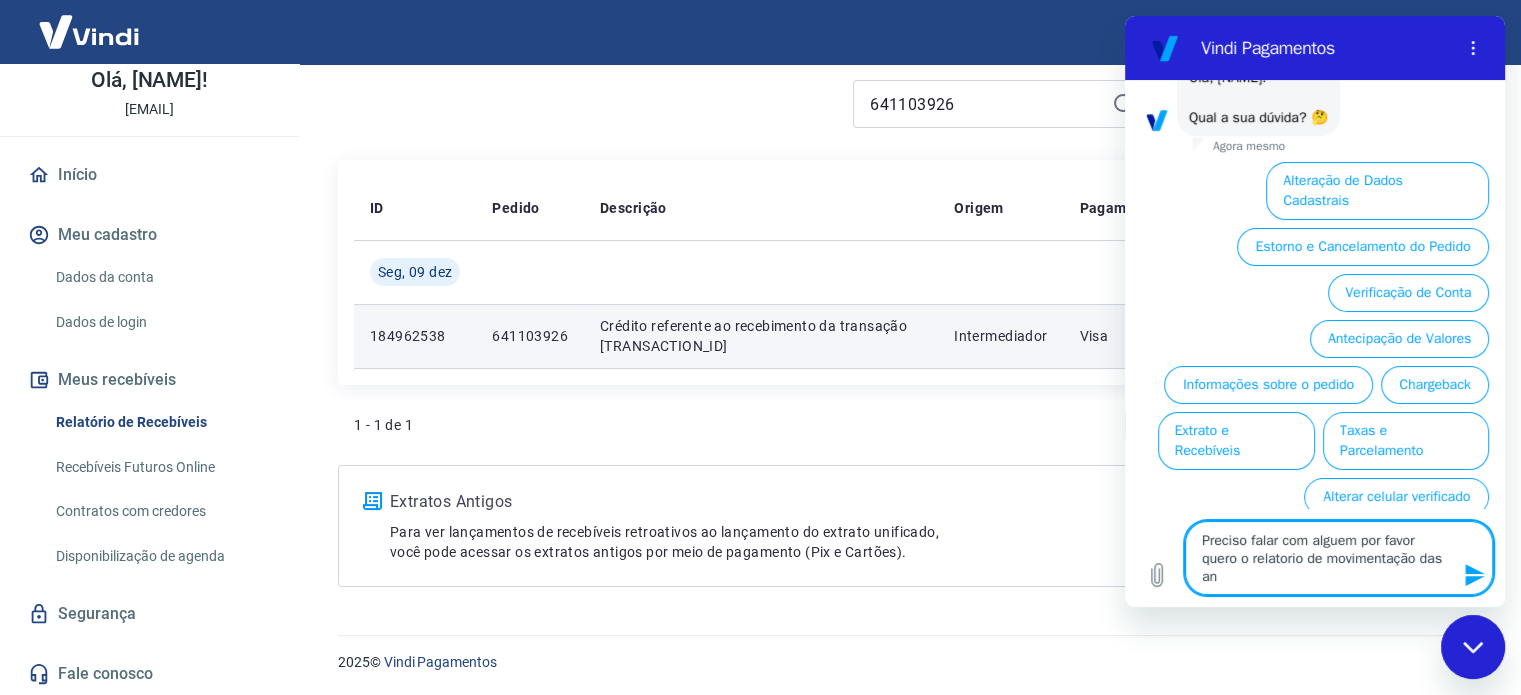 type on "Preciso falar com alguem por favor quero o relatorio de movimentação das ant" 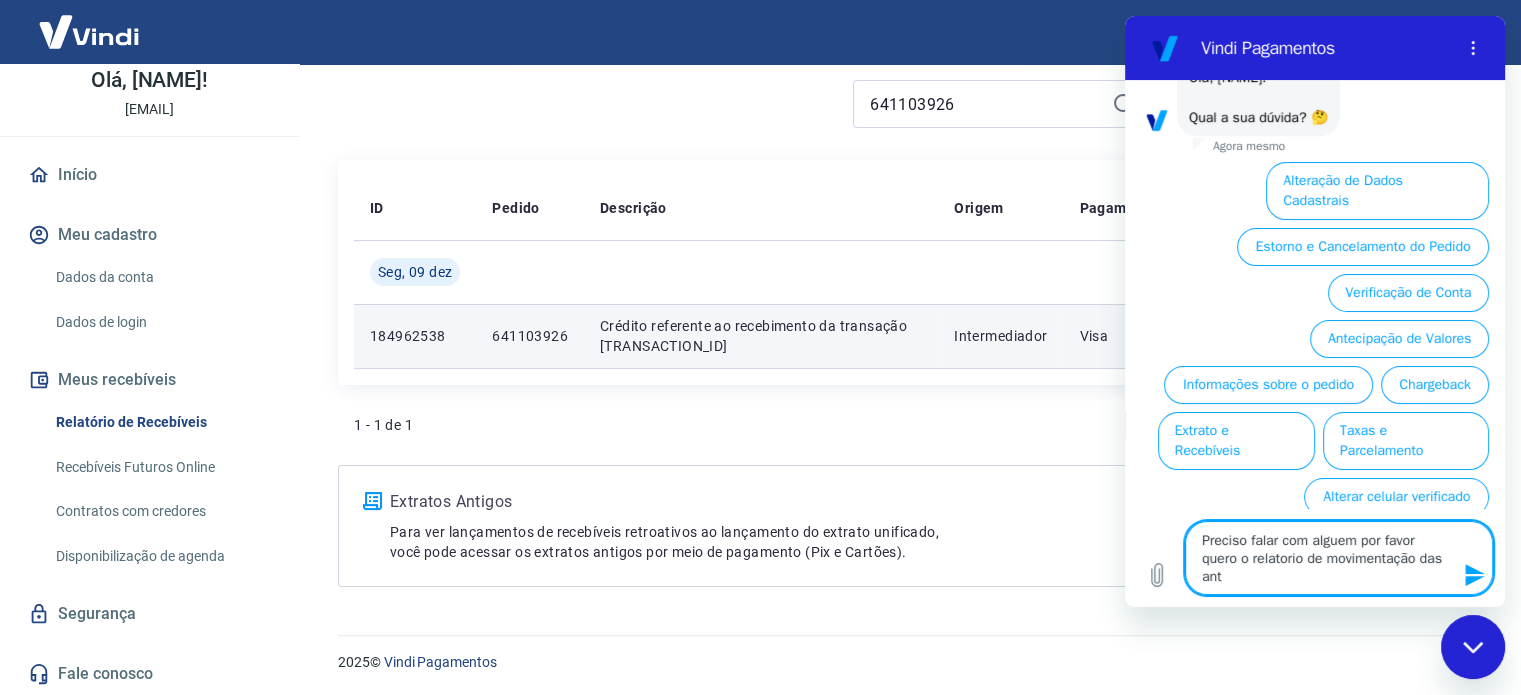 type on "Preciso falar com alguem por favor quero o relatorio de movimentação das ante" 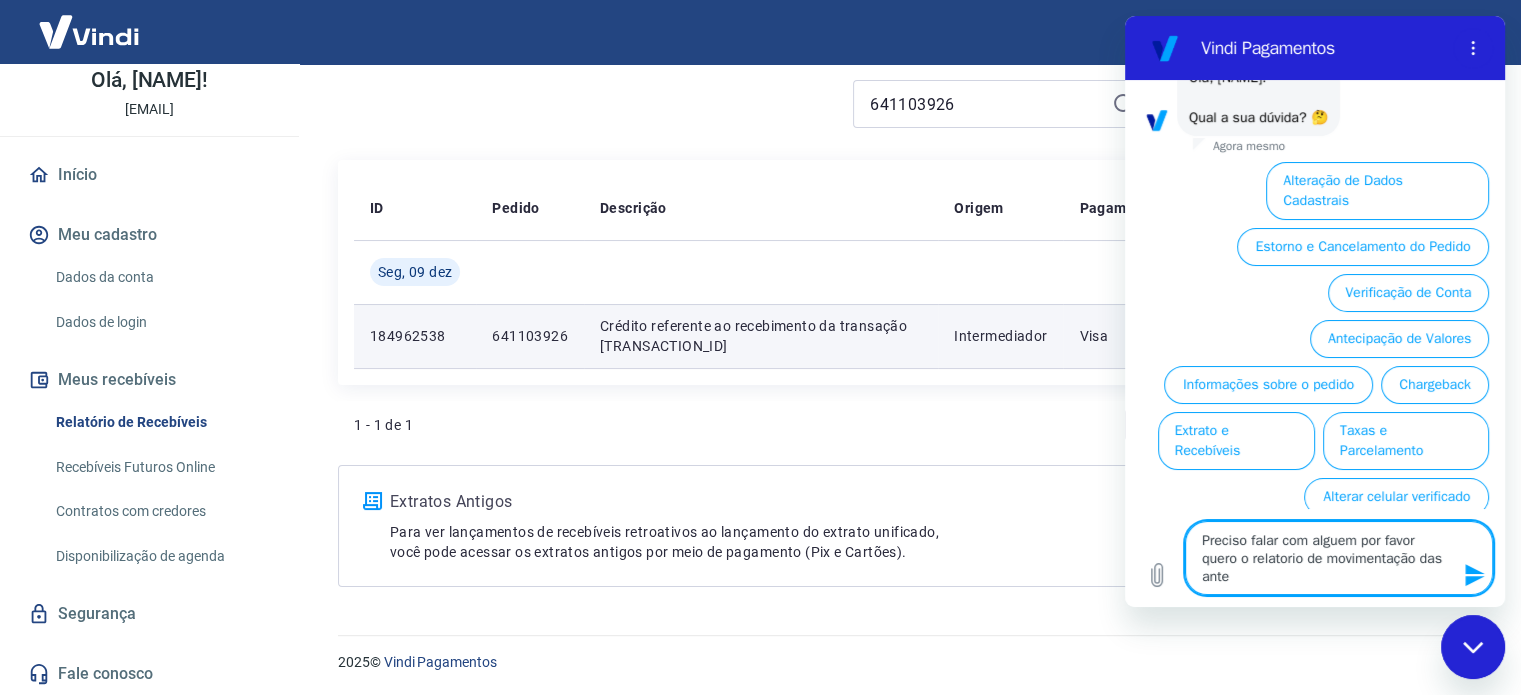 type on "Preciso falar com alguem por favor quero o relatorio de movimentação das antec" 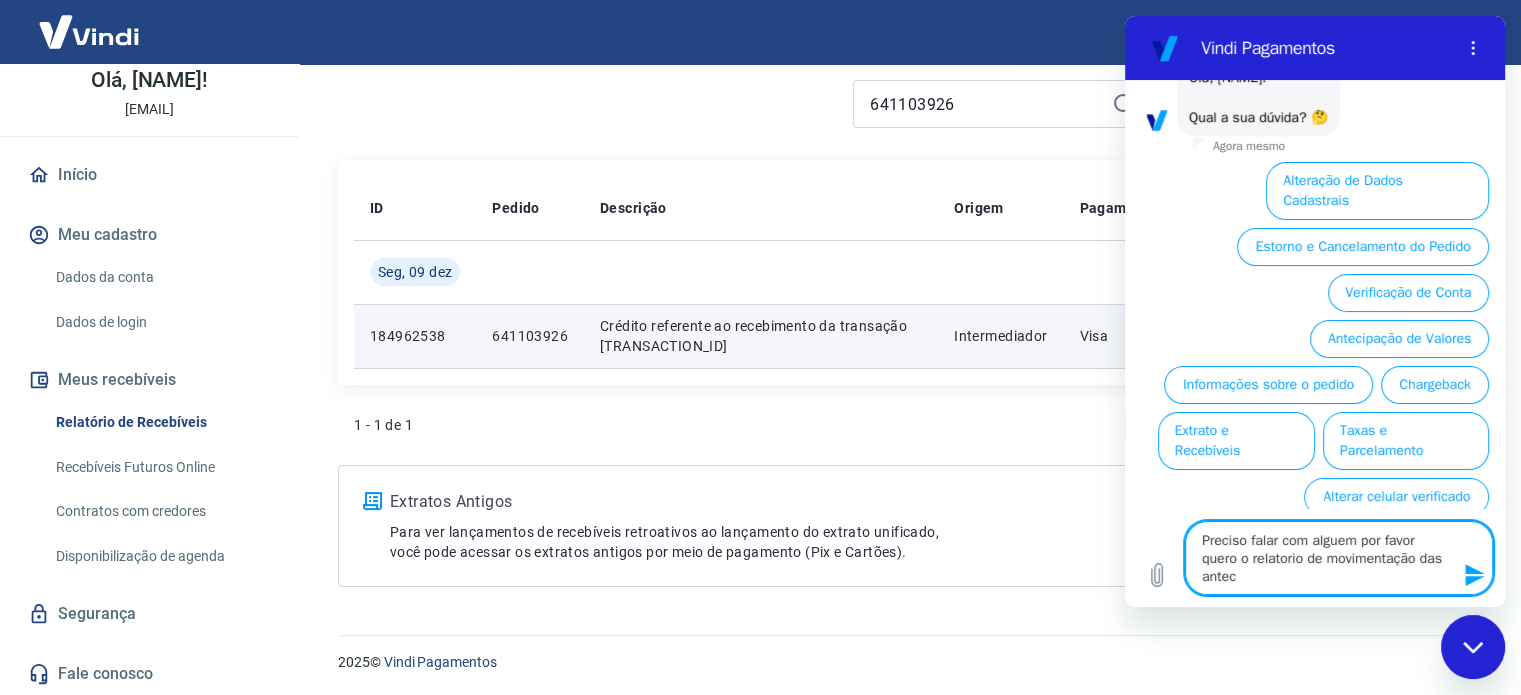 type on "Preciso falar com alguem por favor quero o relatorio de movimentação das anteci" 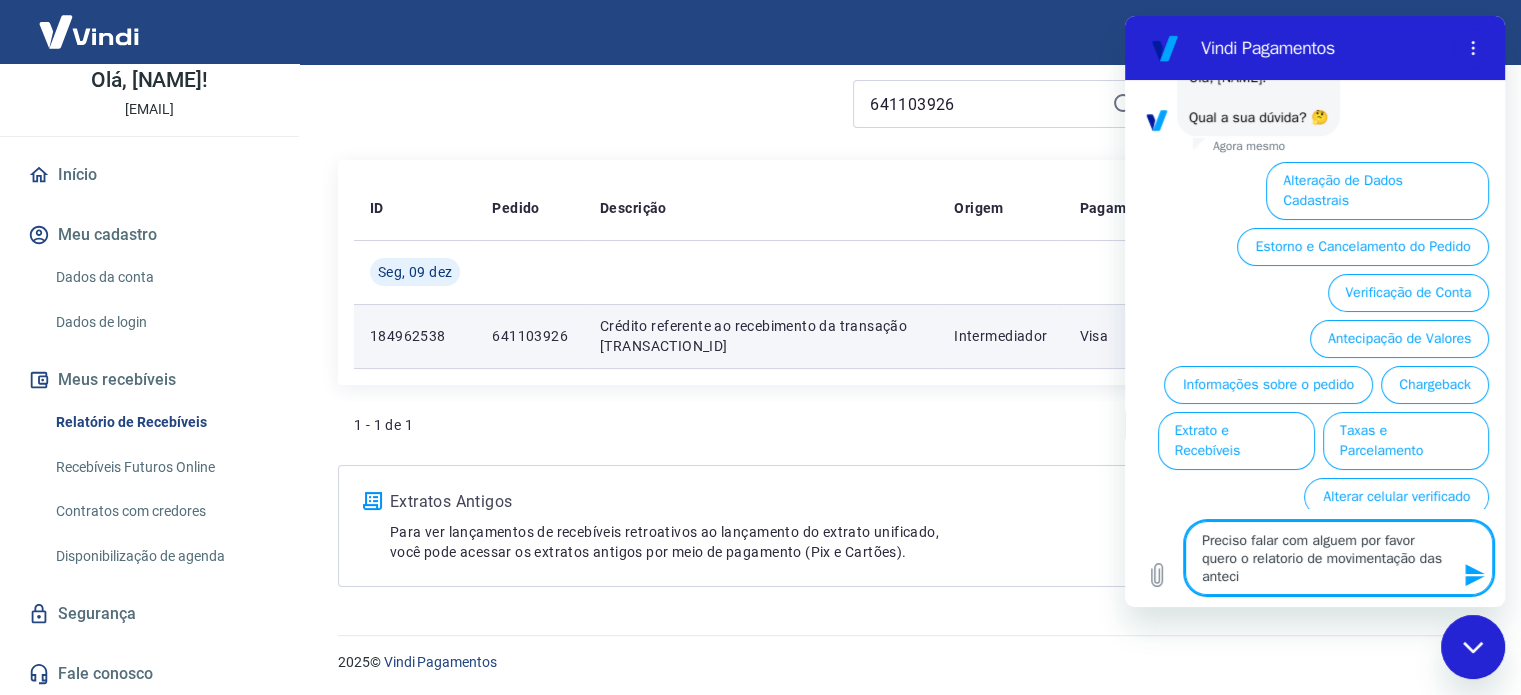 type on "Preciso falar com alguem por favor quero o relatorio de movimentação das antecip" 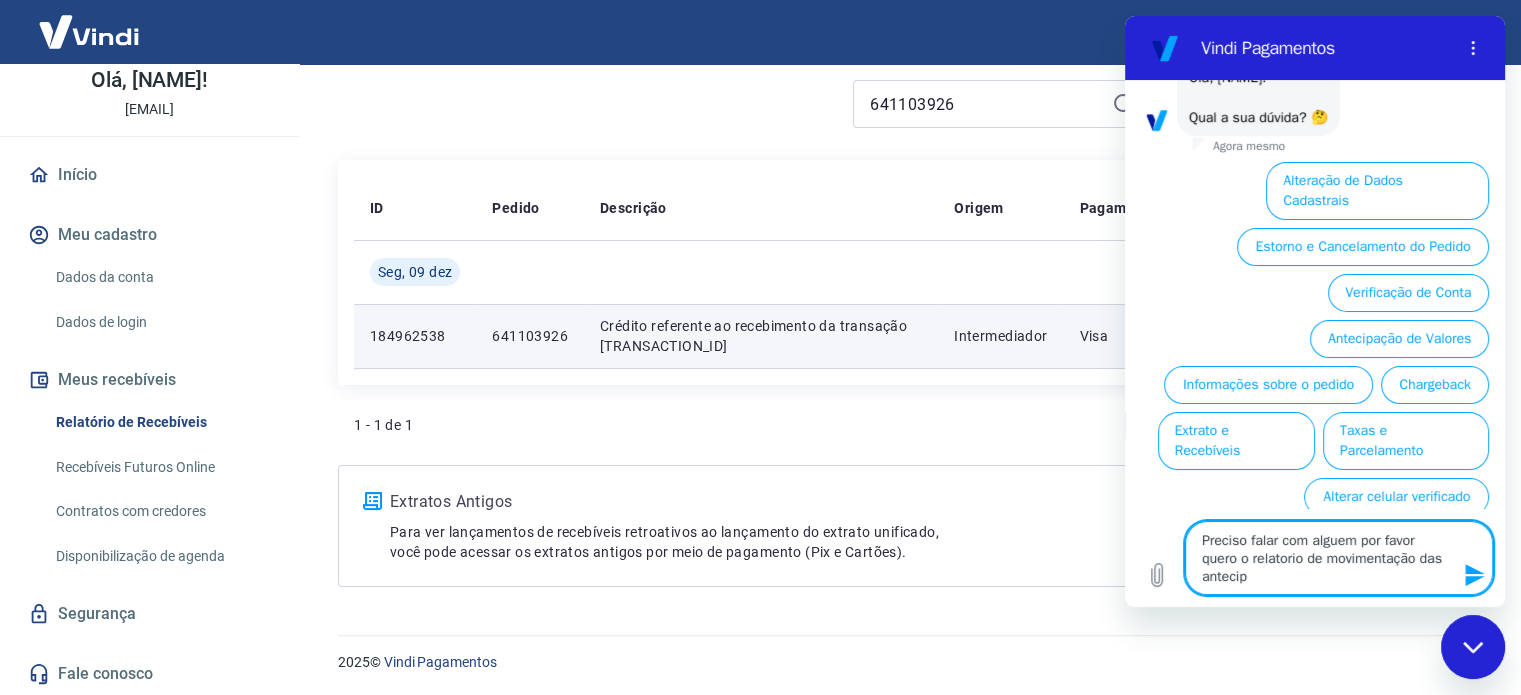 type on "Preciso falar com alguem por favor quero o relatorio de movimentação das antecipa" 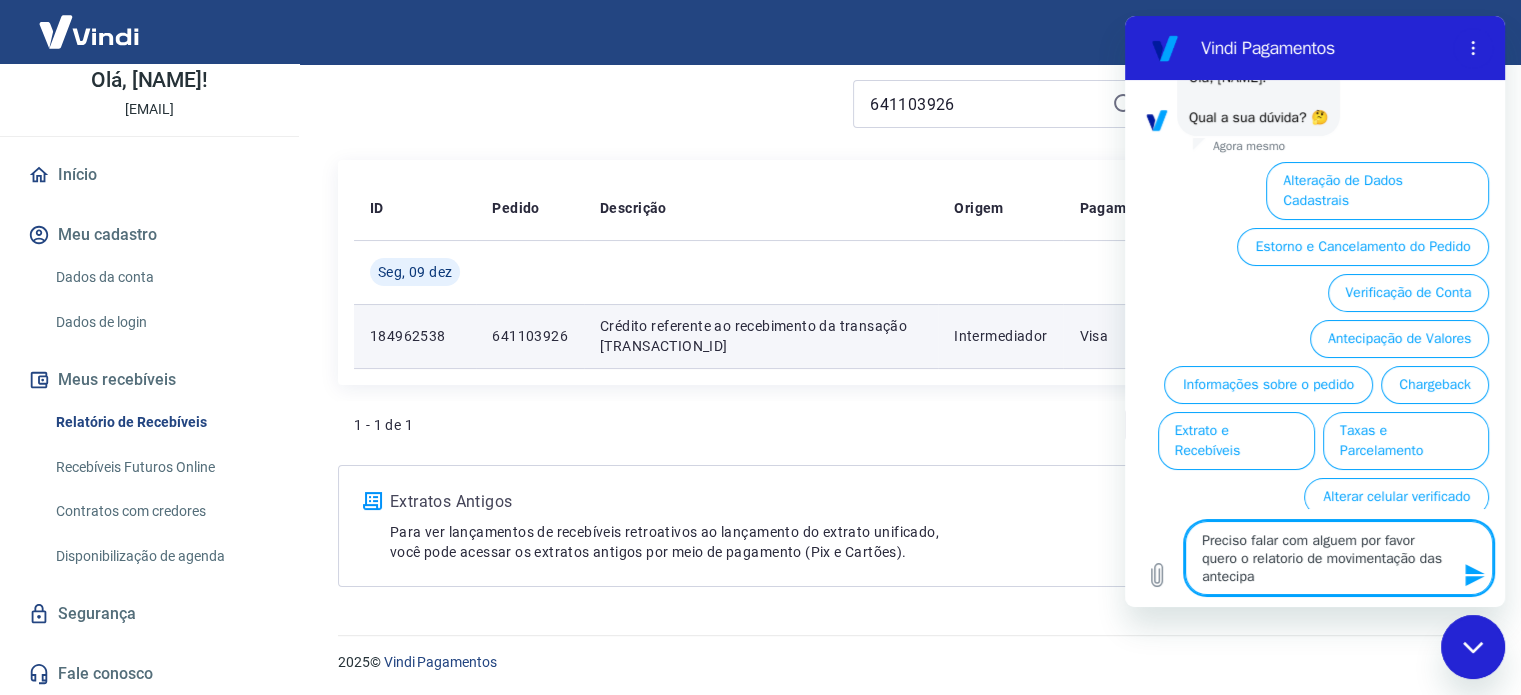 type on "Preciso falar com alguem por favor quero o relatorio de movimentação das antecipaç" 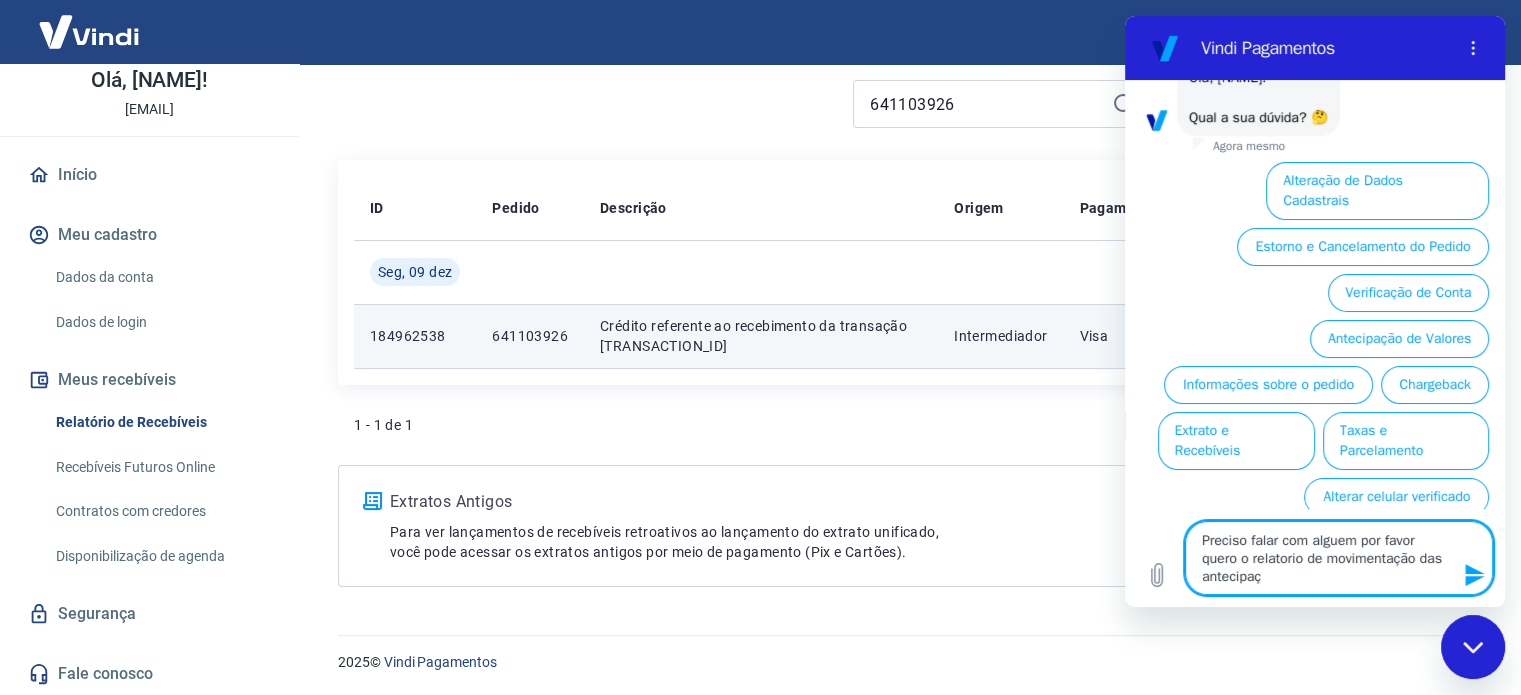 type on "Preciso falar com alguem por favor quero o relatorio de movimentação das antecipaçõ" 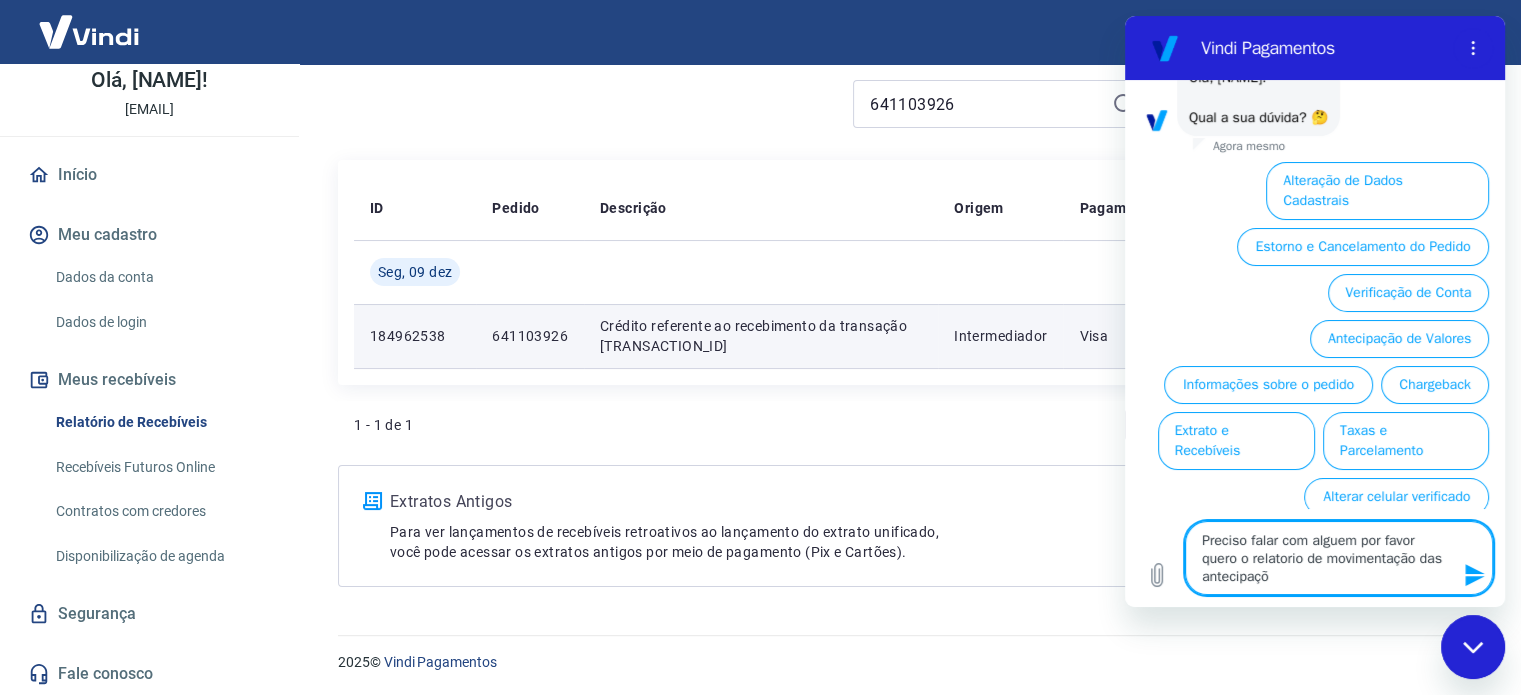 type on "Preciso falar com alguem por favor quero o relatorio de movimentação das antecipaçõe" 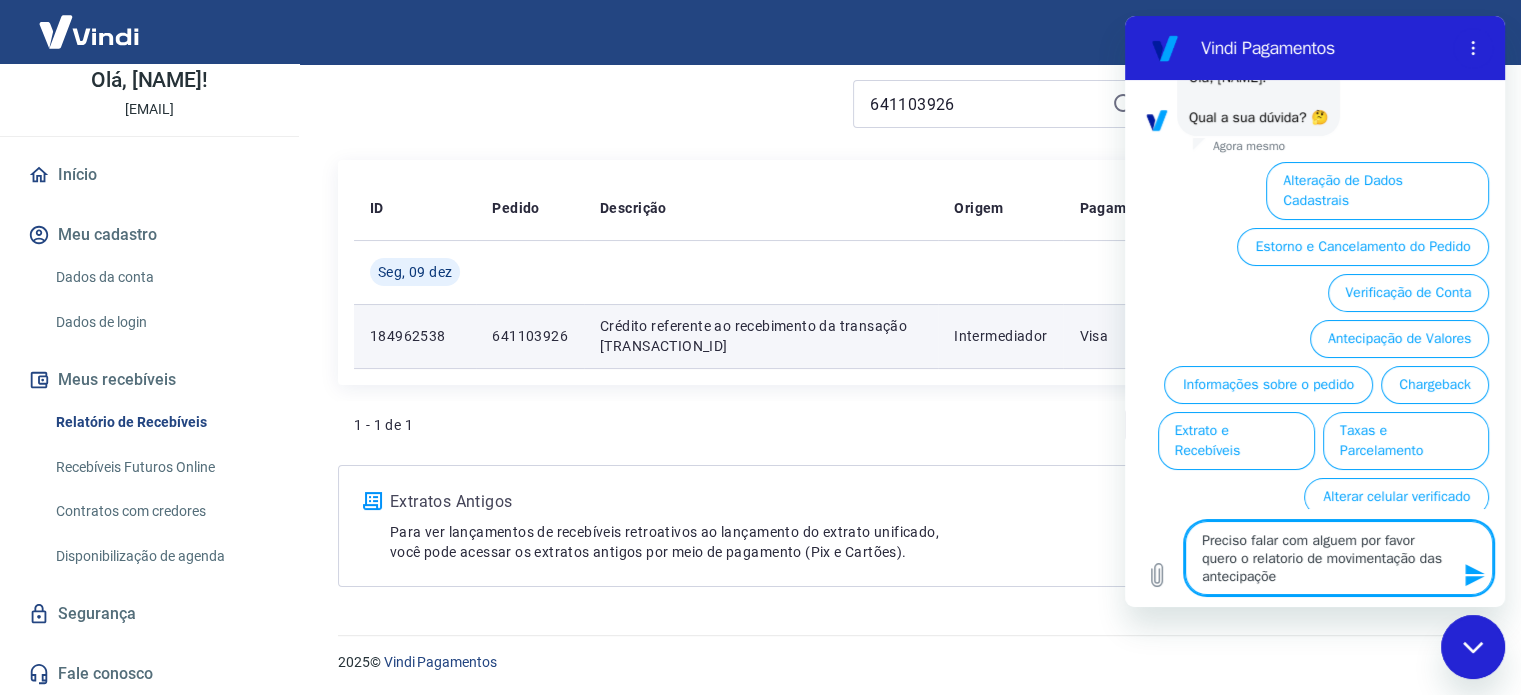 type on "Preciso falar com alguem por favor quero o relatorio de movimentação das antecipações" 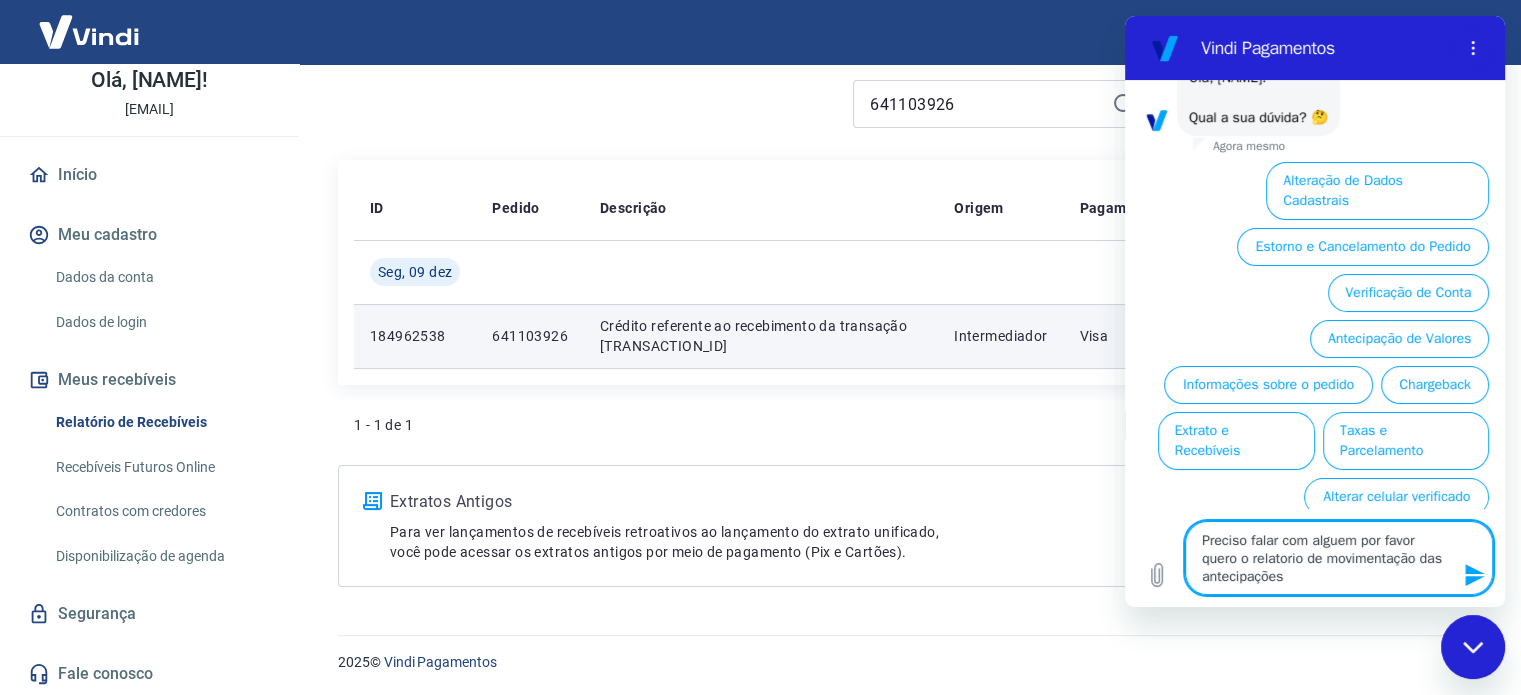 type on "Preciso falar com alguem por favor quero o relatorio de movimentação das antecipações" 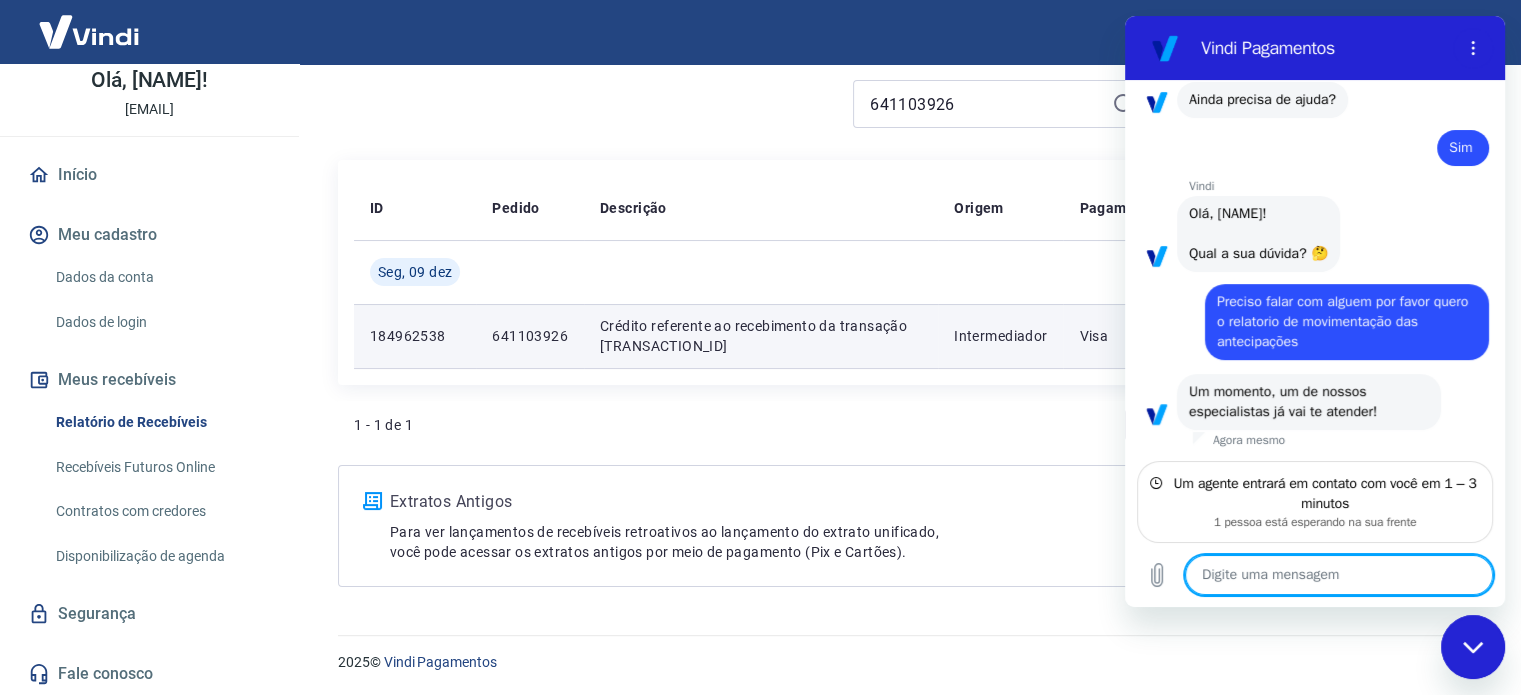 scroll, scrollTop: 668, scrollLeft: 0, axis: vertical 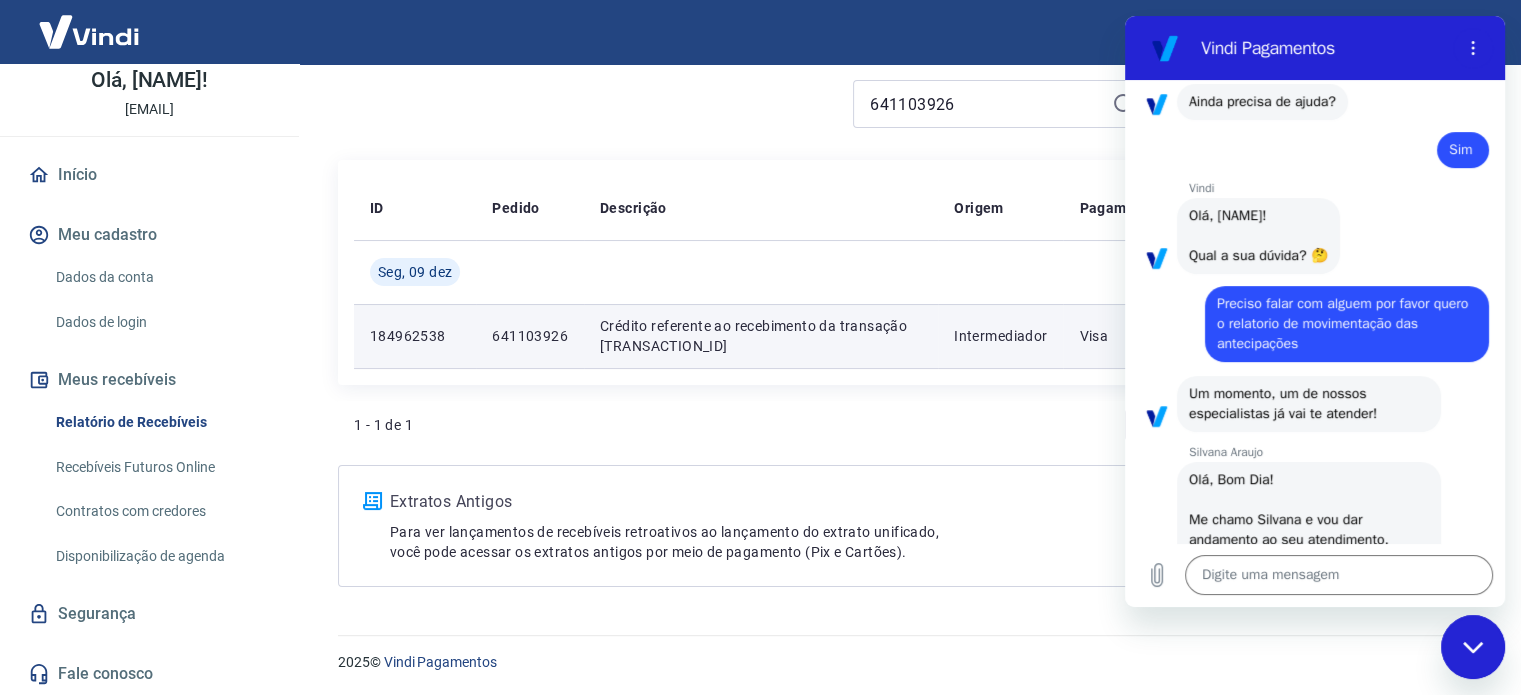 type on "x" 